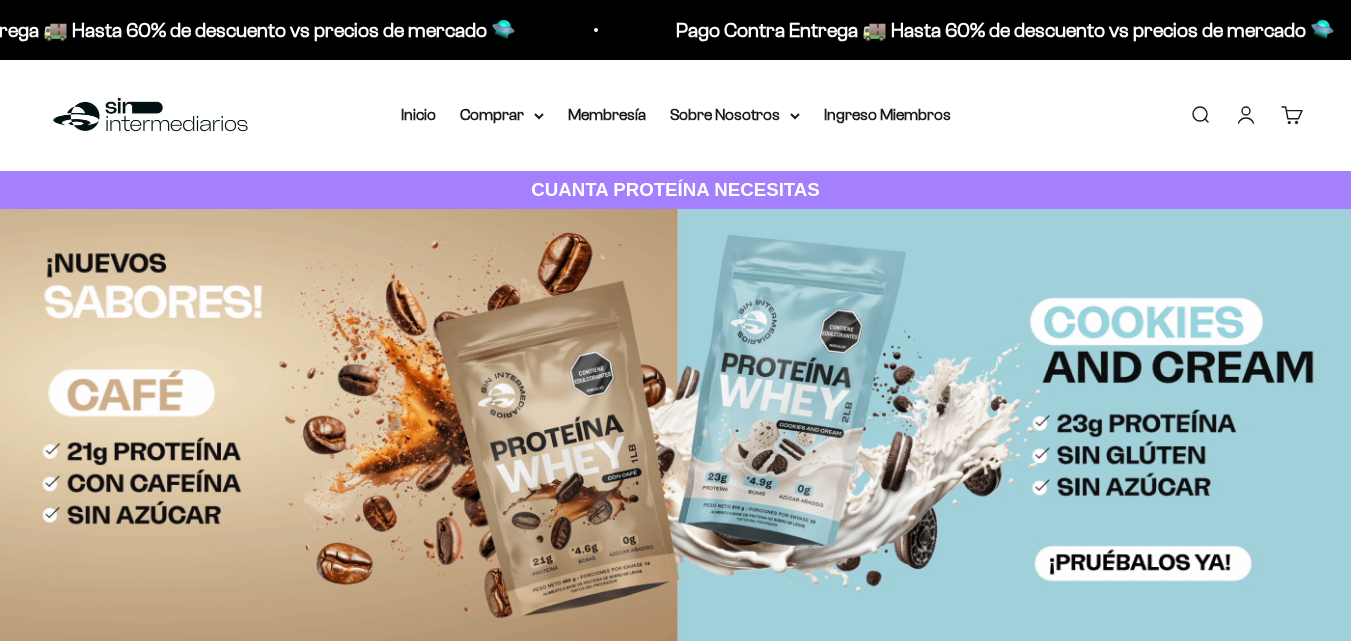 scroll, scrollTop: 0, scrollLeft: 0, axis: both 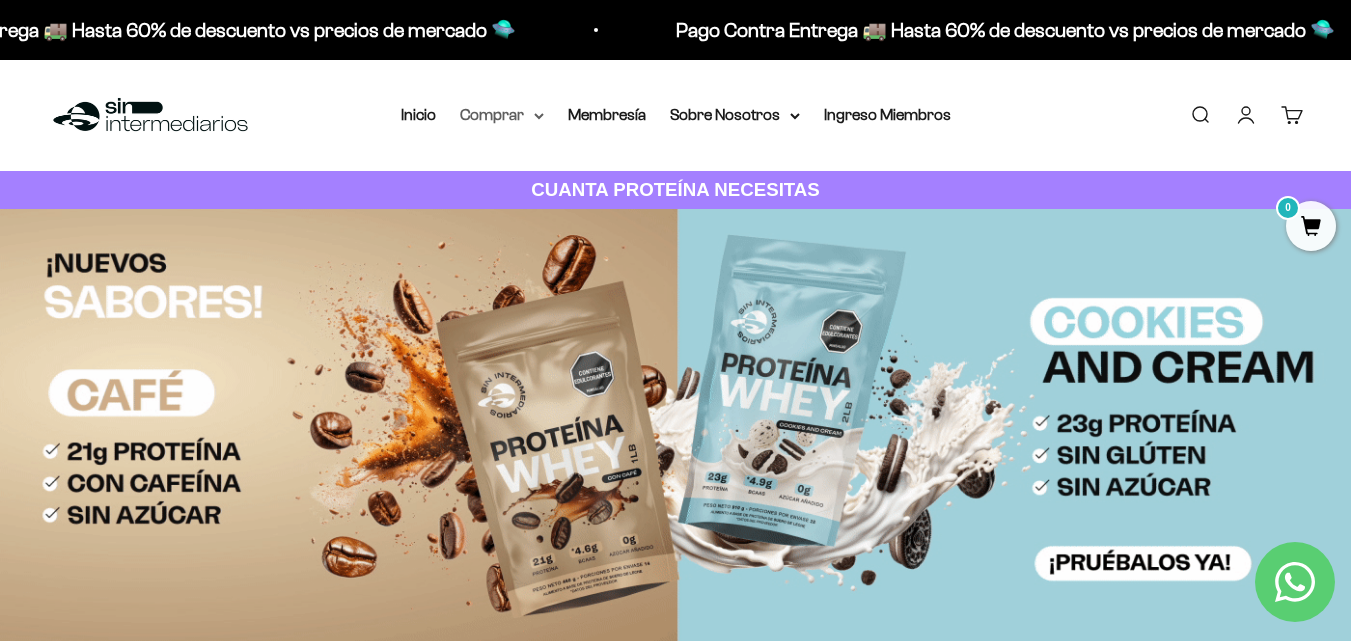 click on "Comprar" at bounding box center [502, 115] 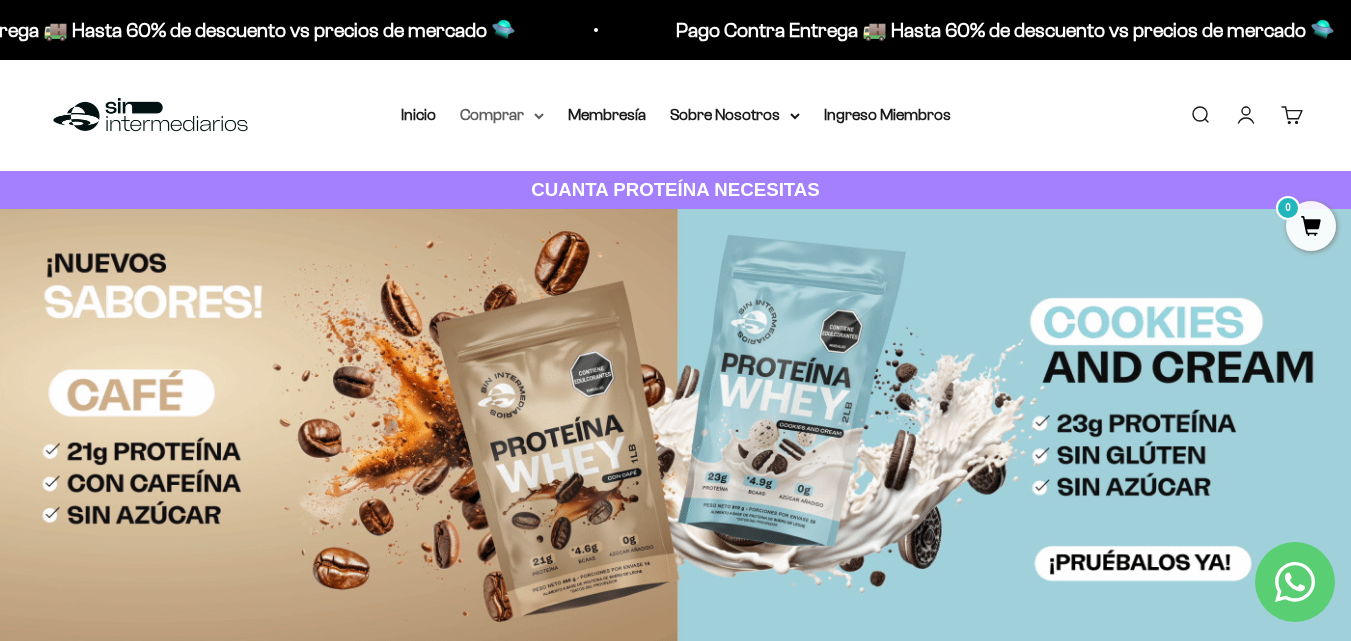 click on "Comprar" at bounding box center [502, 115] 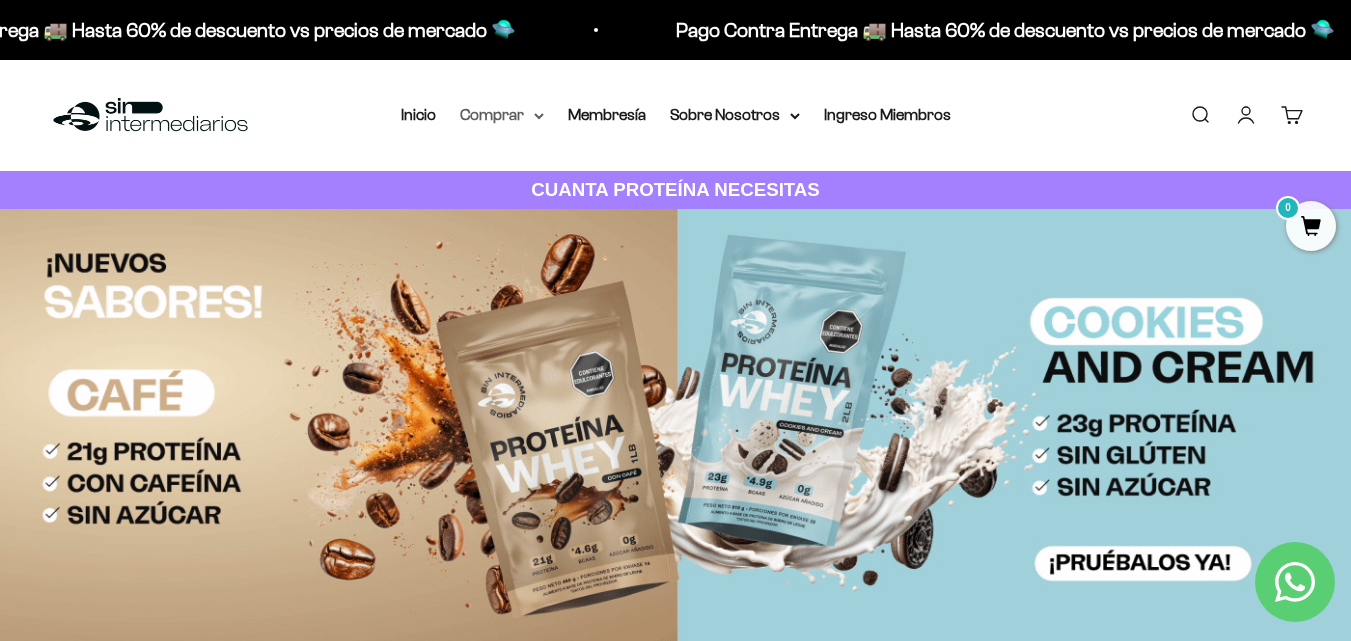 click on "Comprar" at bounding box center (502, 115) 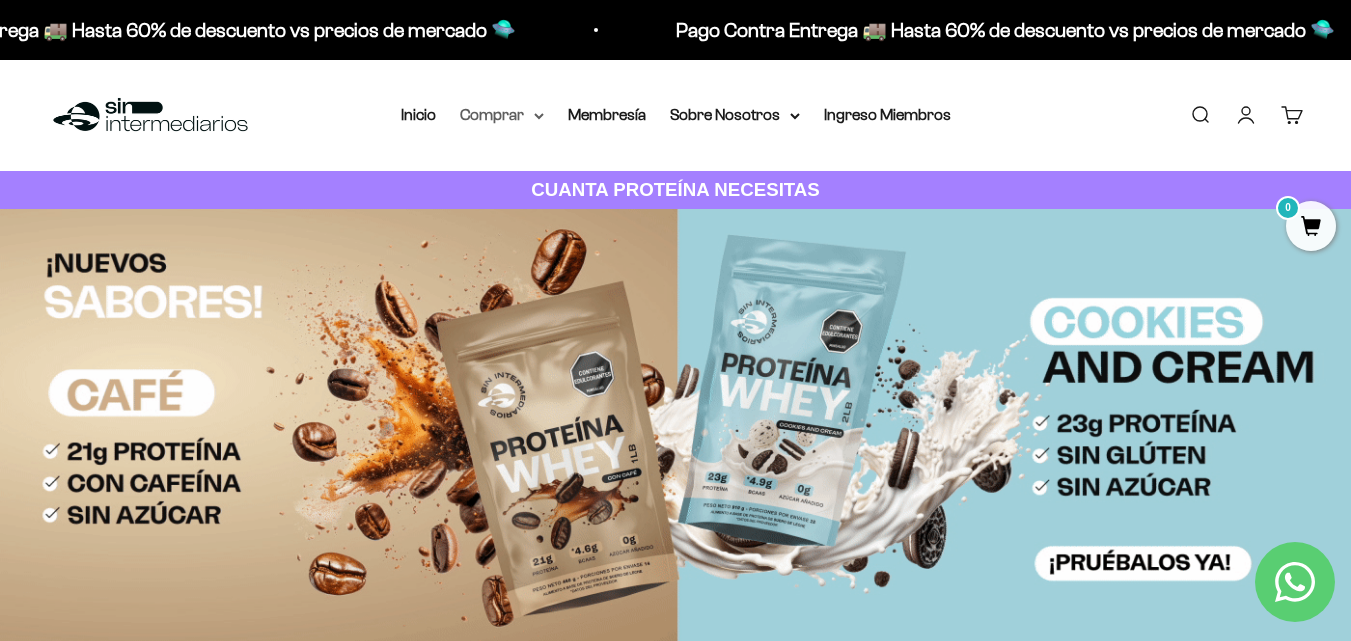 click on "Comprar" at bounding box center (502, 115) 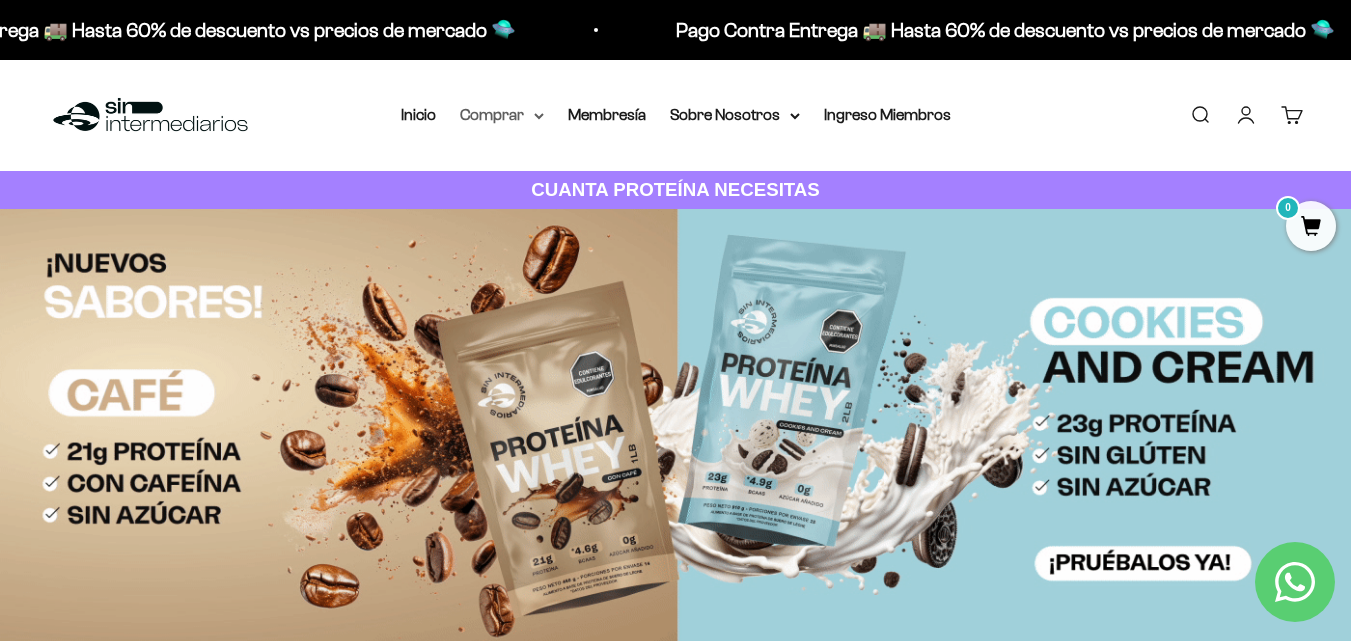 click on "Comprar" at bounding box center (502, 115) 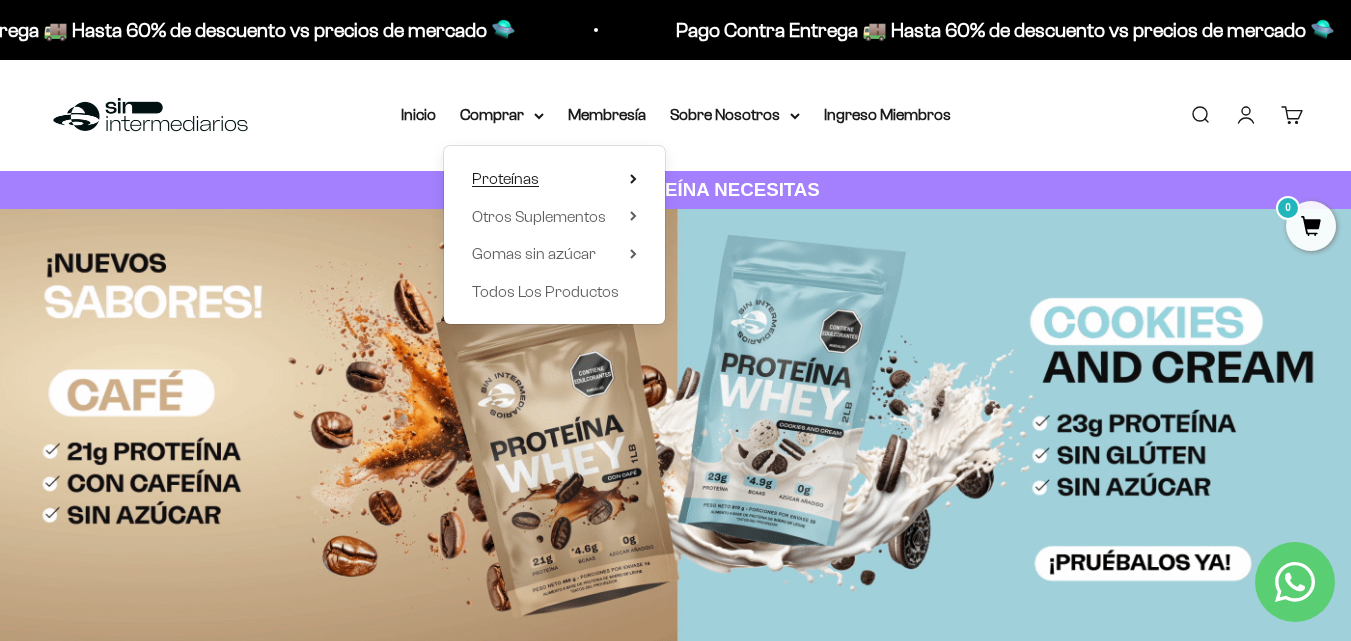 click on "Proteínas" at bounding box center [505, 178] 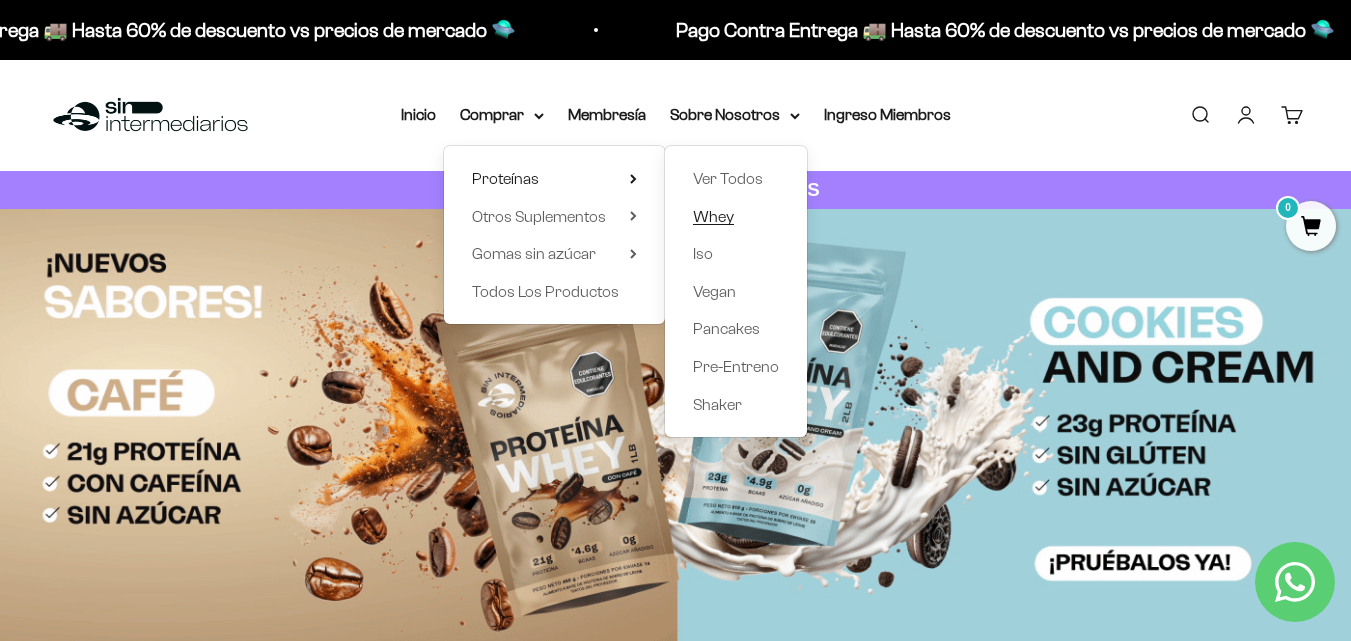 click on "Whey" at bounding box center (713, 216) 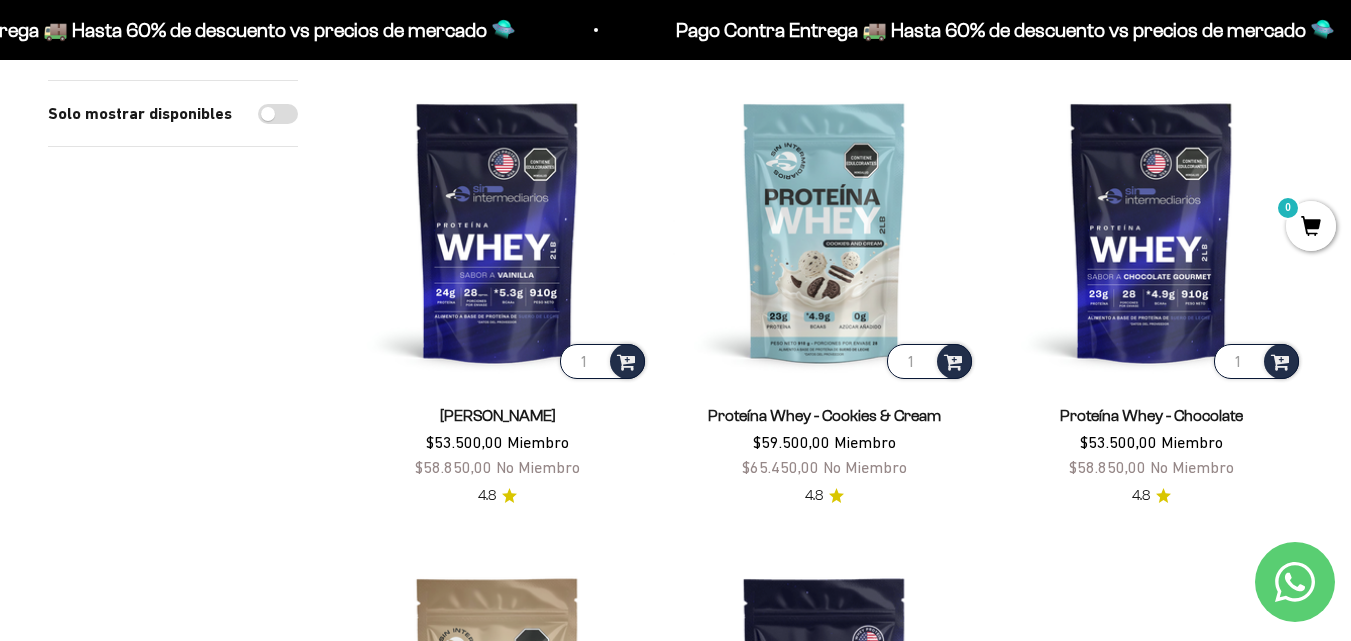 scroll, scrollTop: 200, scrollLeft: 0, axis: vertical 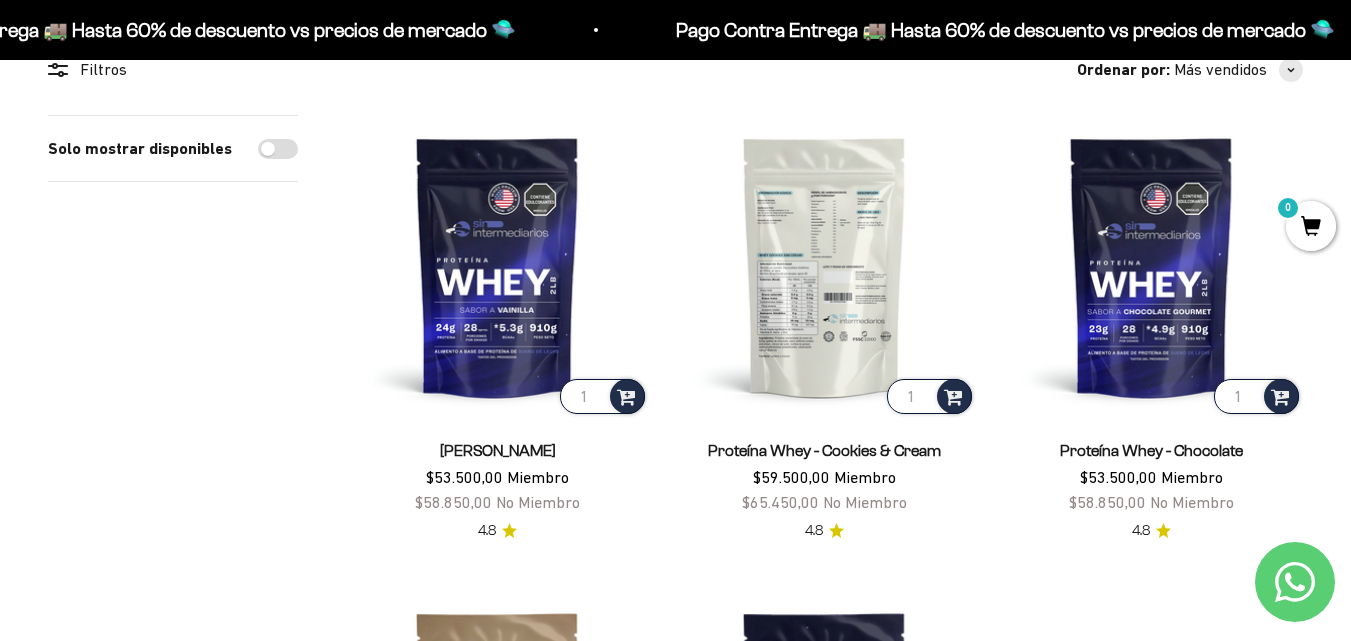 click at bounding box center (824, 266) 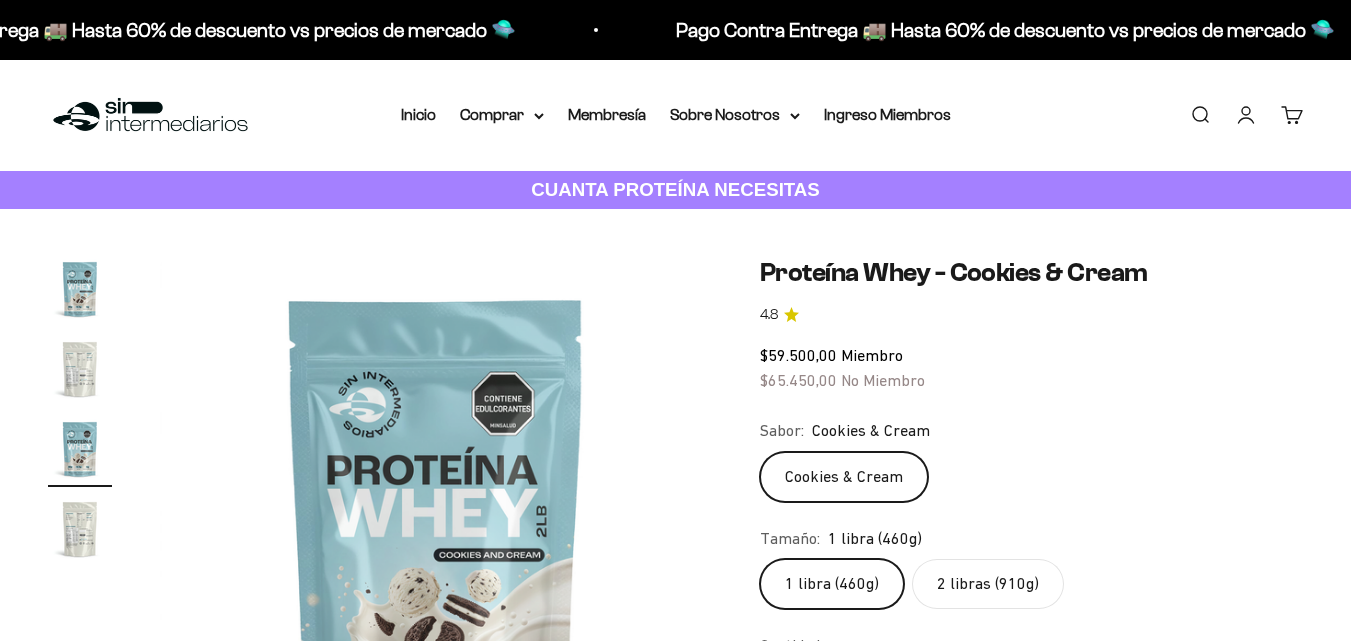 scroll, scrollTop: 0, scrollLeft: 0, axis: both 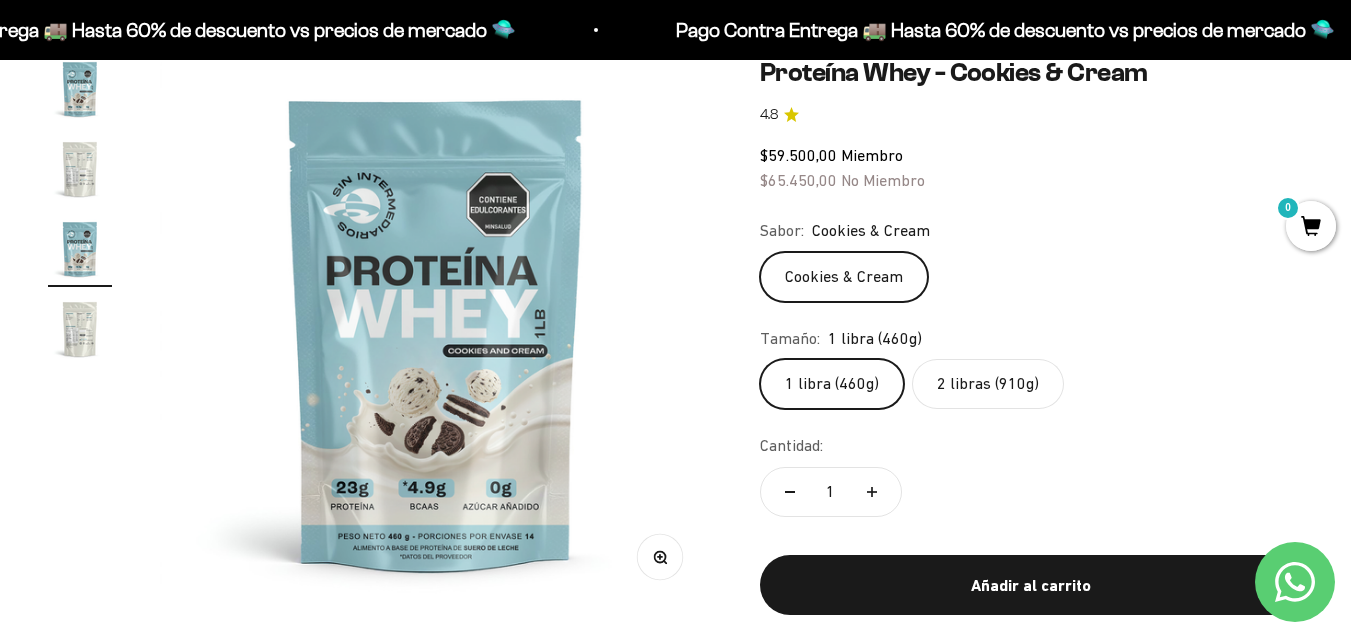 click on "2 libras (910g)" 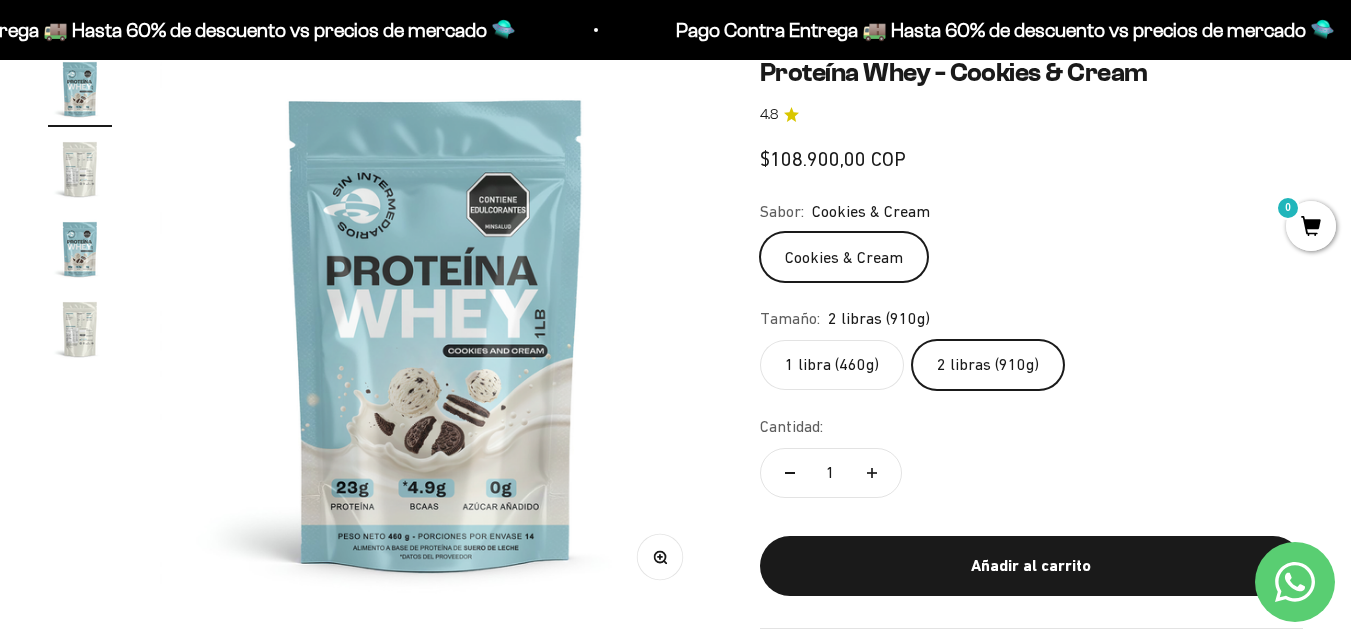 scroll, scrollTop: 0, scrollLeft: 0, axis: both 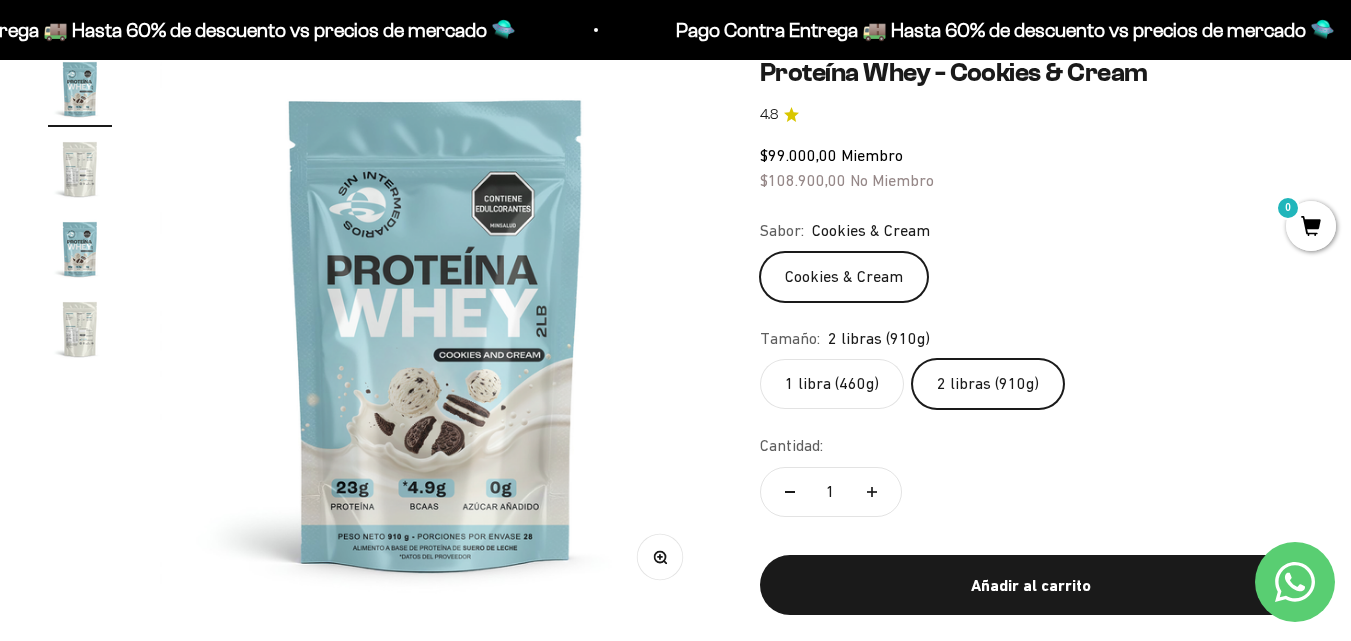 click at bounding box center [80, 169] 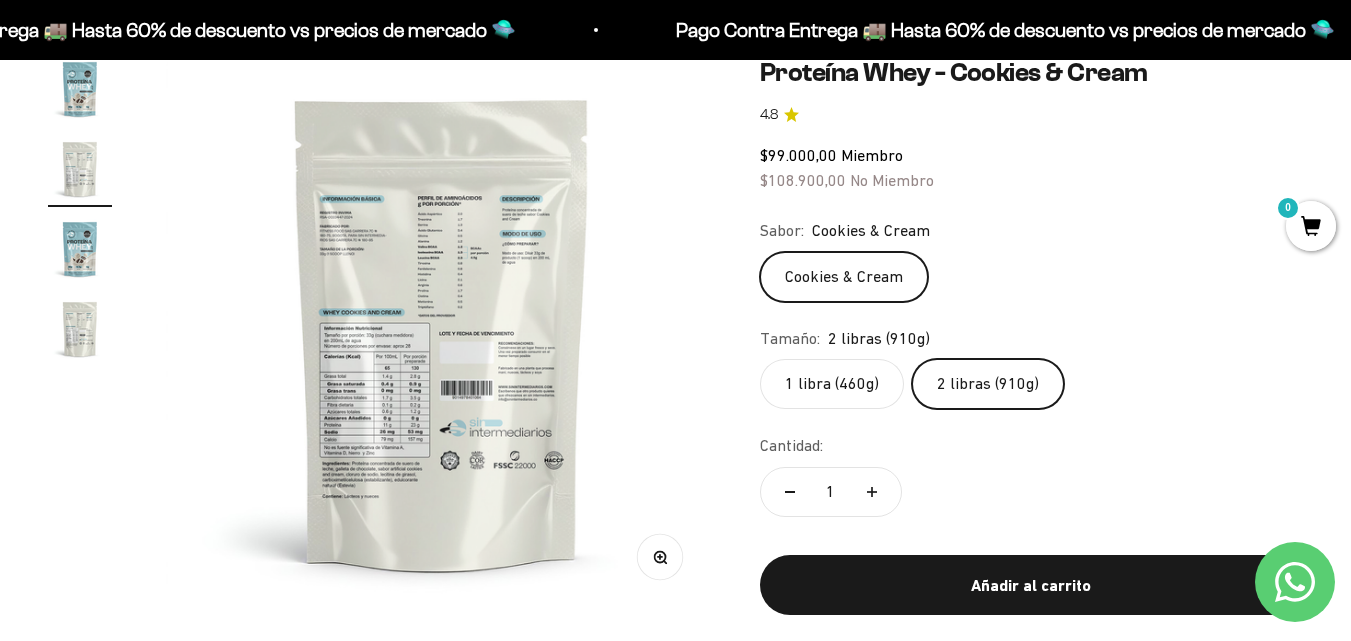 scroll, scrollTop: 0, scrollLeft: 564, axis: horizontal 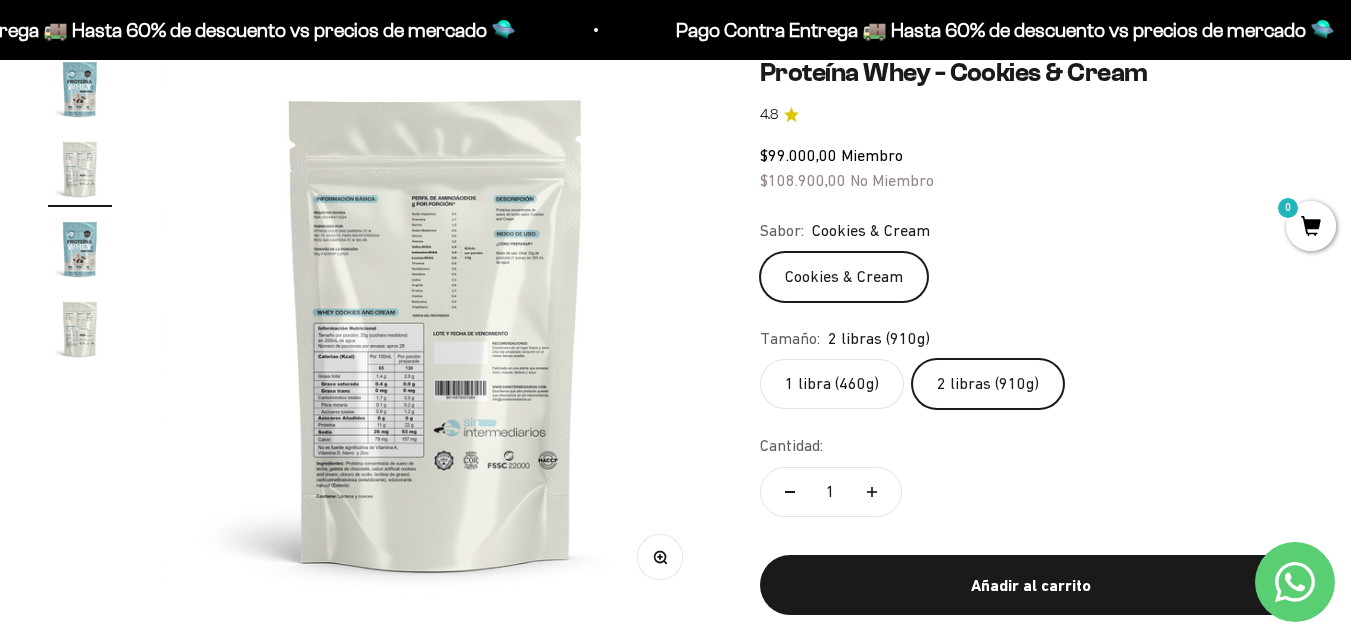 click at bounding box center (80, 249) 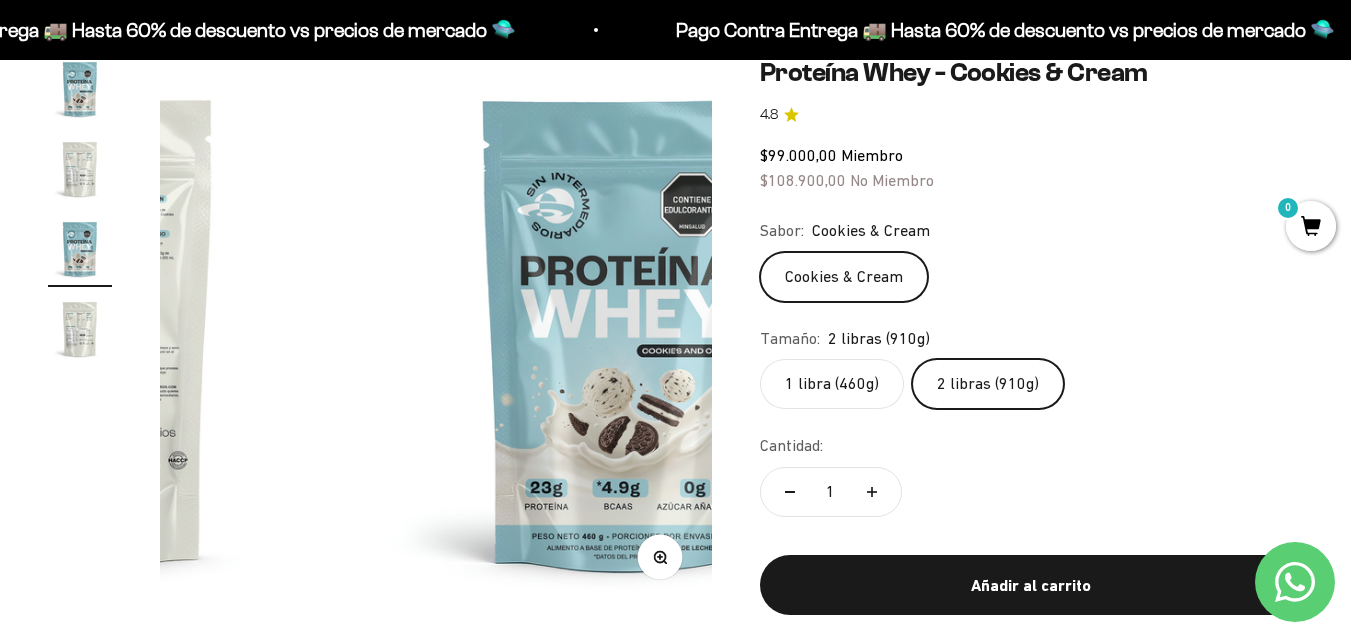 scroll, scrollTop: 0, scrollLeft: 1128, axis: horizontal 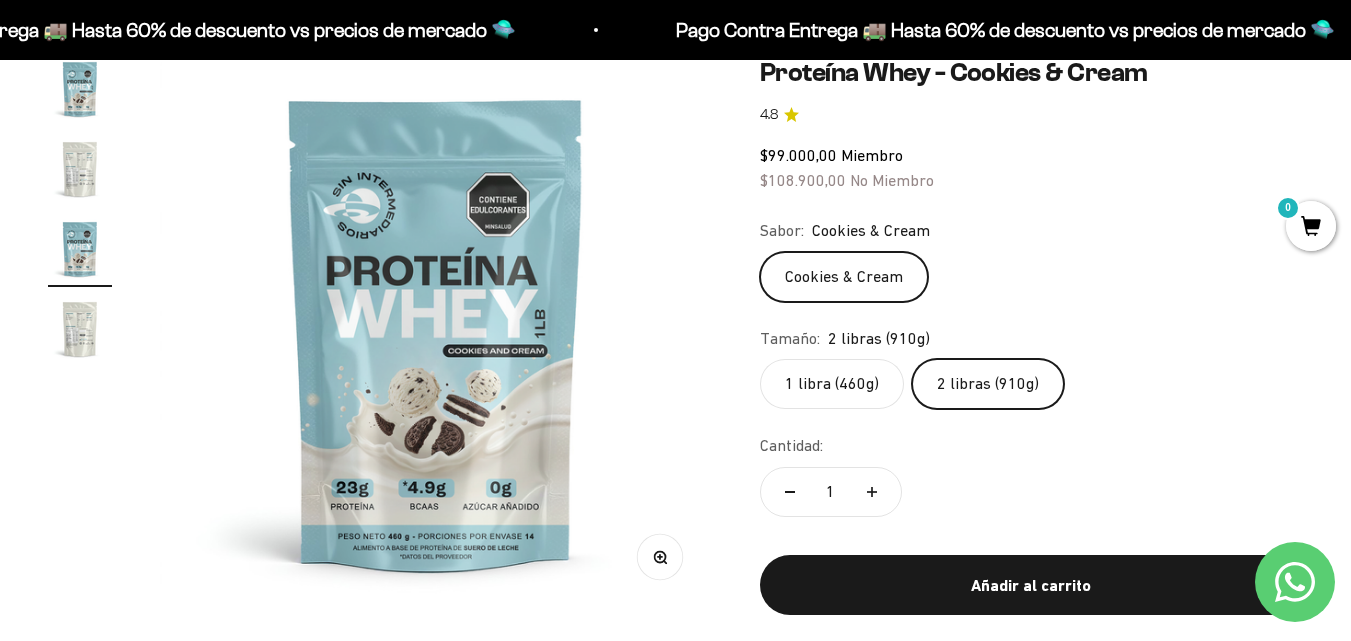 click at bounding box center [80, 169] 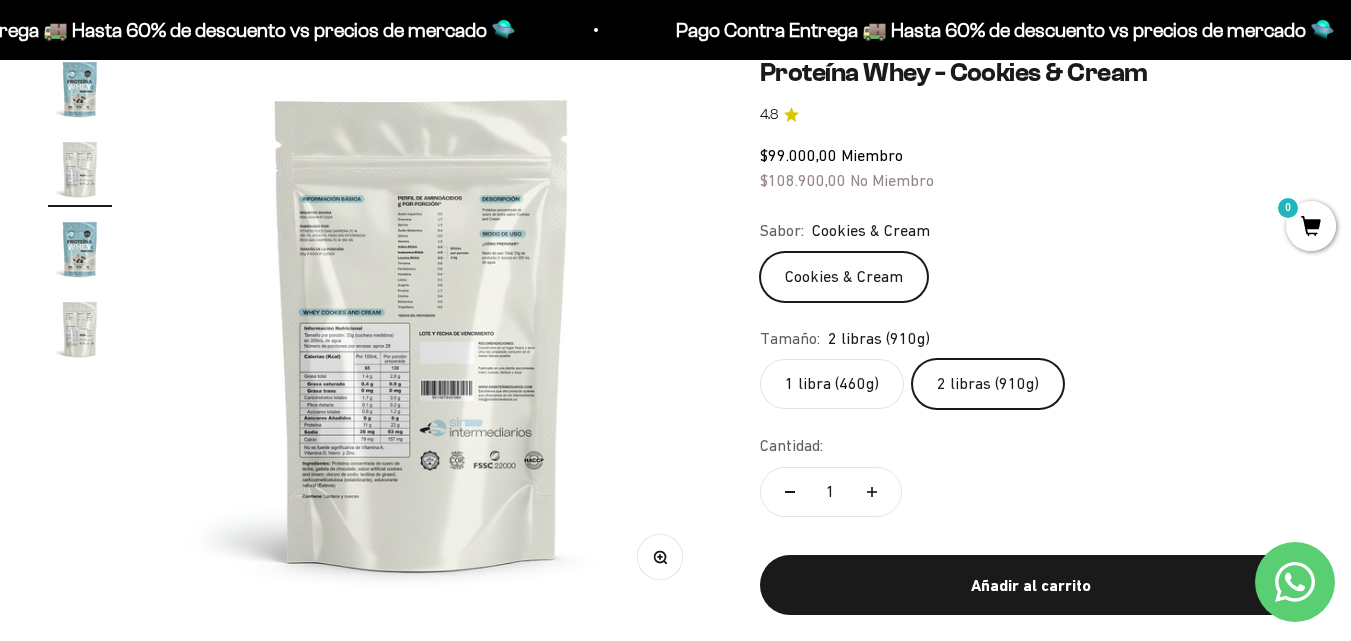 scroll, scrollTop: 0, scrollLeft: 564, axis: horizontal 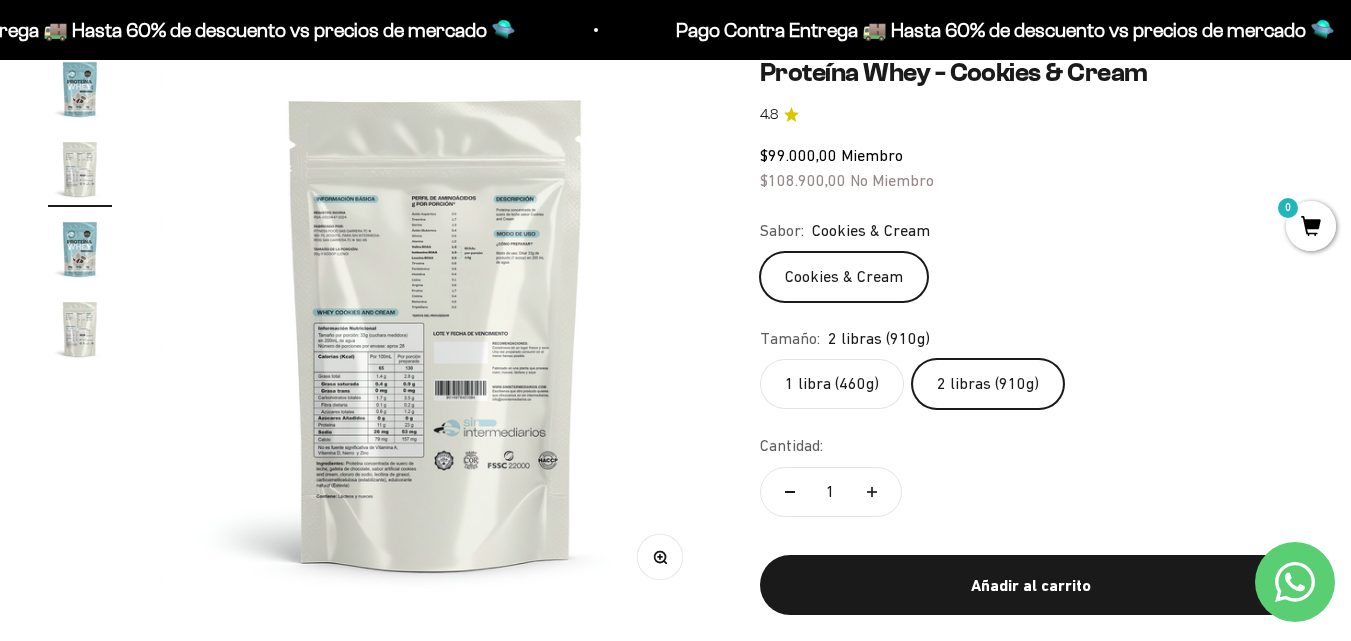 click at bounding box center (436, 333) 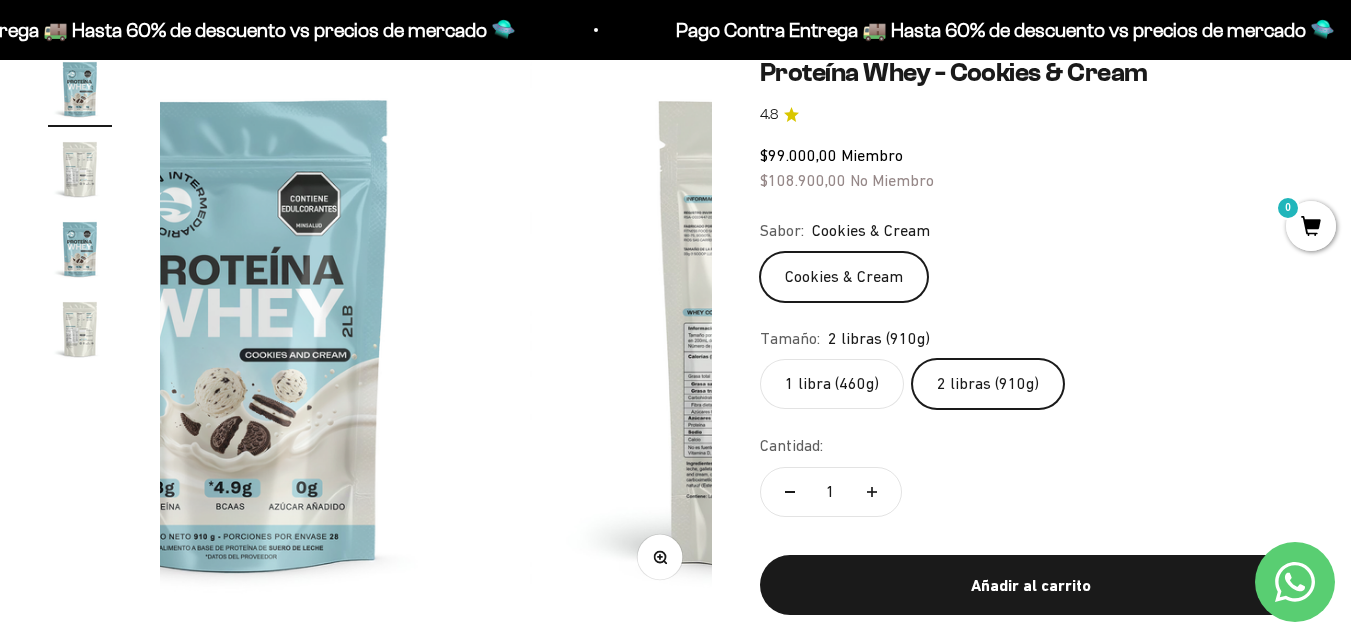 scroll, scrollTop: 0, scrollLeft: 0, axis: both 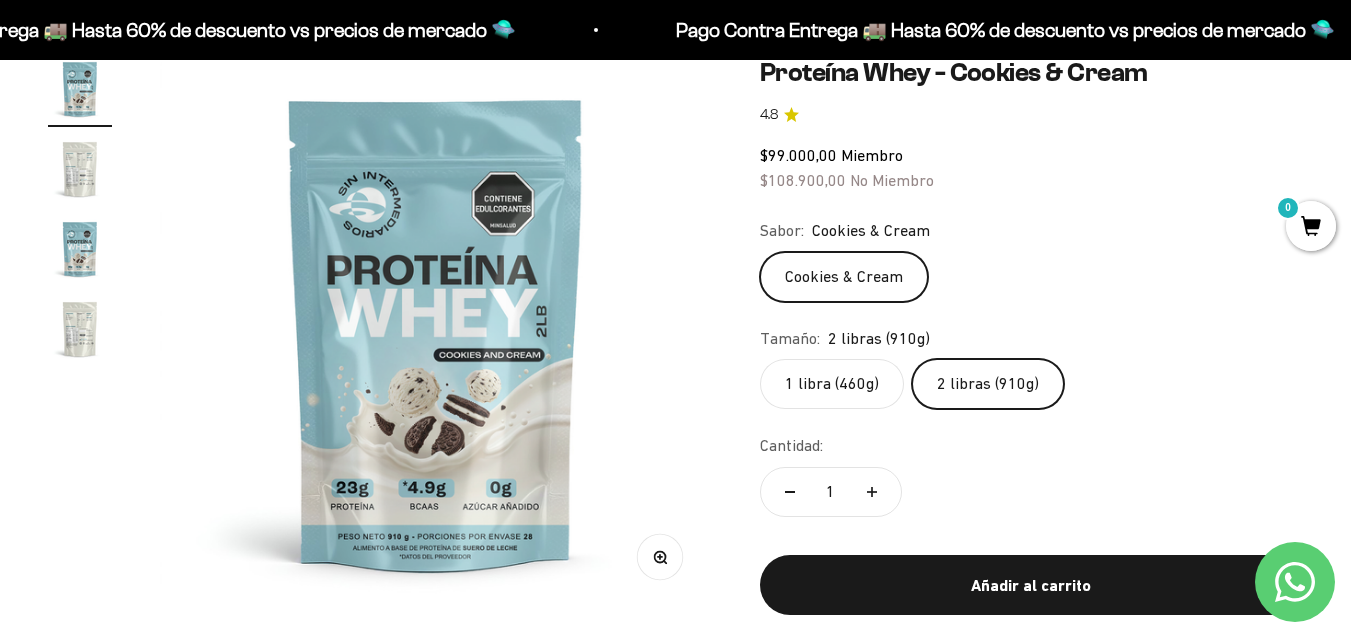 click at bounding box center (80, 329) 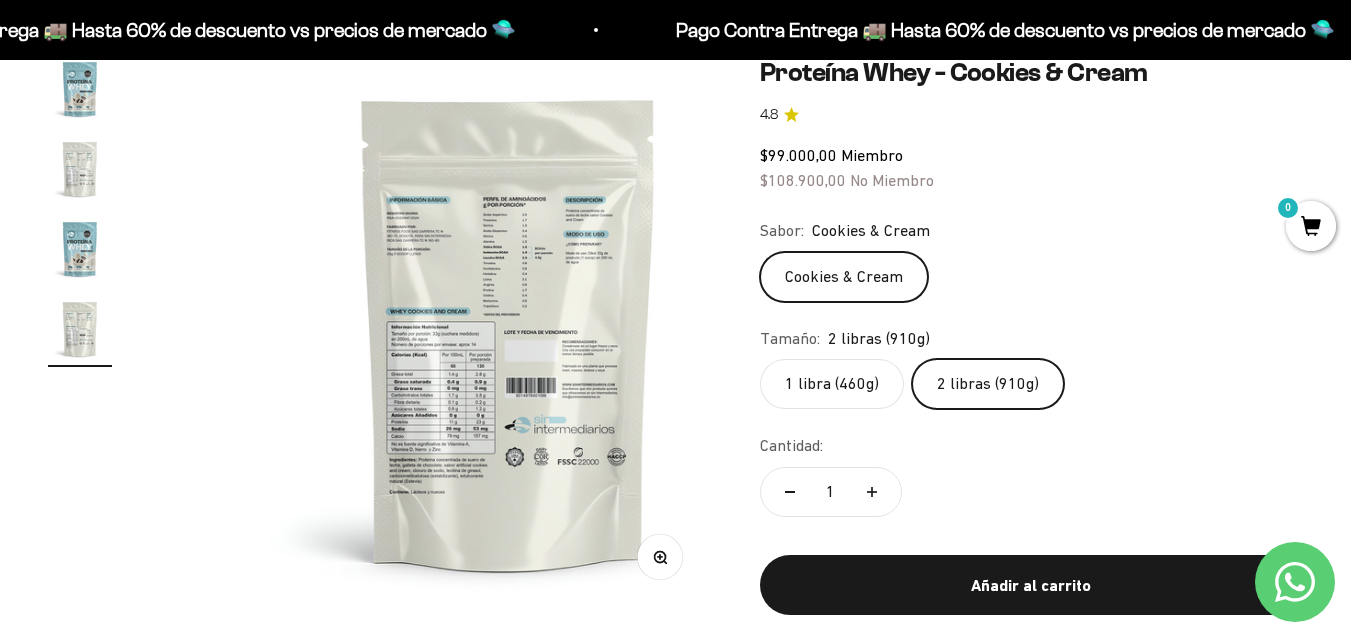 scroll, scrollTop: 0, scrollLeft: 1691, axis: horizontal 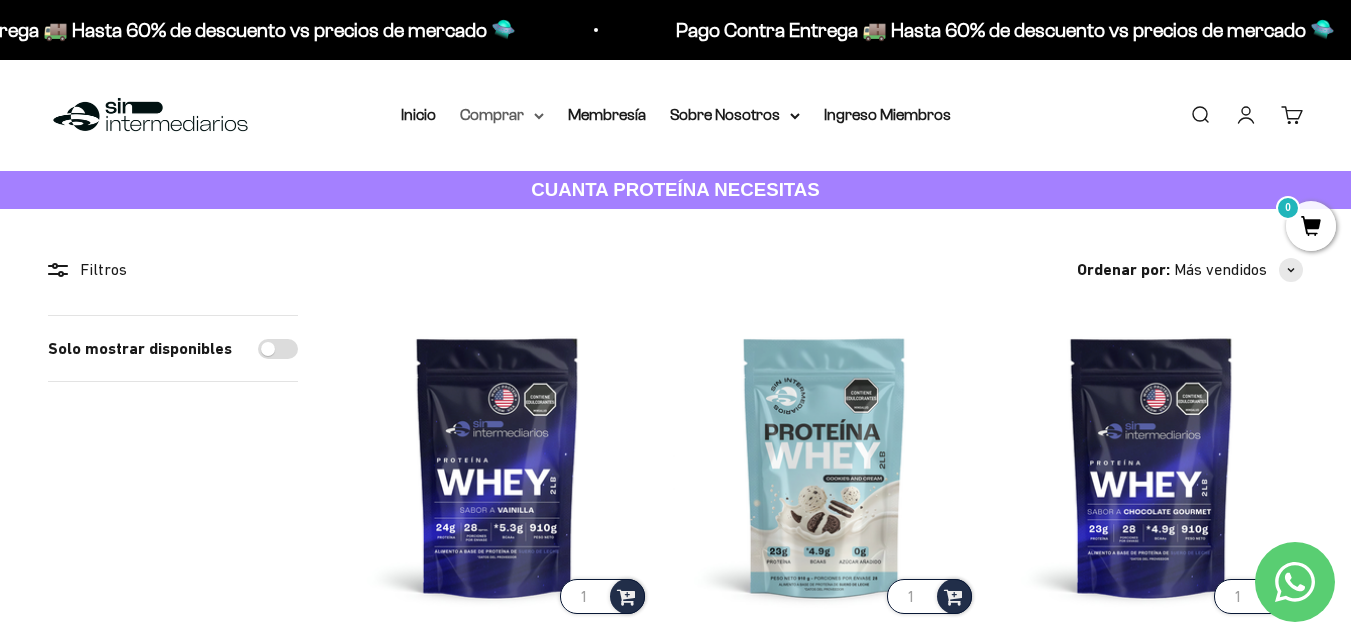 click on "Comprar" at bounding box center (502, 115) 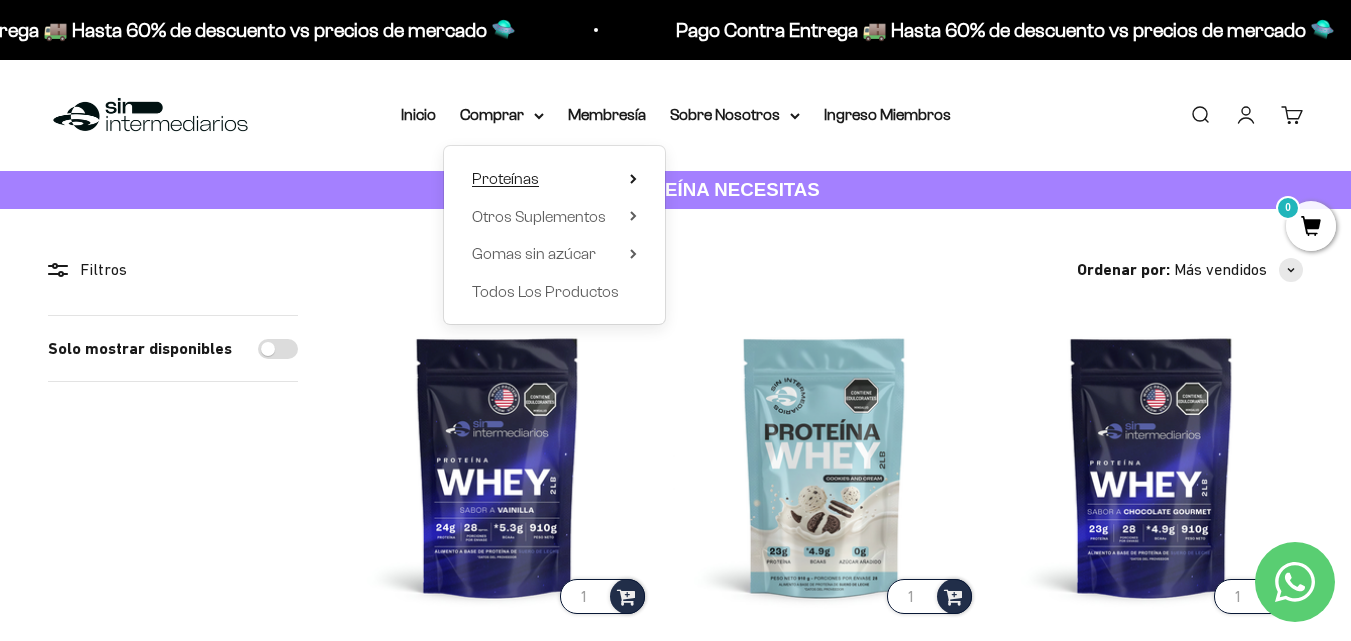 click on "Proteínas" at bounding box center (505, 178) 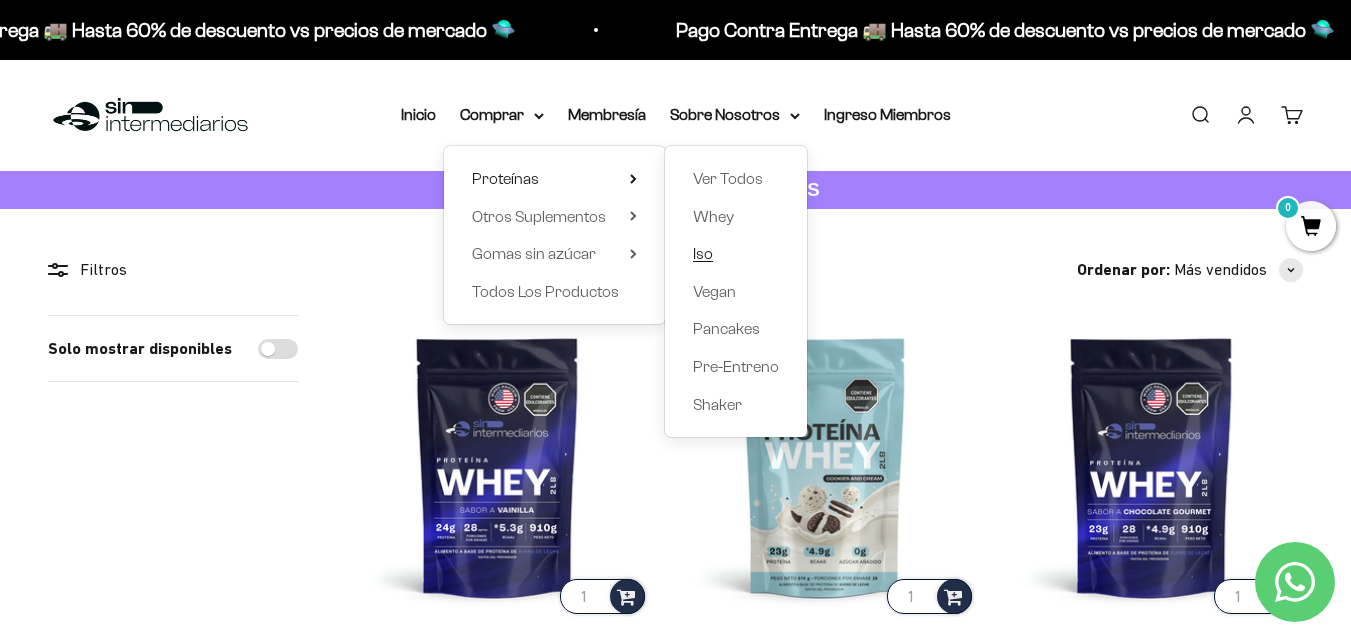 click on "Iso" at bounding box center [703, 253] 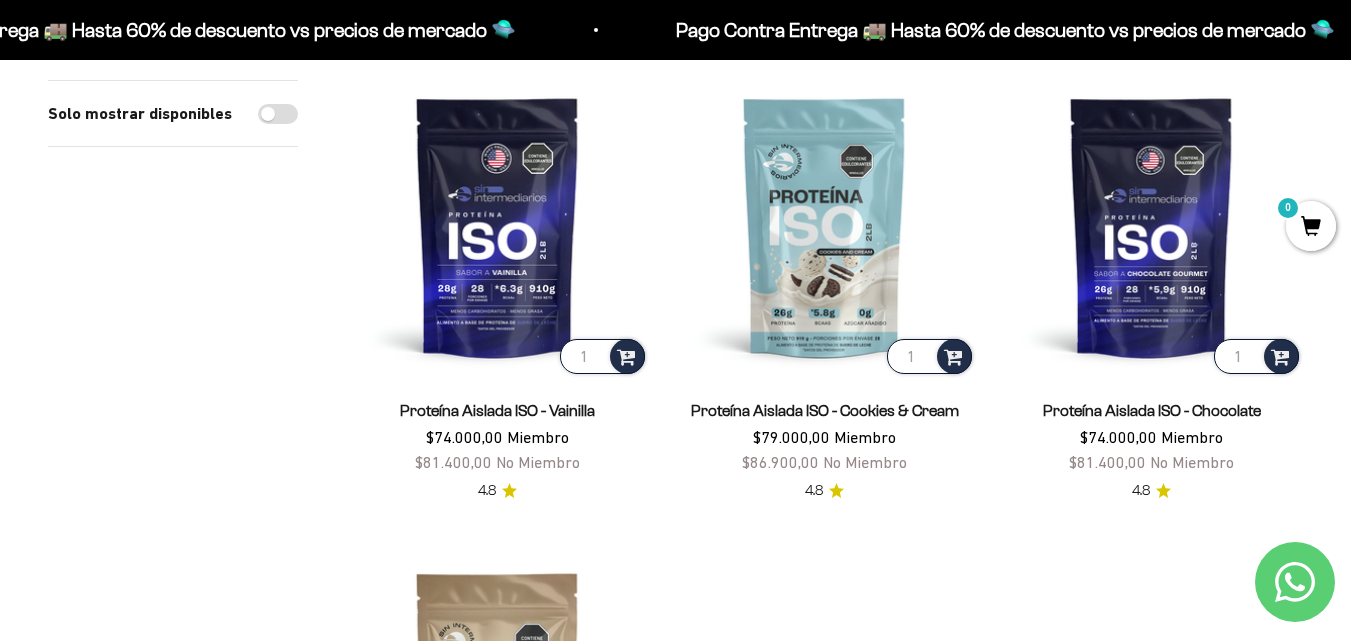 scroll, scrollTop: 200, scrollLeft: 0, axis: vertical 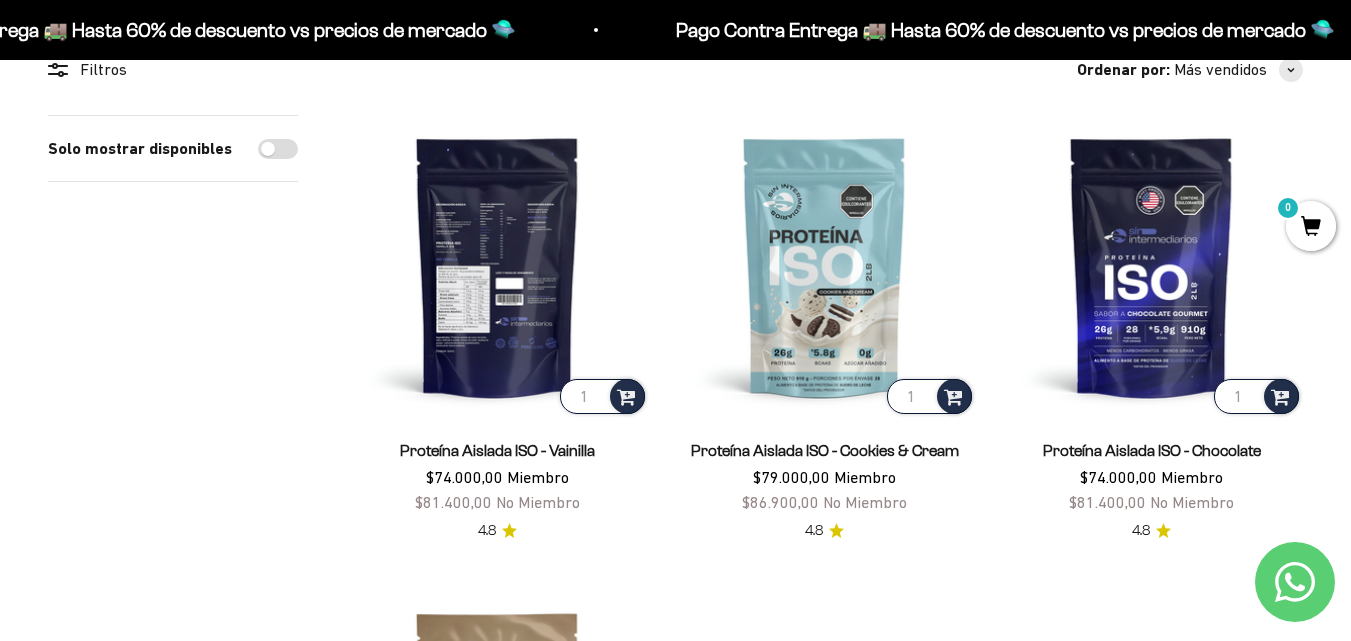 click at bounding box center [497, 266] 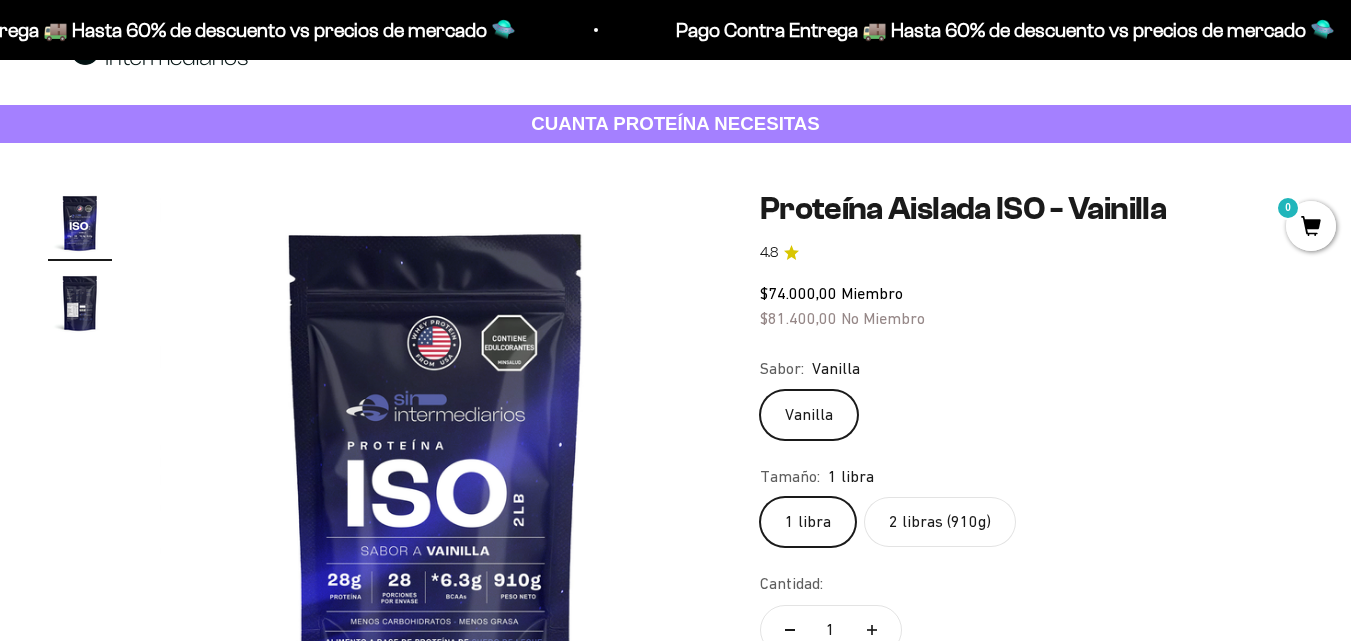 scroll, scrollTop: 194, scrollLeft: 0, axis: vertical 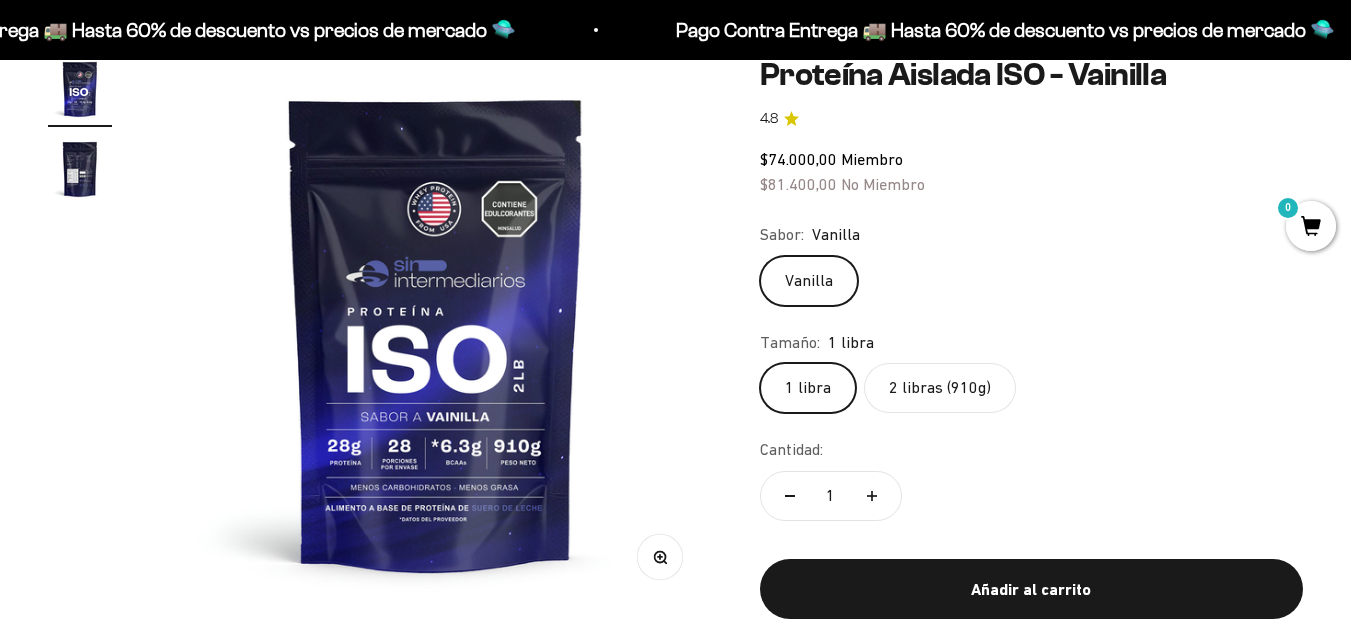 click on "2 libras (910g)" 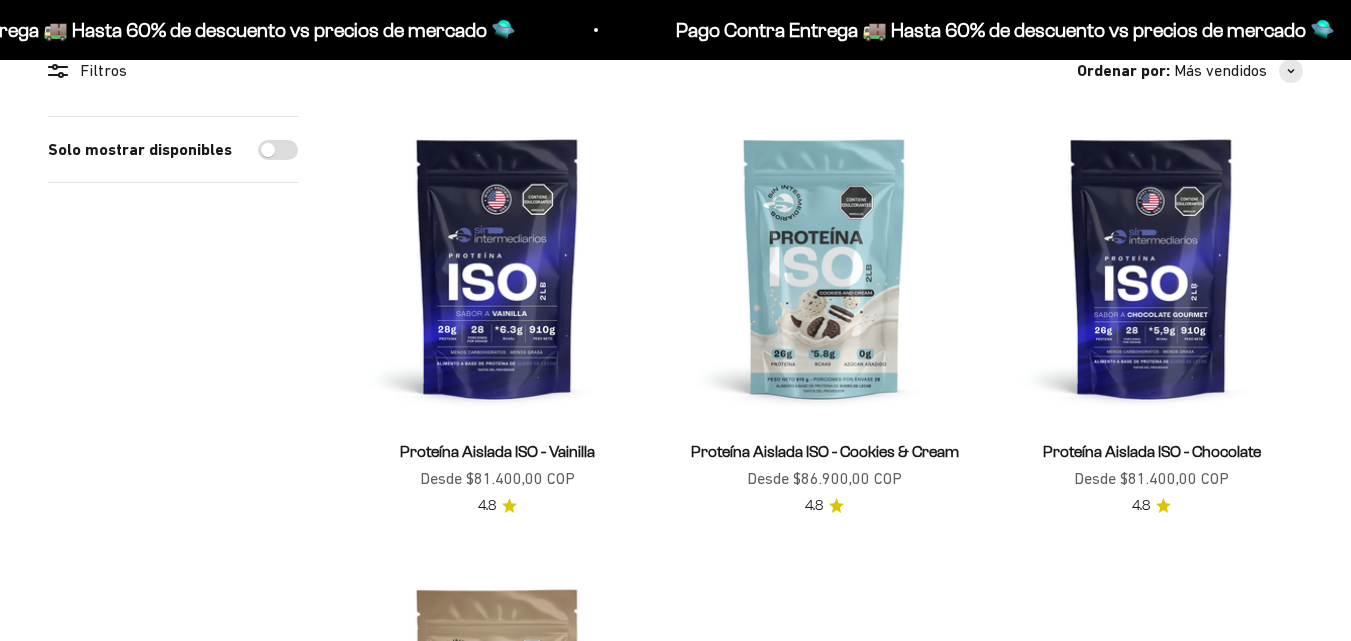 scroll, scrollTop: 199, scrollLeft: 0, axis: vertical 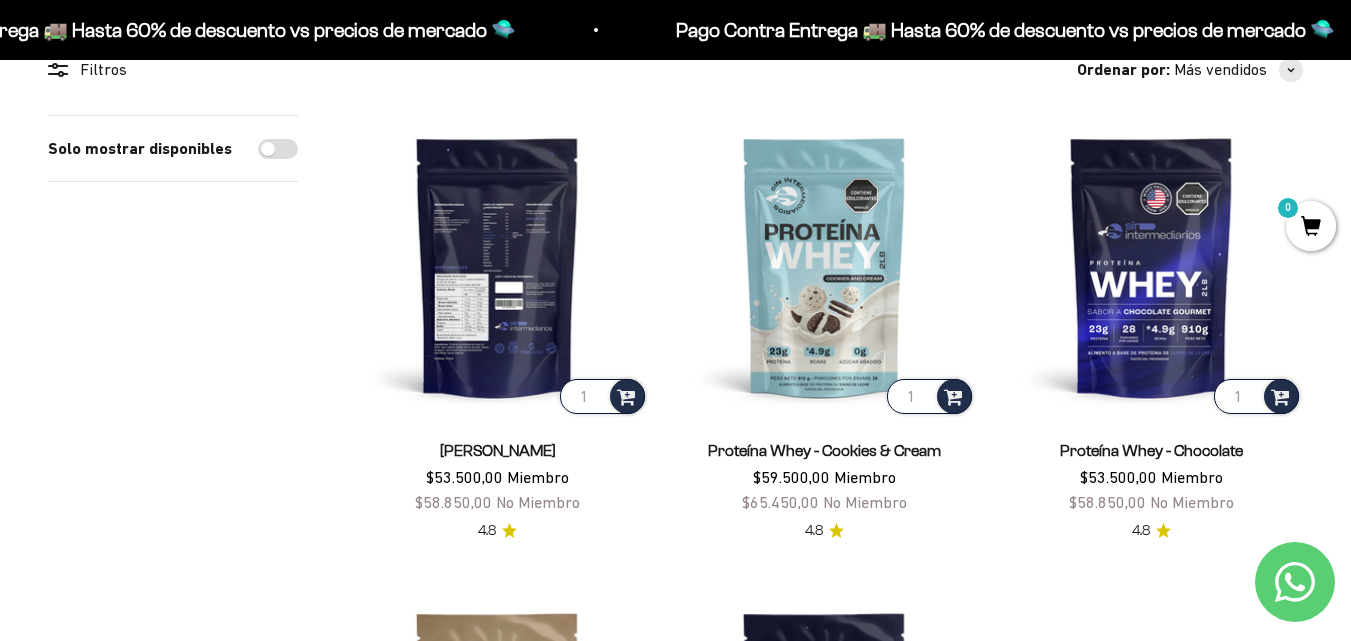 click at bounding box center [497, 266] 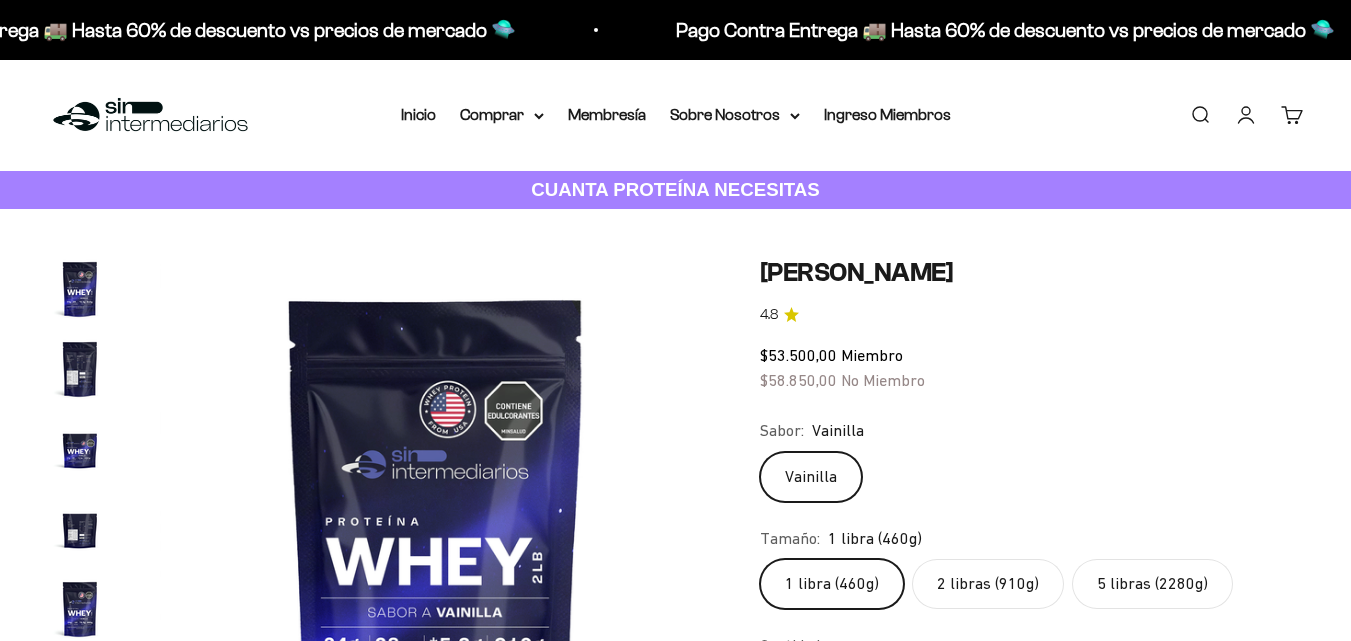 scroll, scrollTop: 0, scrollLeft: 0, axis: both 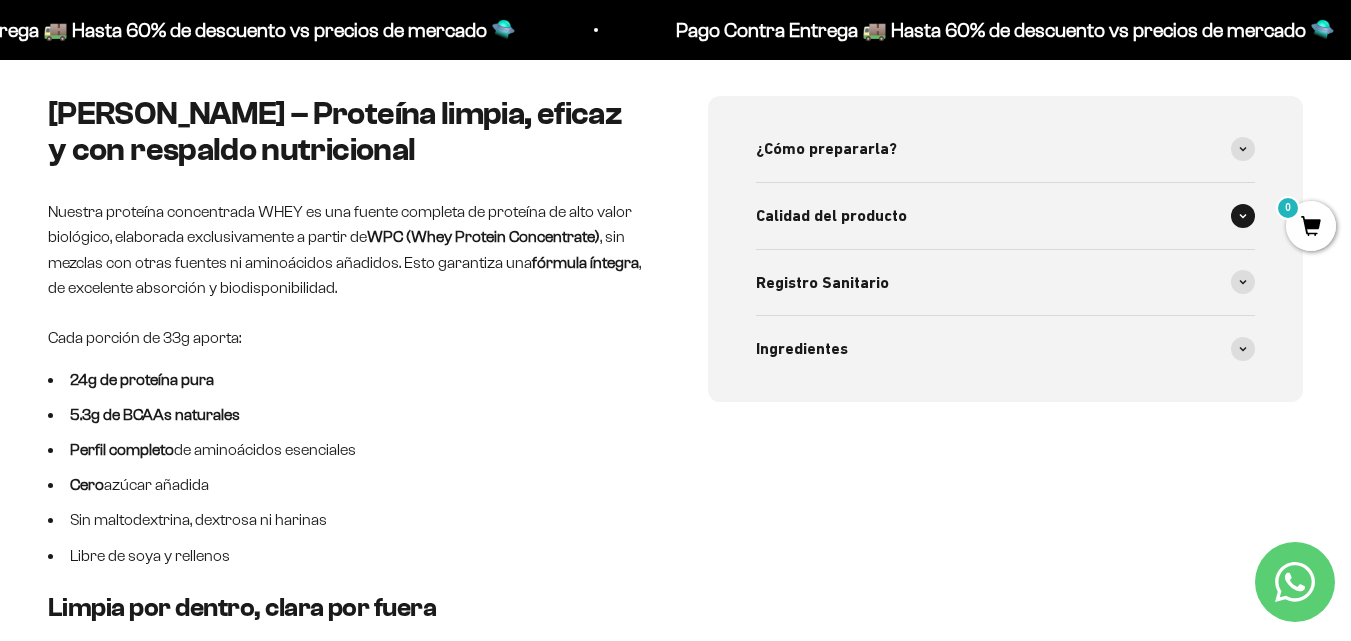 click at bounding box center (1243, 216) 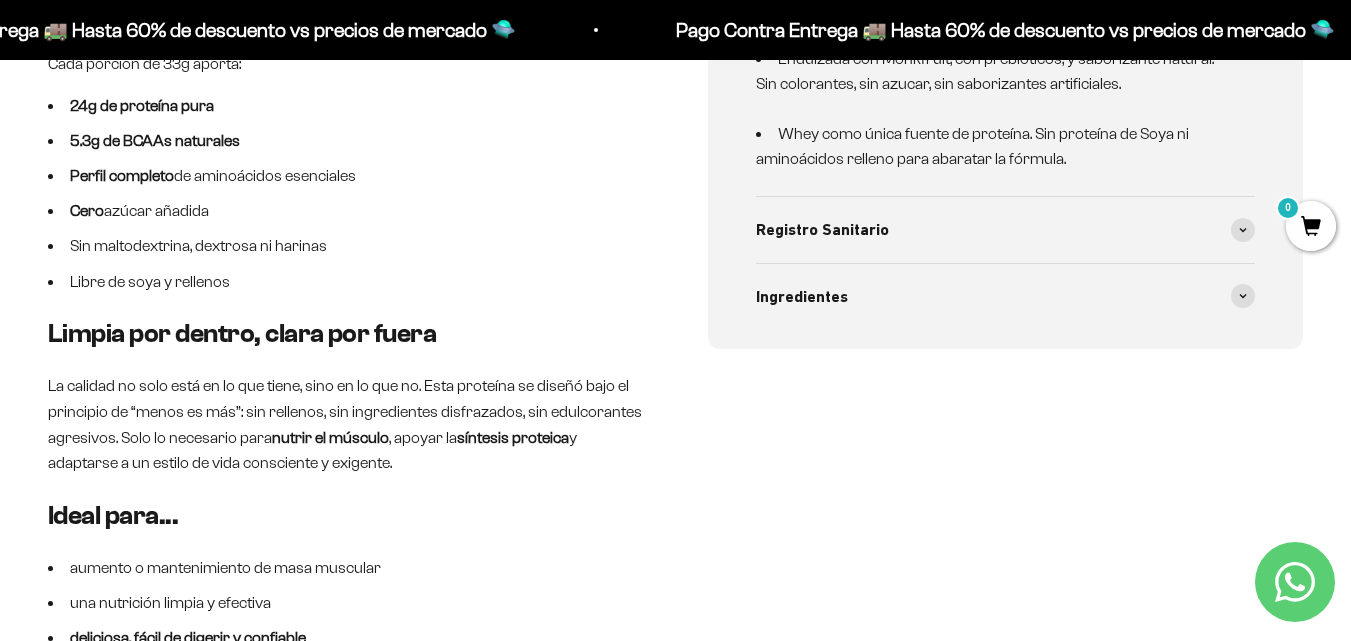 scroll, scrollTop: 1100, scrollLeft: 0, axis: vertical 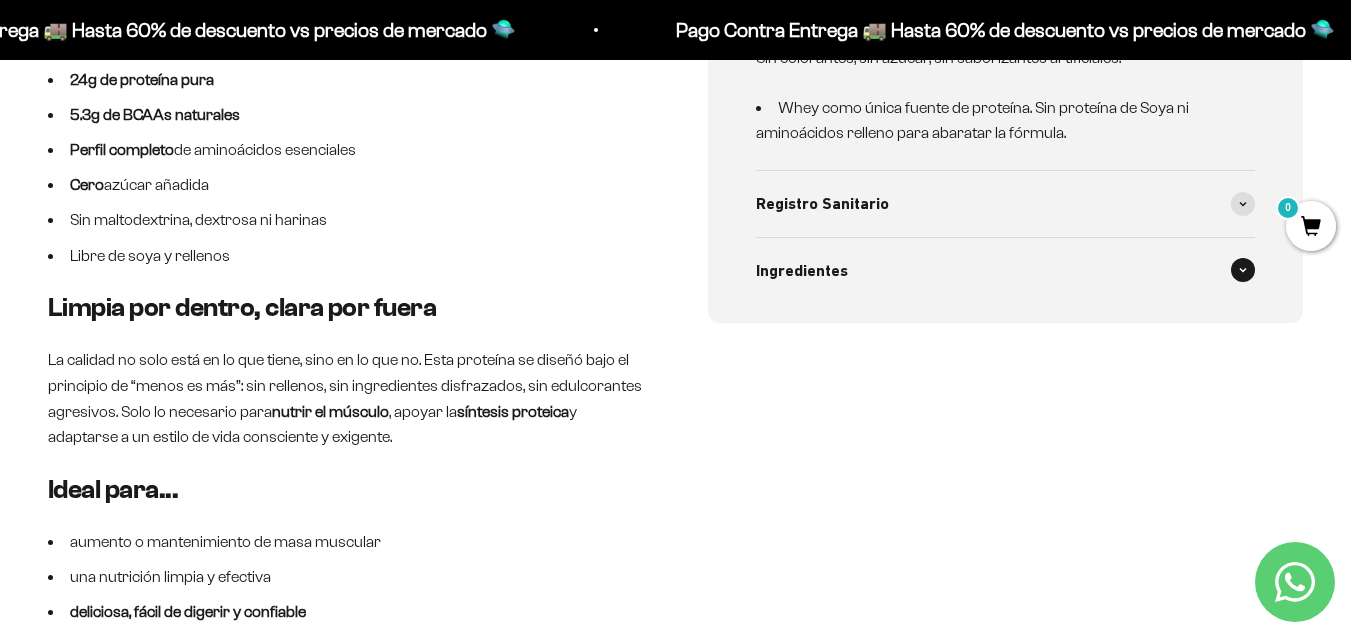 click at bounding box center [1243, 270] 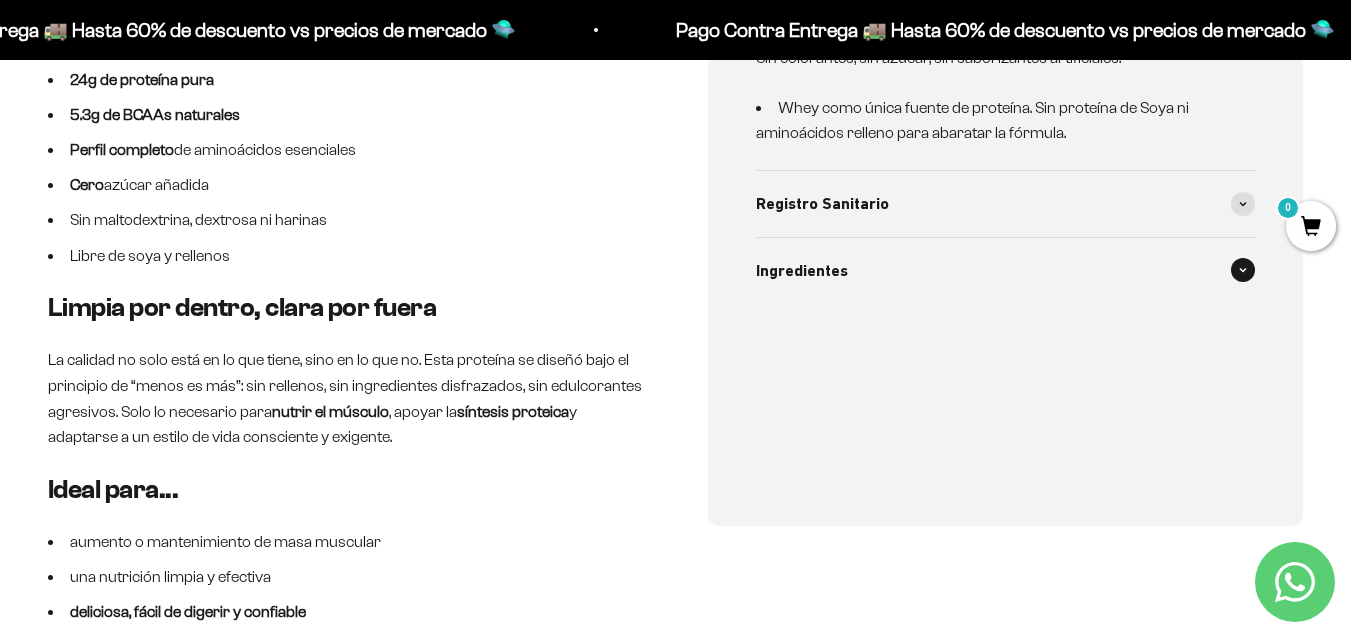 click at bounding box center (1243, 270) 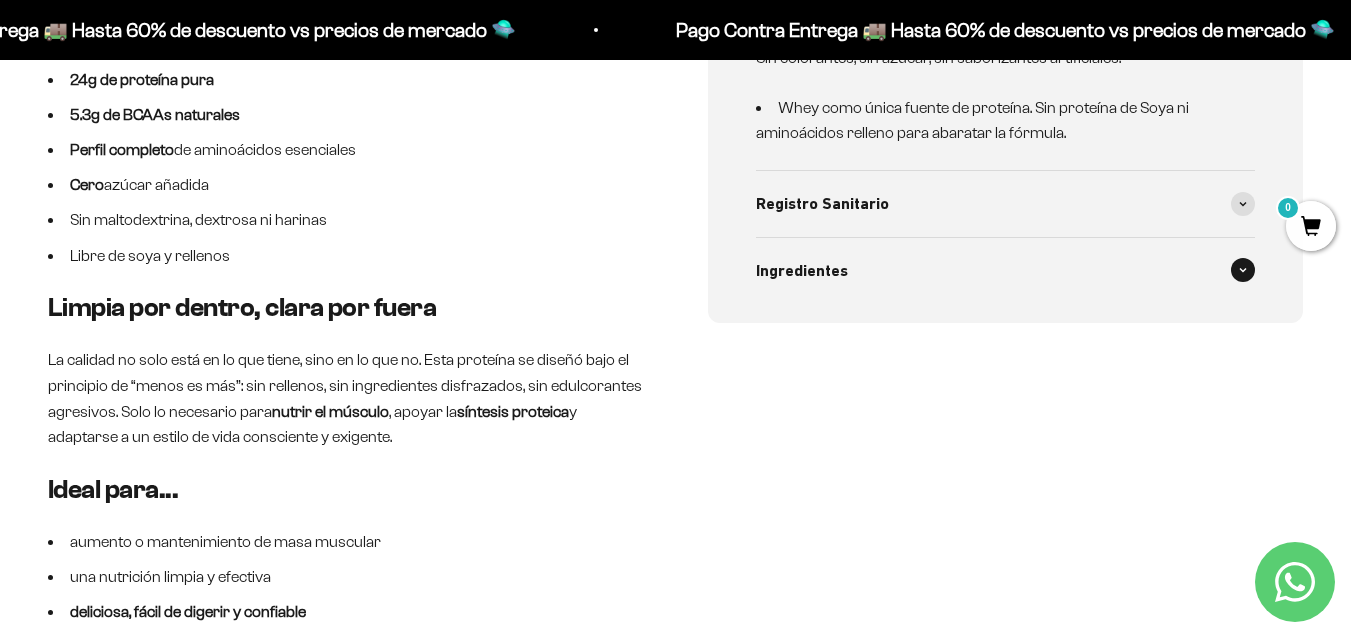 click at bounding box center [1243, 270] 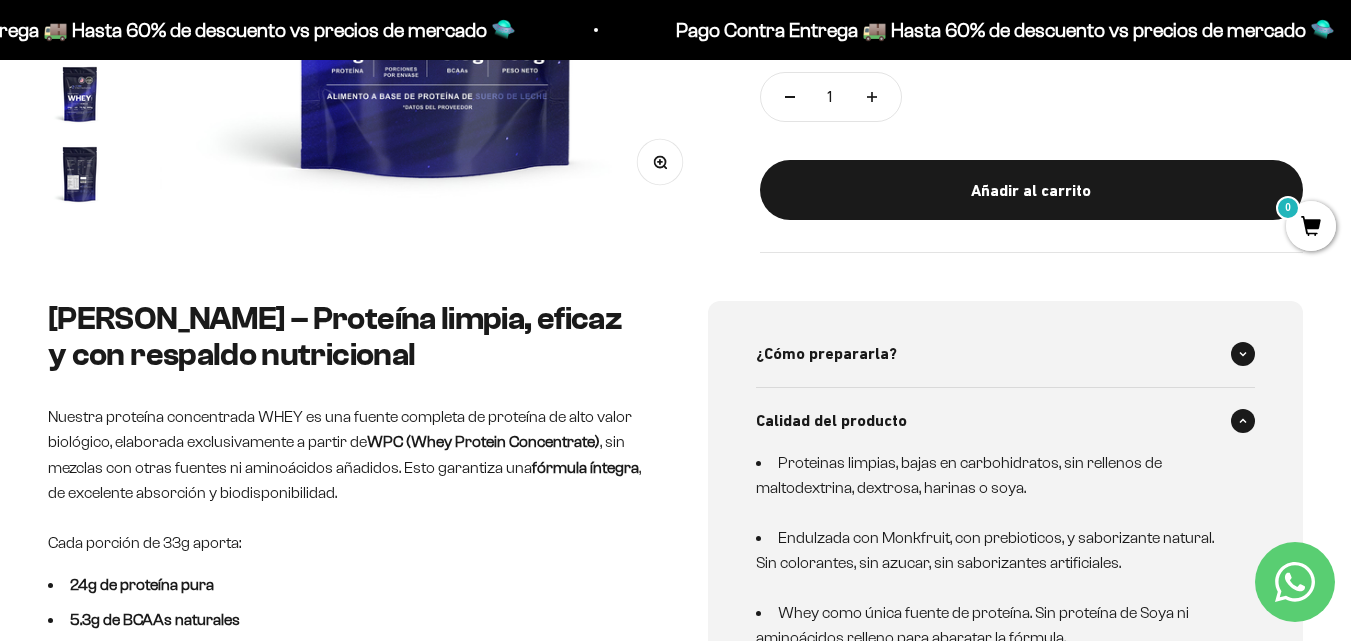 scroll, scrollTop: 600, scrollLeft: 0, axis: vertical 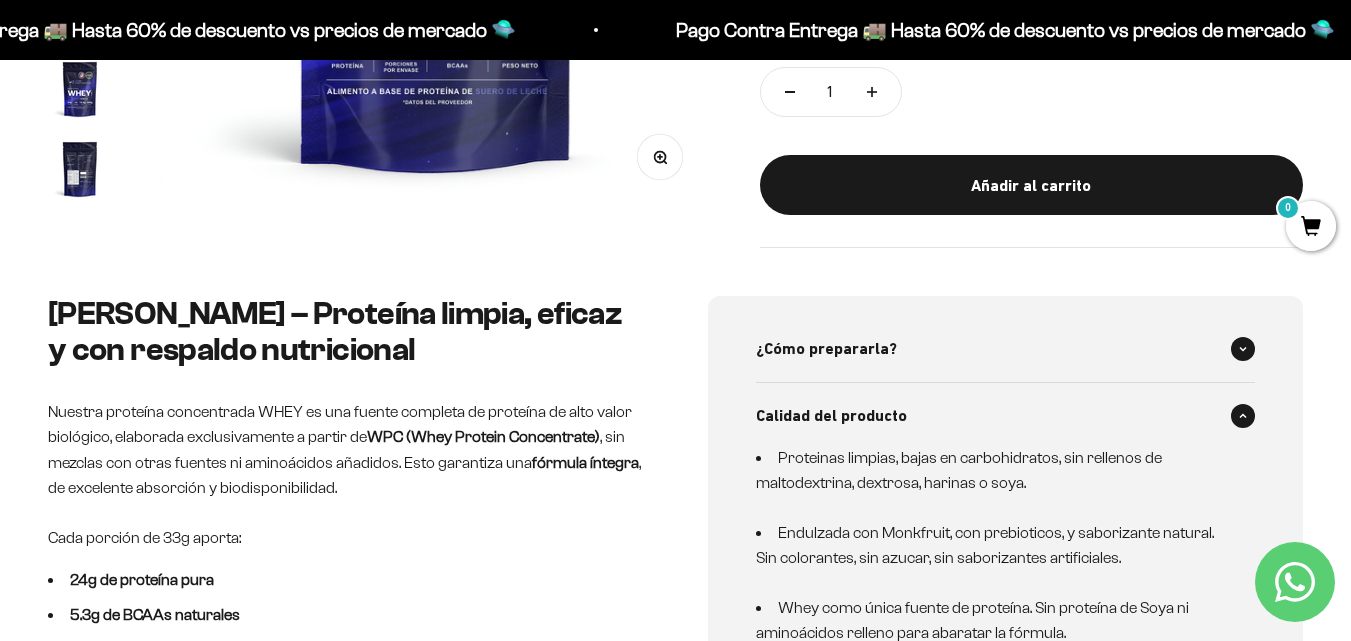 click at bounding box center [1243, 349] 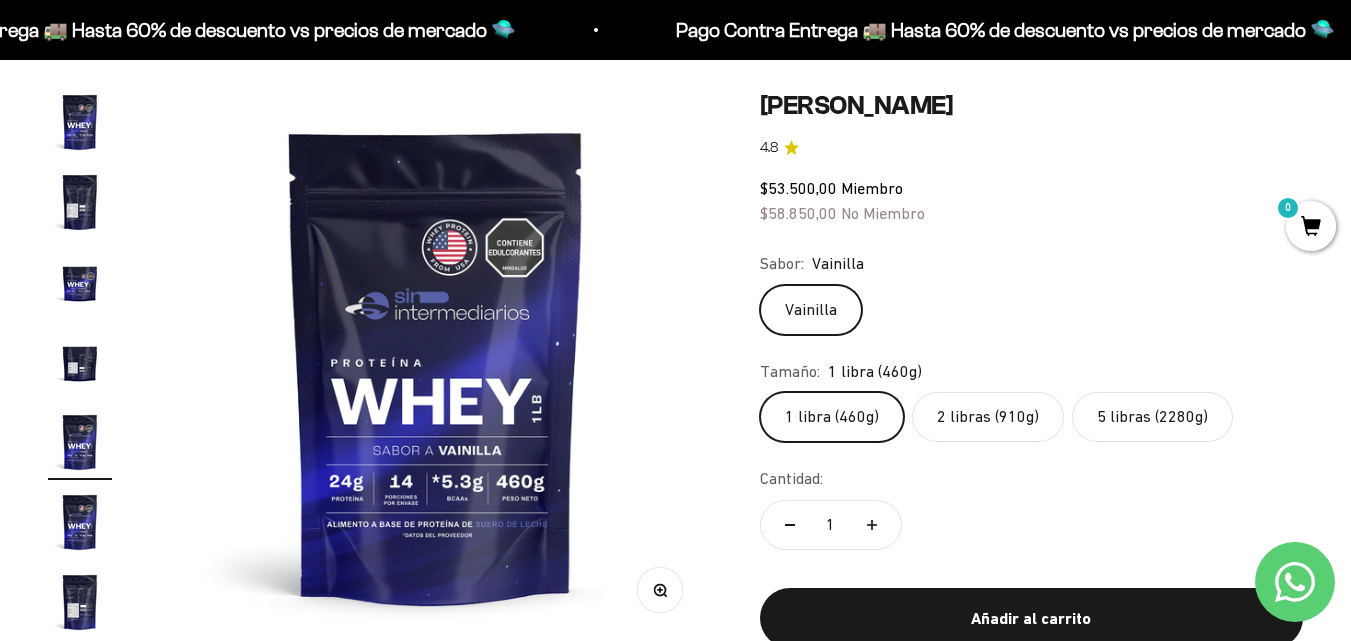 scroll, scrollTop: 200, scrollLeft: 0, axis: vertical 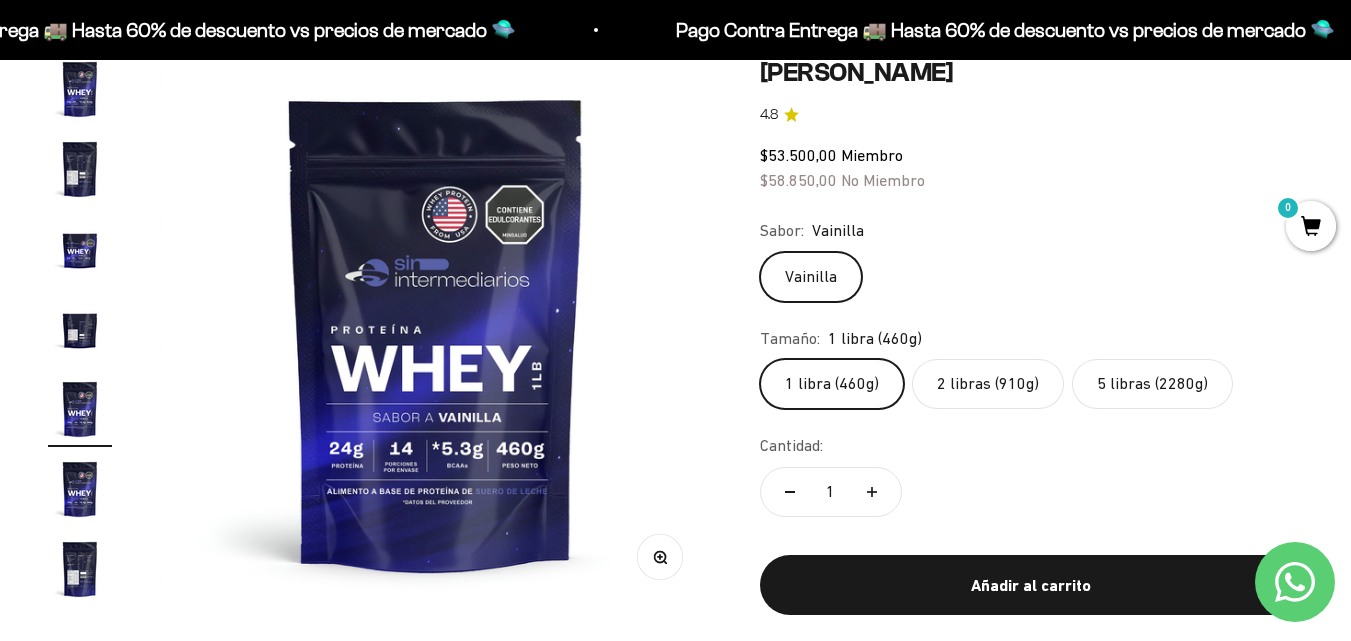 click on "5 libras (2280g)" 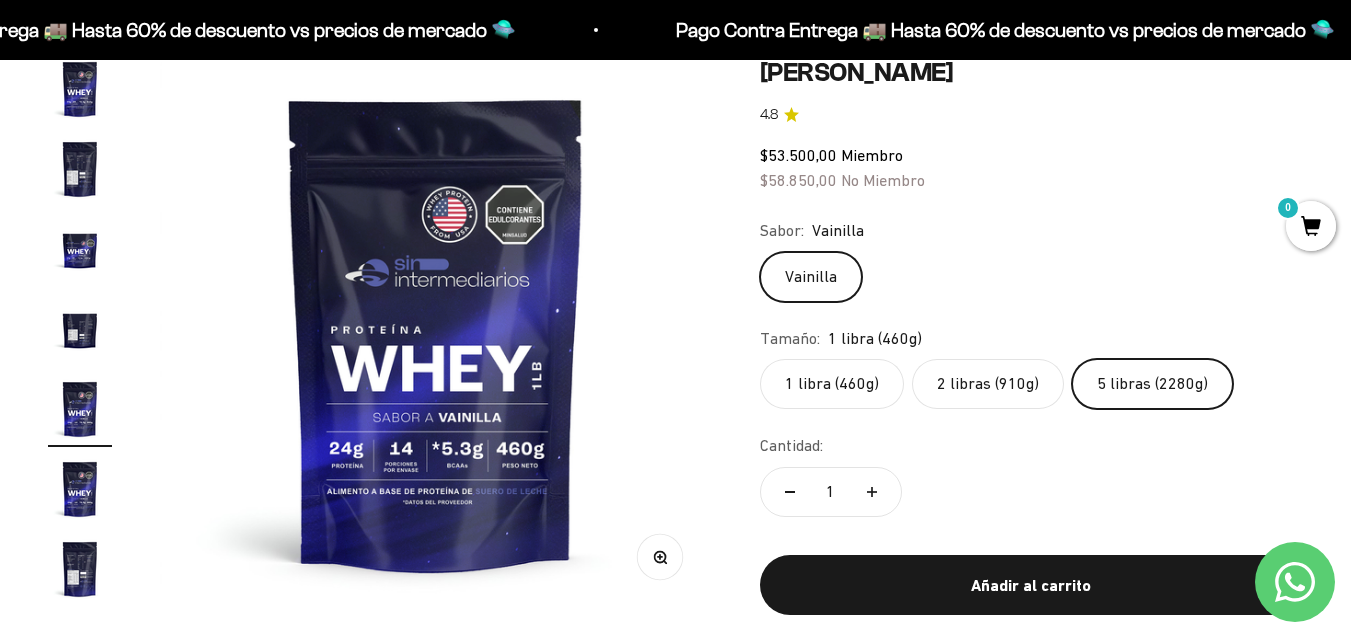 scroll, scrollTop: 0, scrollLeft: 1128, axis: horizontal 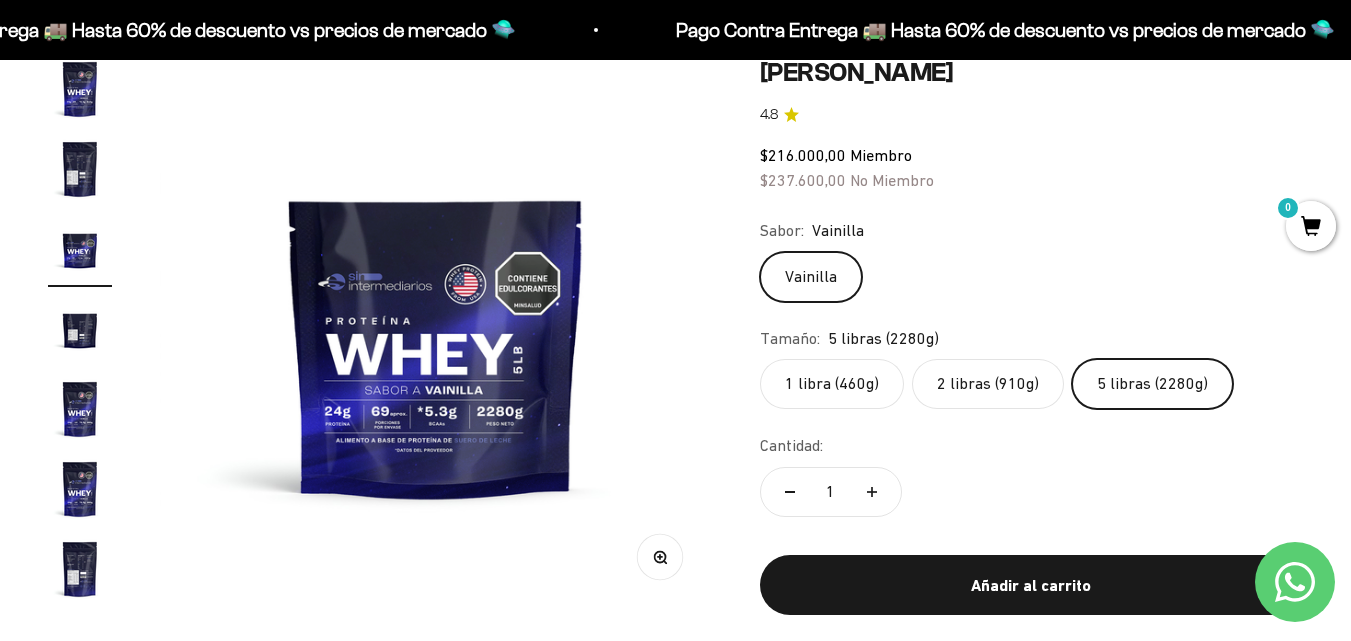 click at bounding box center [80, 89] 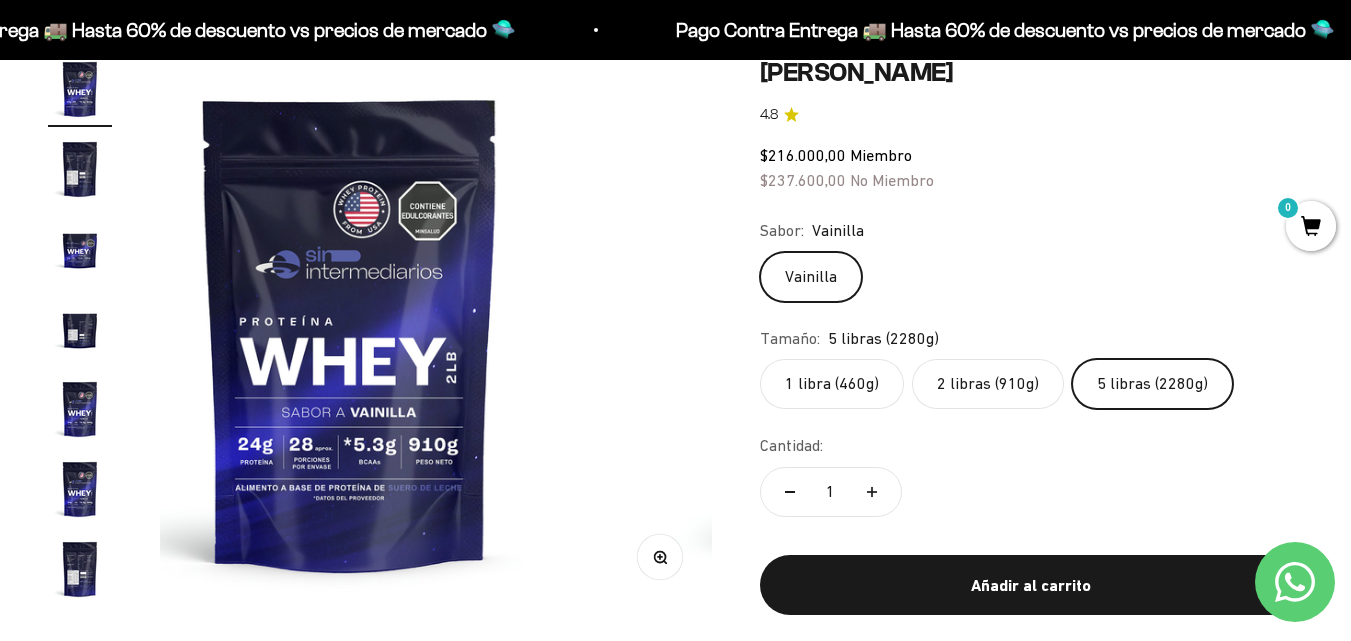 scroll, scrollTop: 0, scrollLeft: 0, axis: both 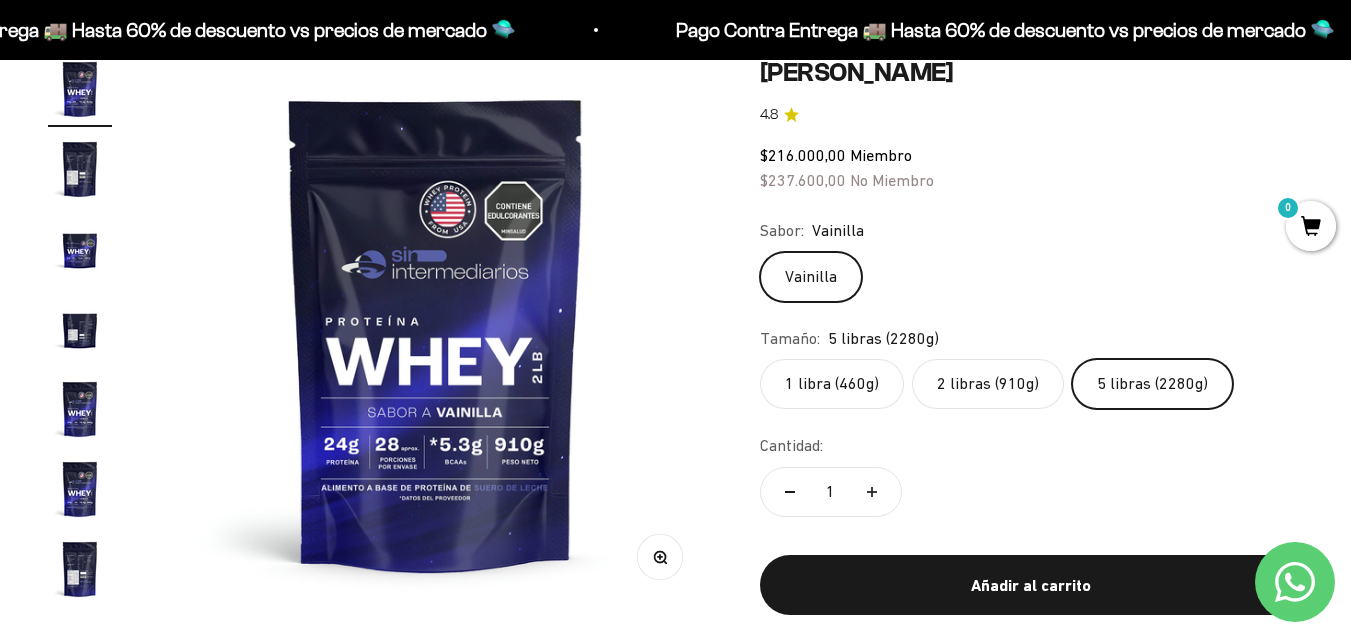 click at bounding box center [80, 169] 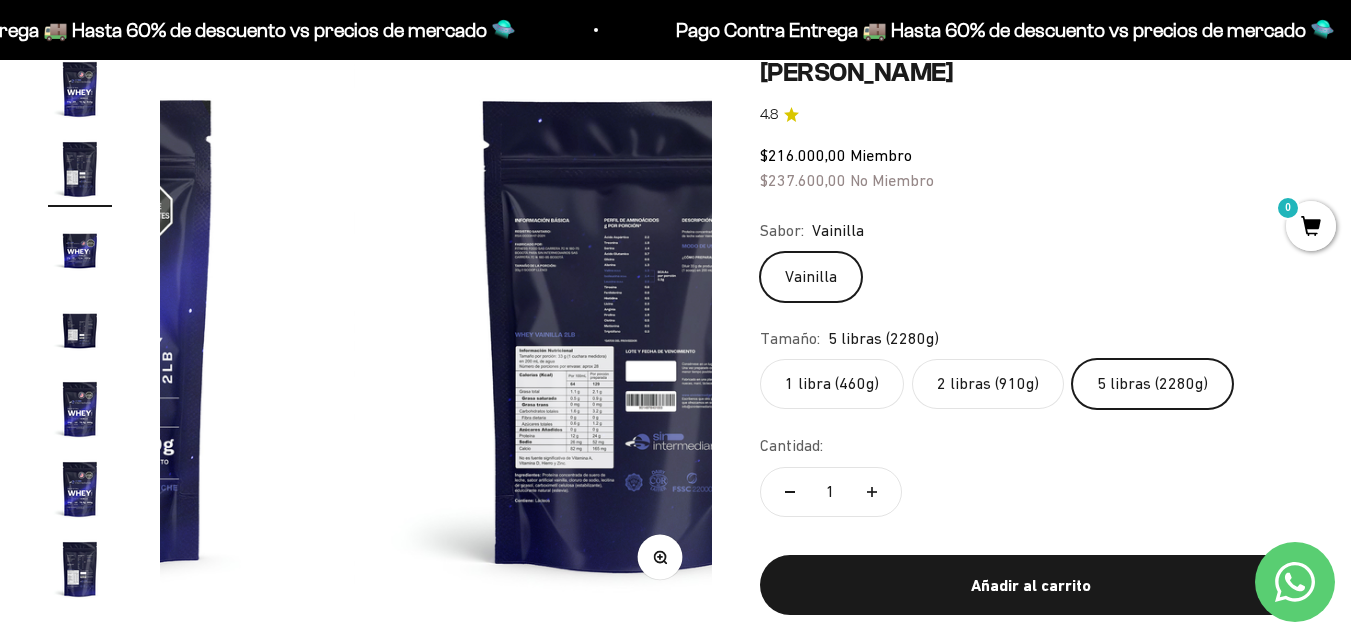 scroll, scrollTop: 0, scrollLeft: 564, axis: horizontal 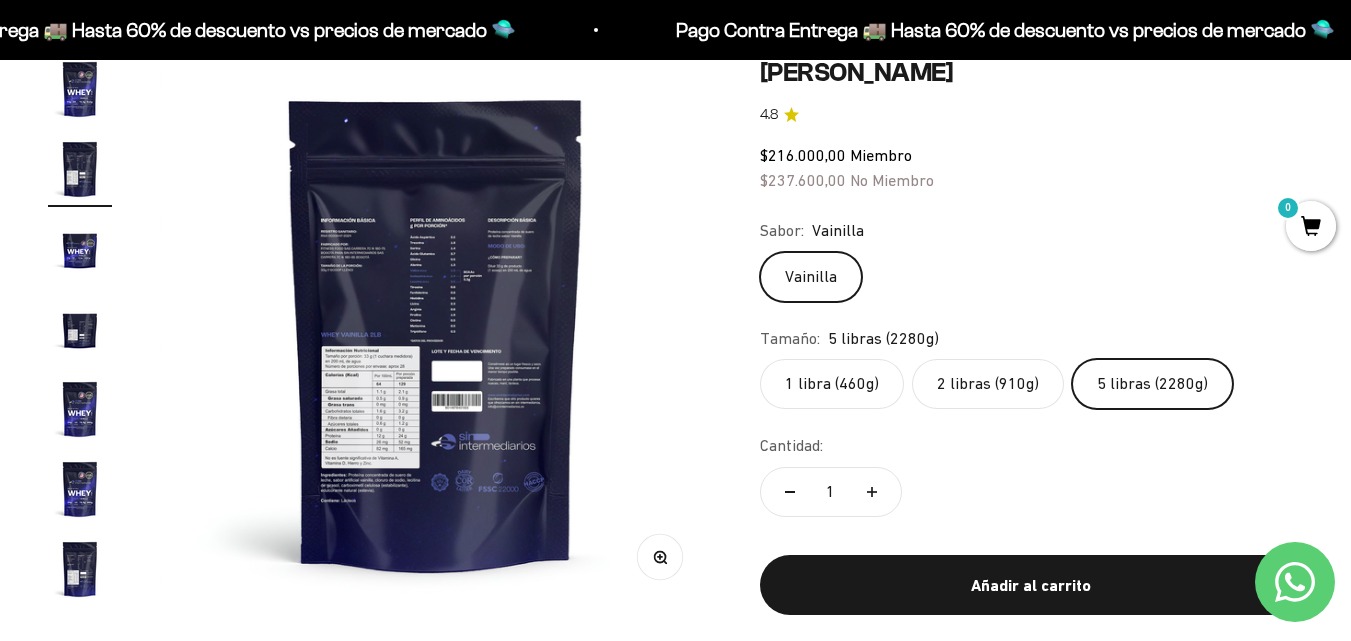 click at bounding box center (80, 249) 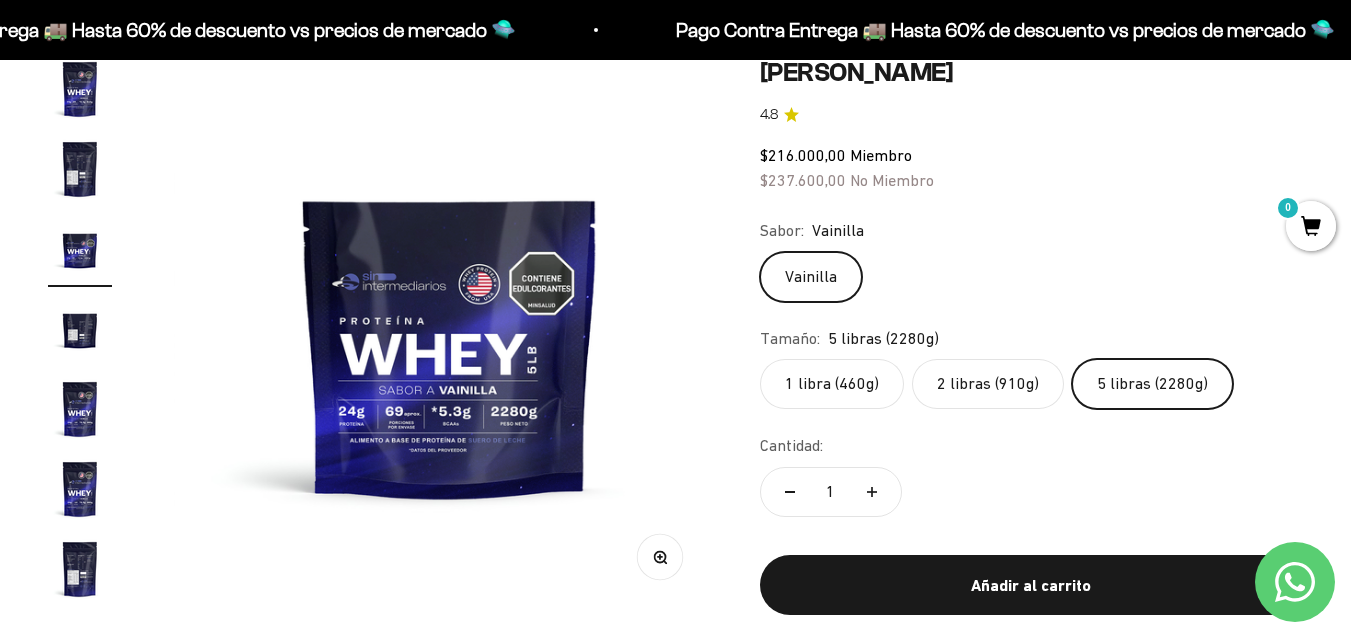 scroll, scrollTop: 0, scrollLeft: 1128, axis: horizontal 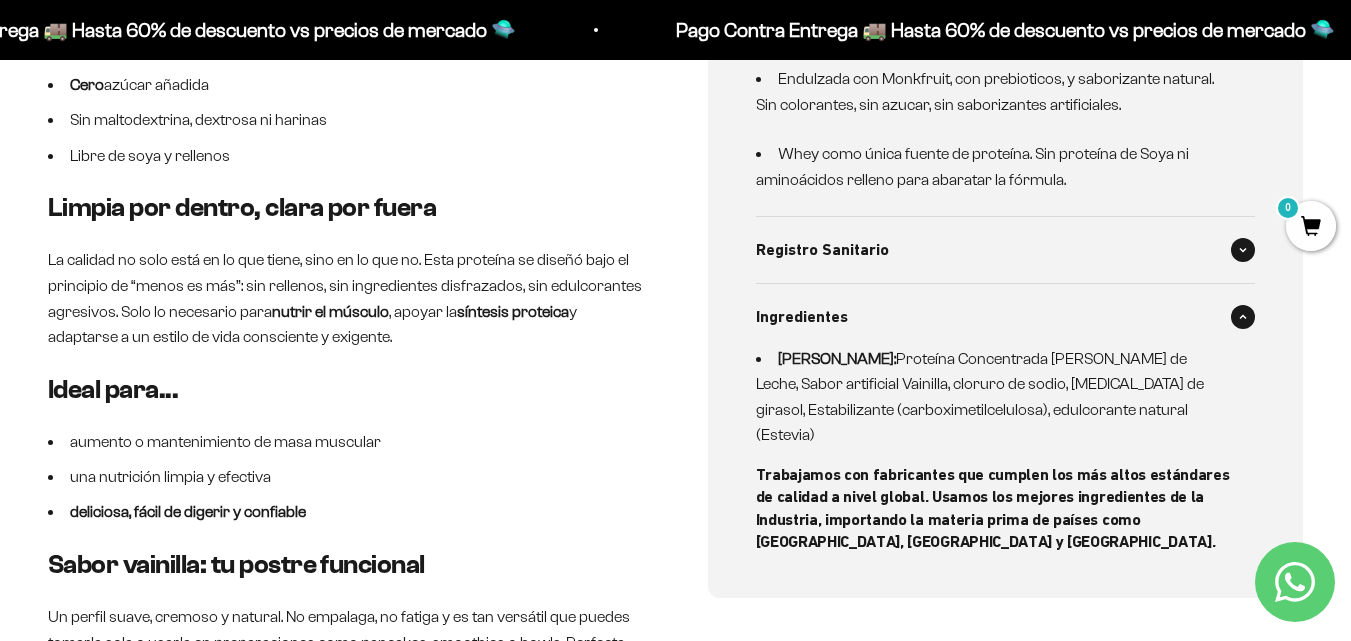 click at bounding box center (1243, 250) 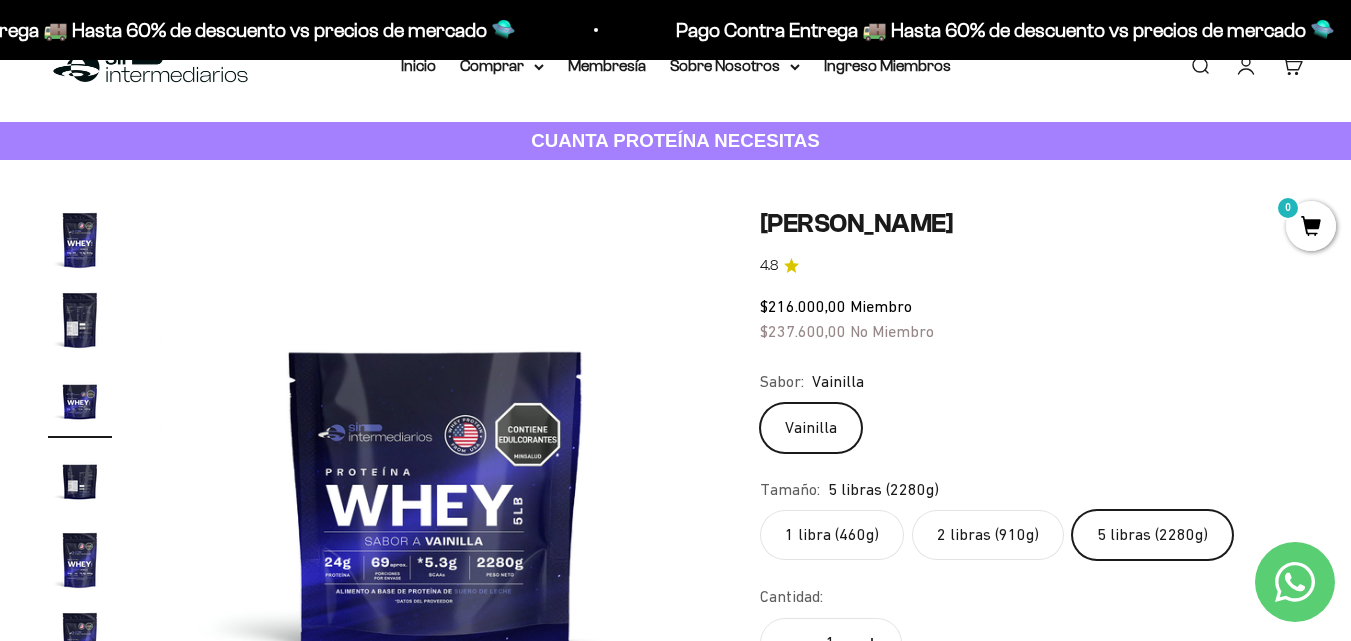 scroll, scrollTop: 0, scrollLeft: 0, axis: both 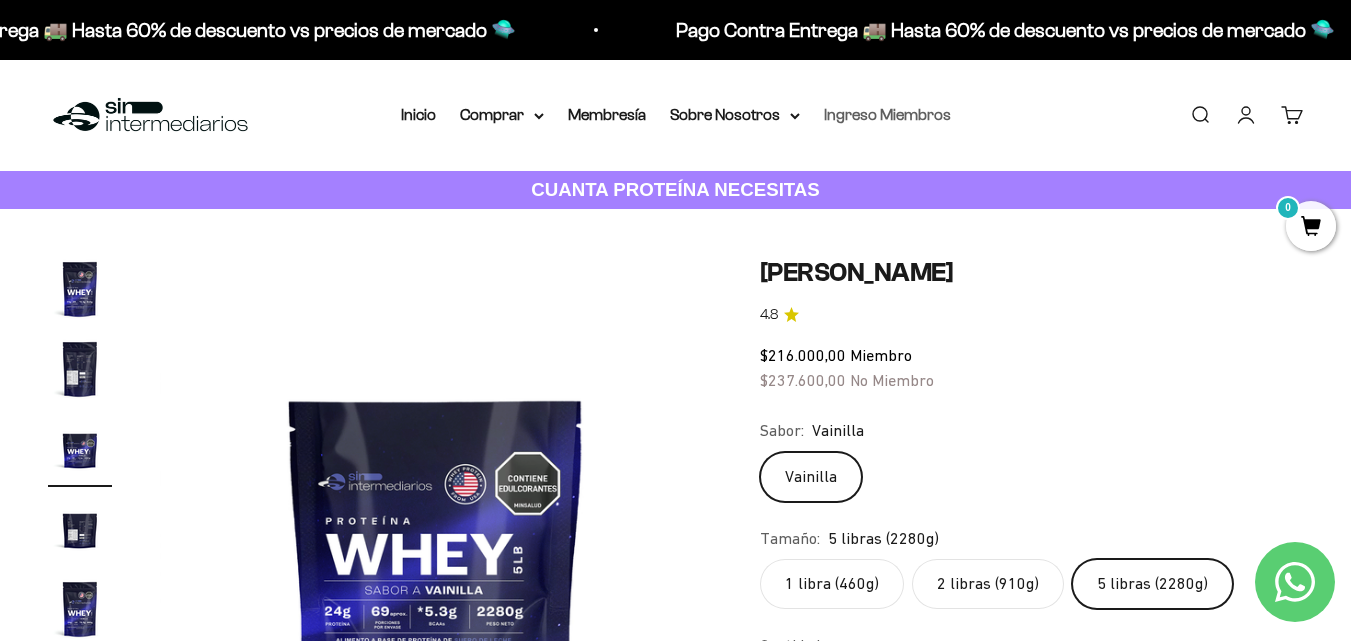 click on "Ingreso Miembros" at bounding box center (887, 114) 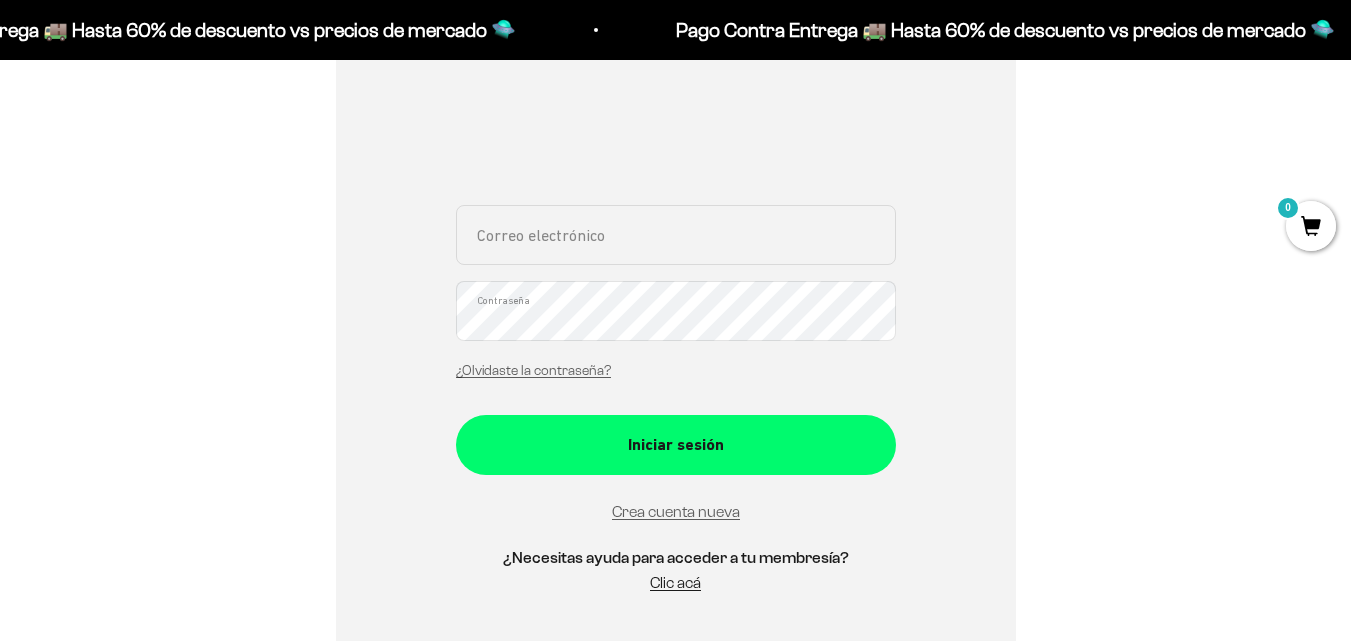 scroll, scrollTop: 400, scrollLeft: 0, axis: vertical 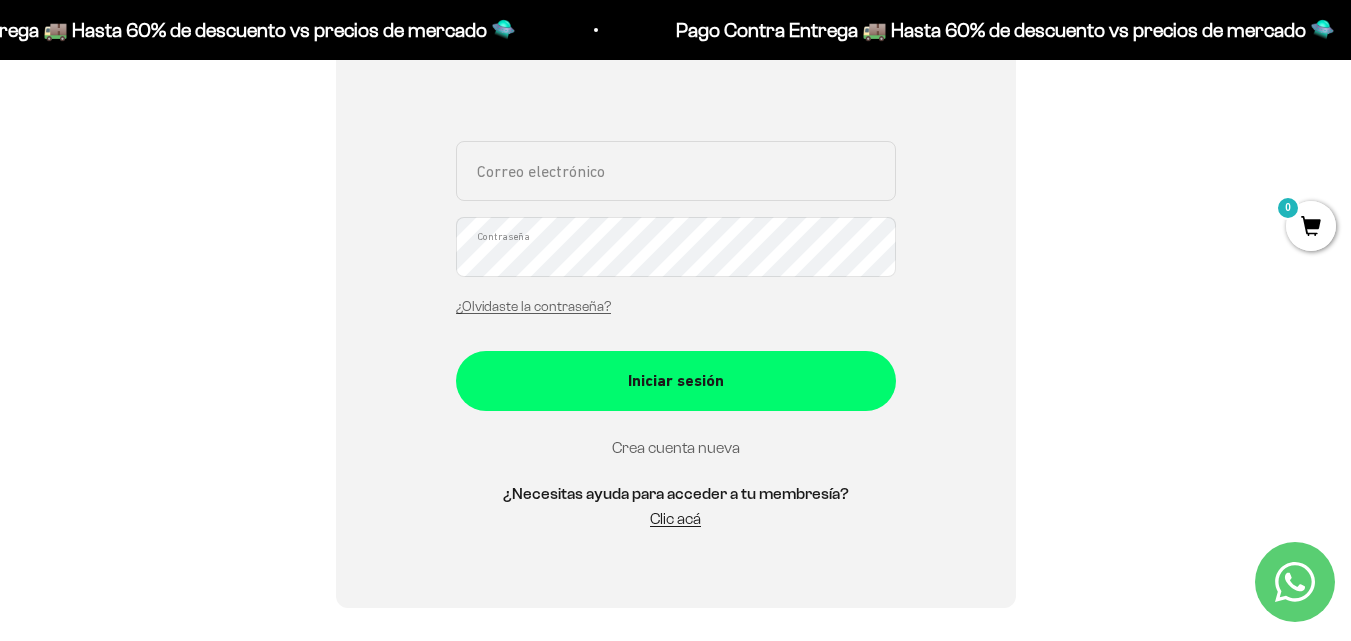 click on "Crea cuenta nueva" at bounding box center [676, 447] 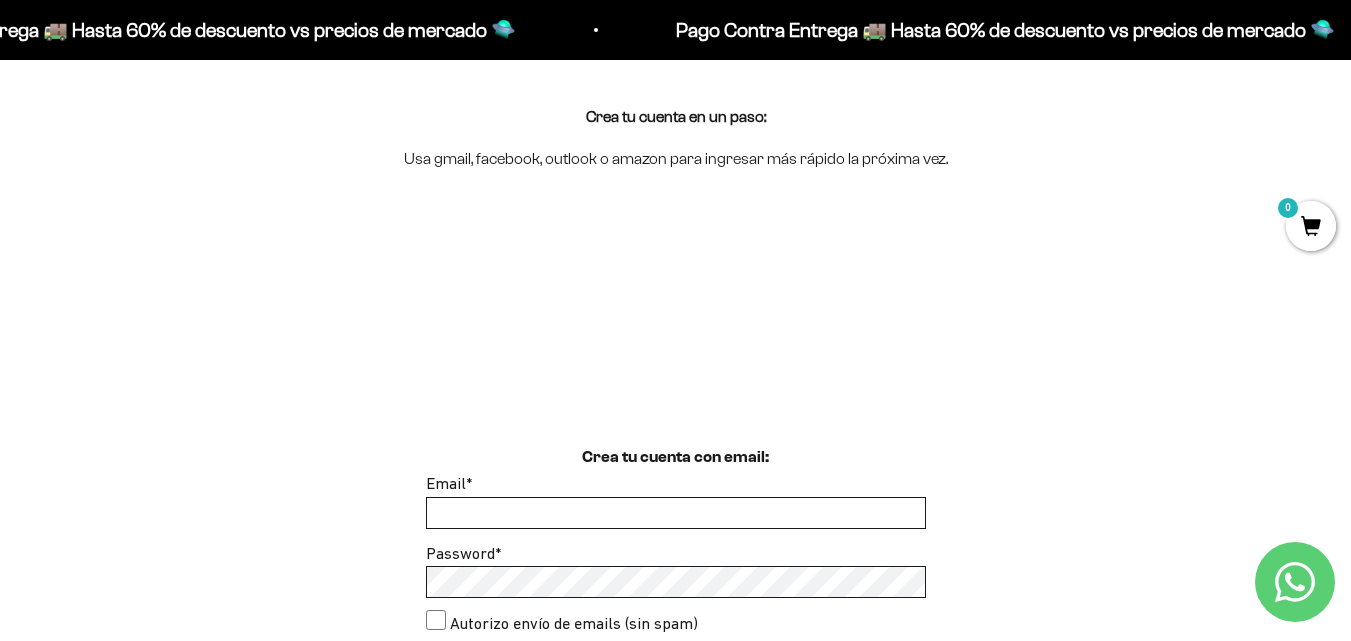 scroll, scrollTop: 300, scrollLeft: 0, axis: vertical 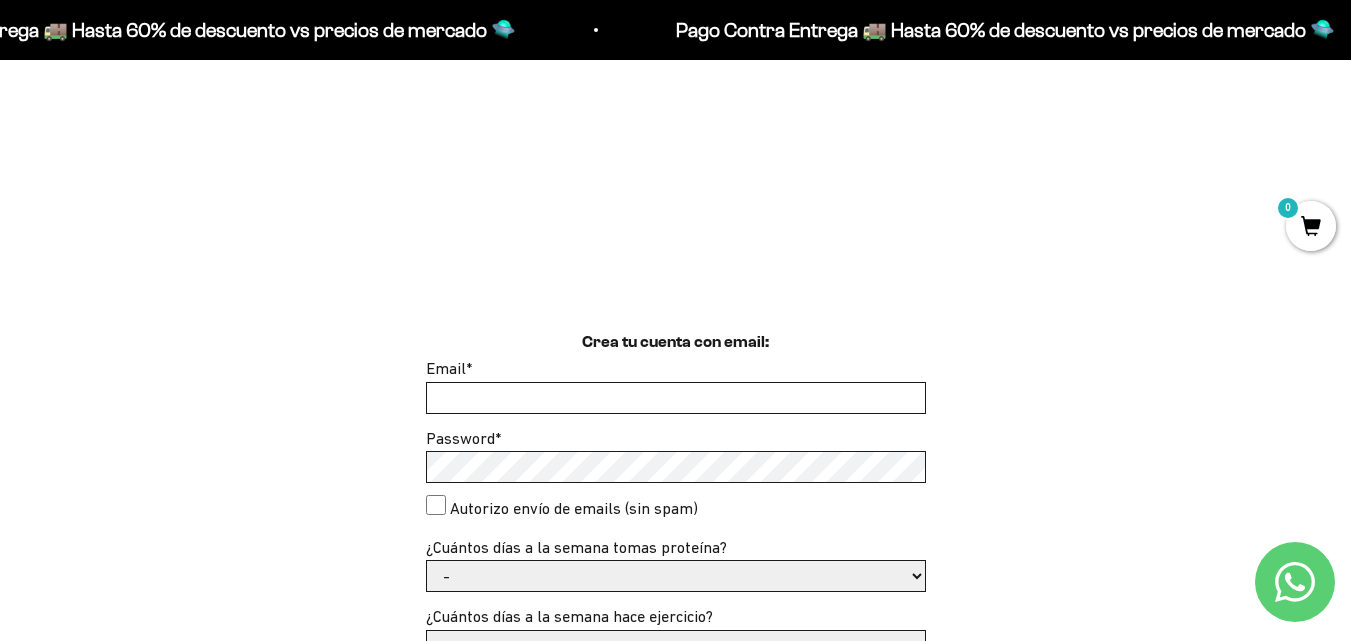 click on "Email
*" at bounding box center [676, 398] 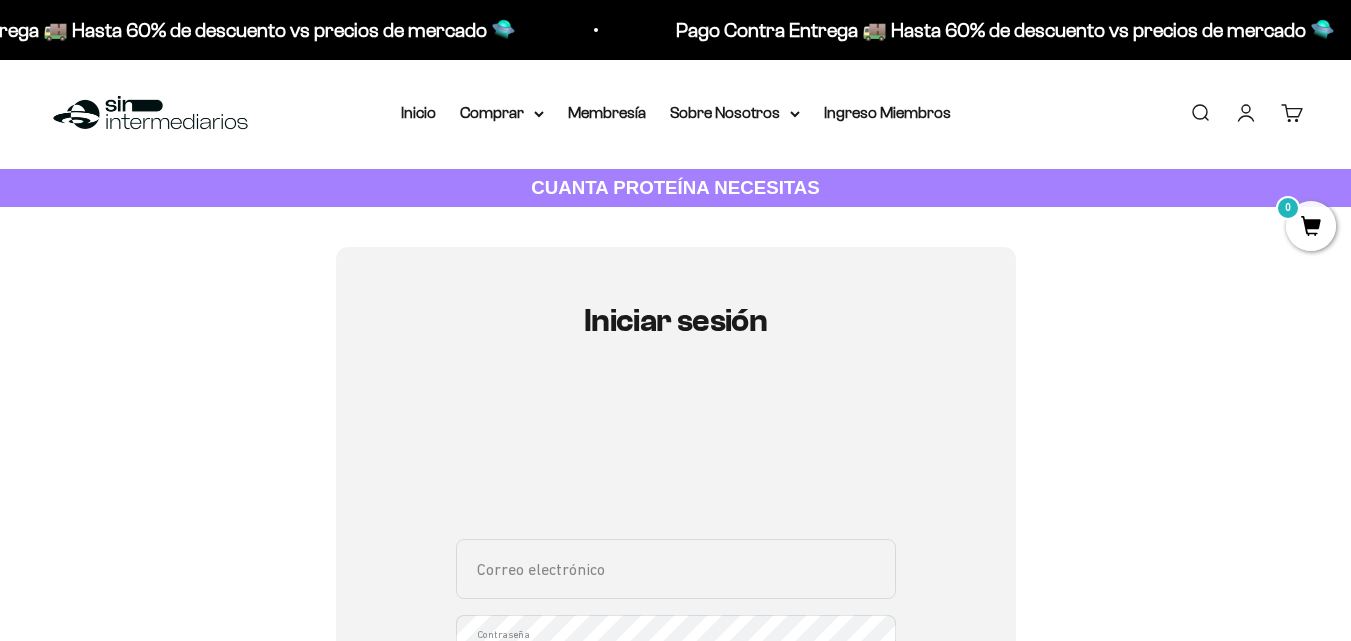 scroll, scrollTop: 0, scrollLeft: 0, axis: both 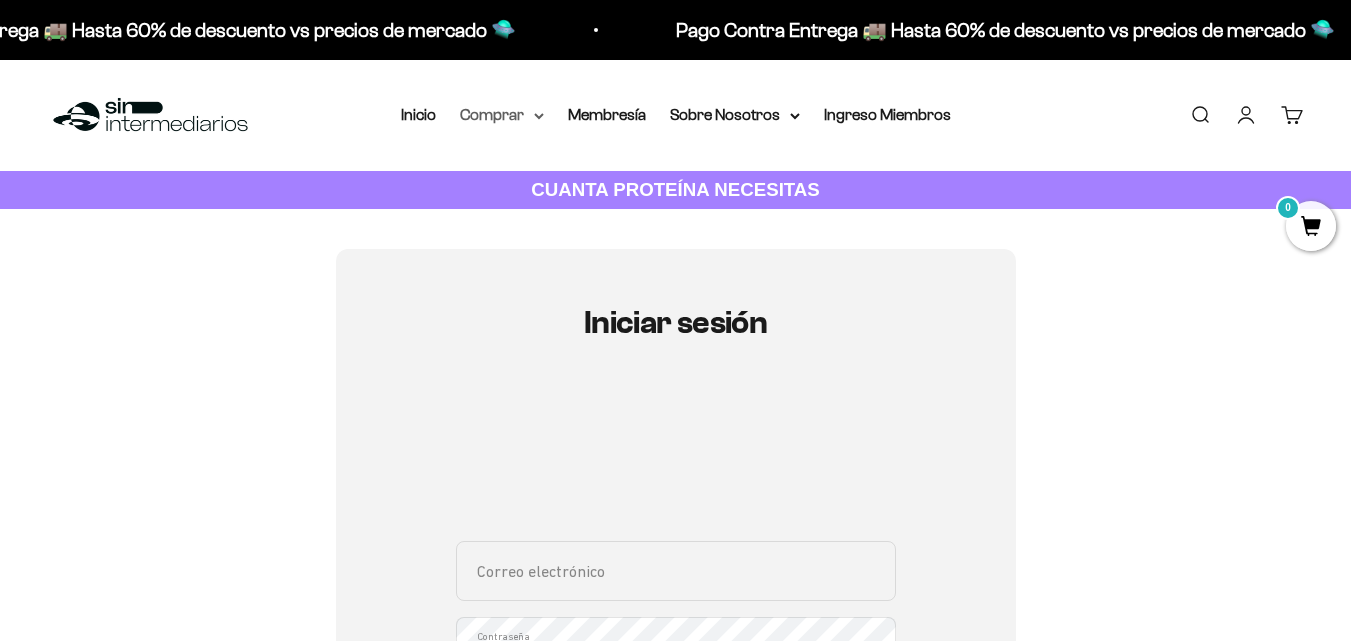 click on "Comprar" at bounding box center (502, 115) 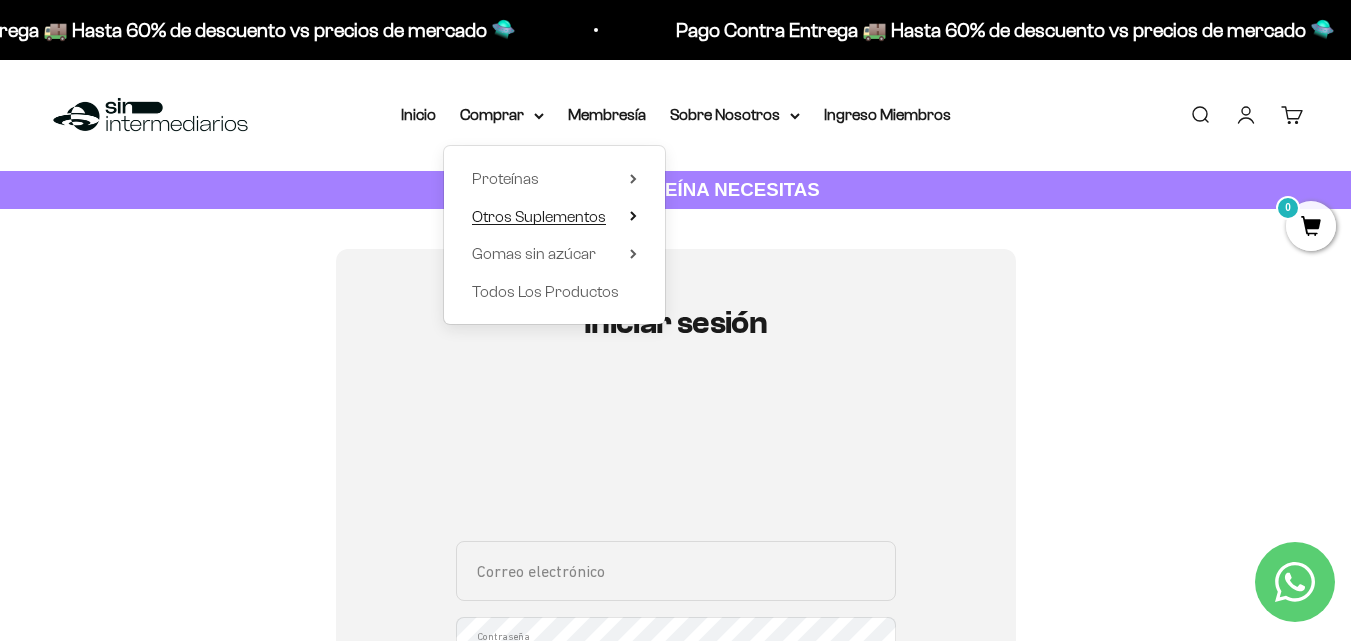 click on "Otros Suplementos" at bounding box center [539, 216] 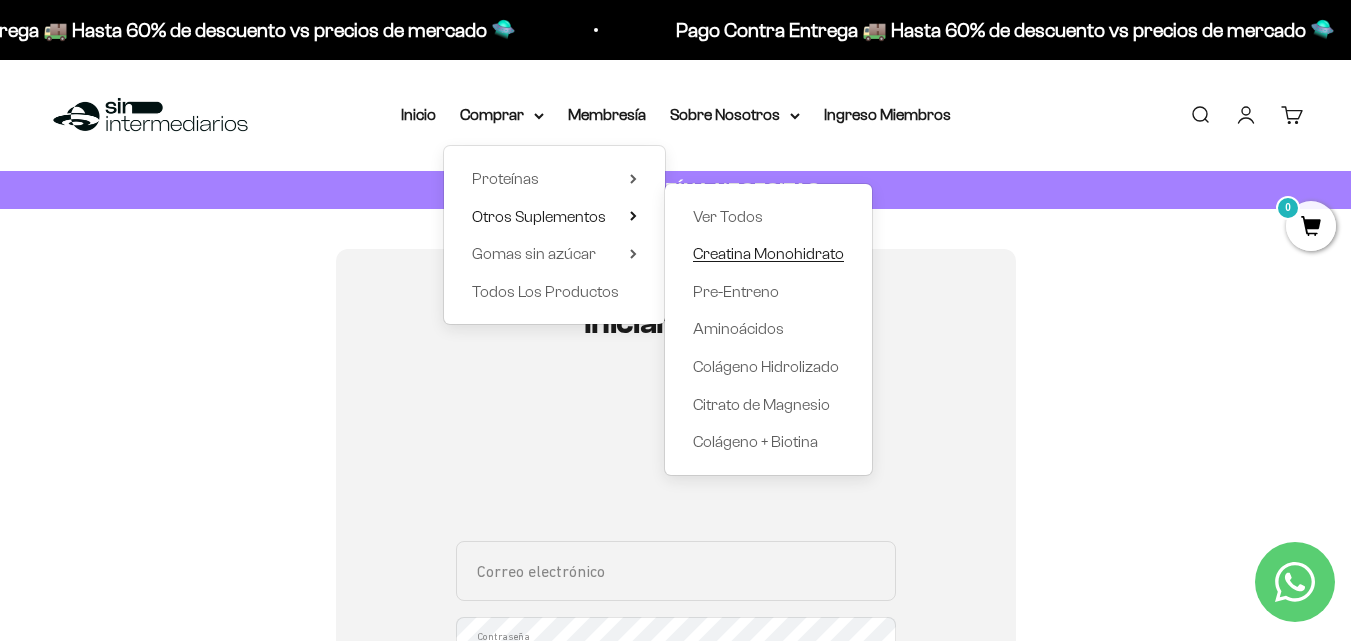 click on "Creatina Monohidrato" at bounding box center (768, 253) 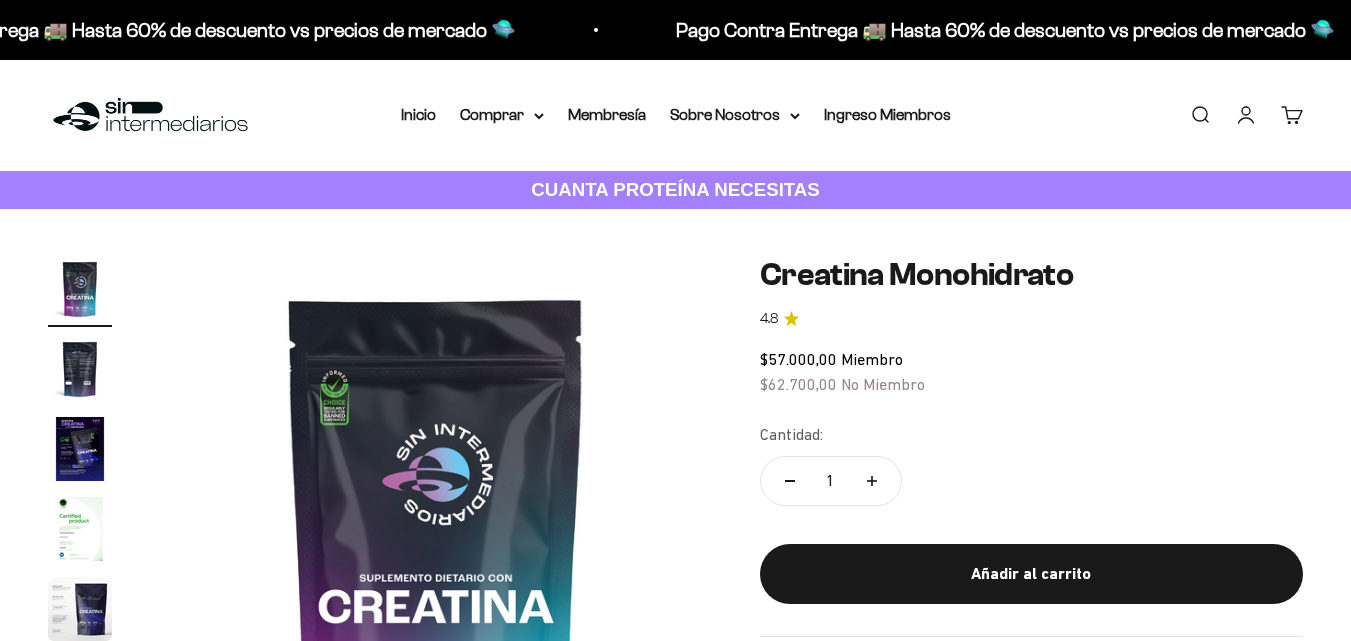 scroll, scrollTop: 0, scrollLeft: 0, axis: both 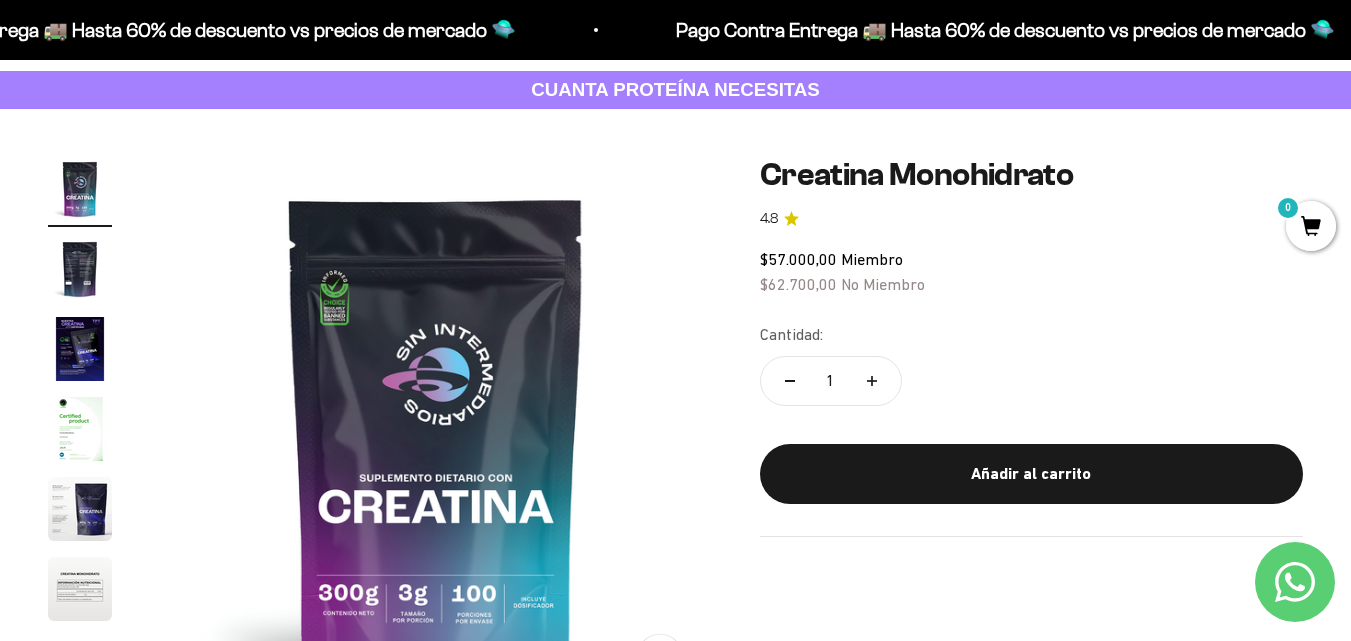 click at bounding box center (80, 269) 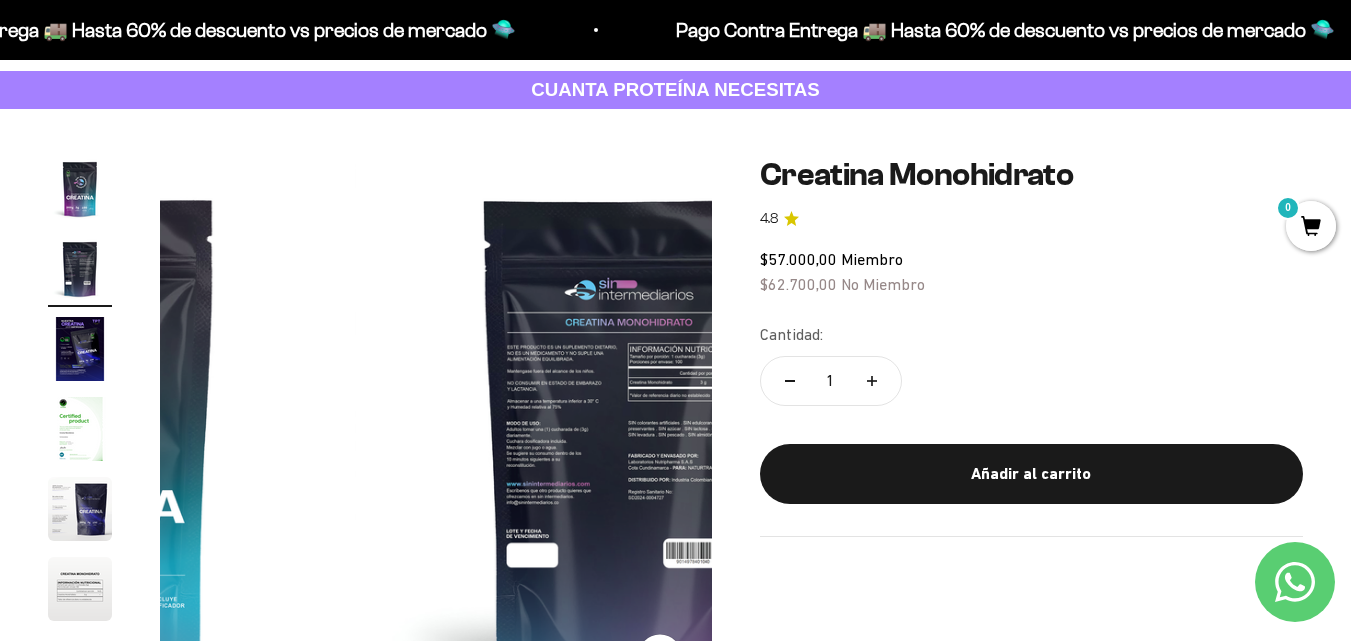 scroll, scrollTop: 0, scrollLeft: 564, axis: horizontal 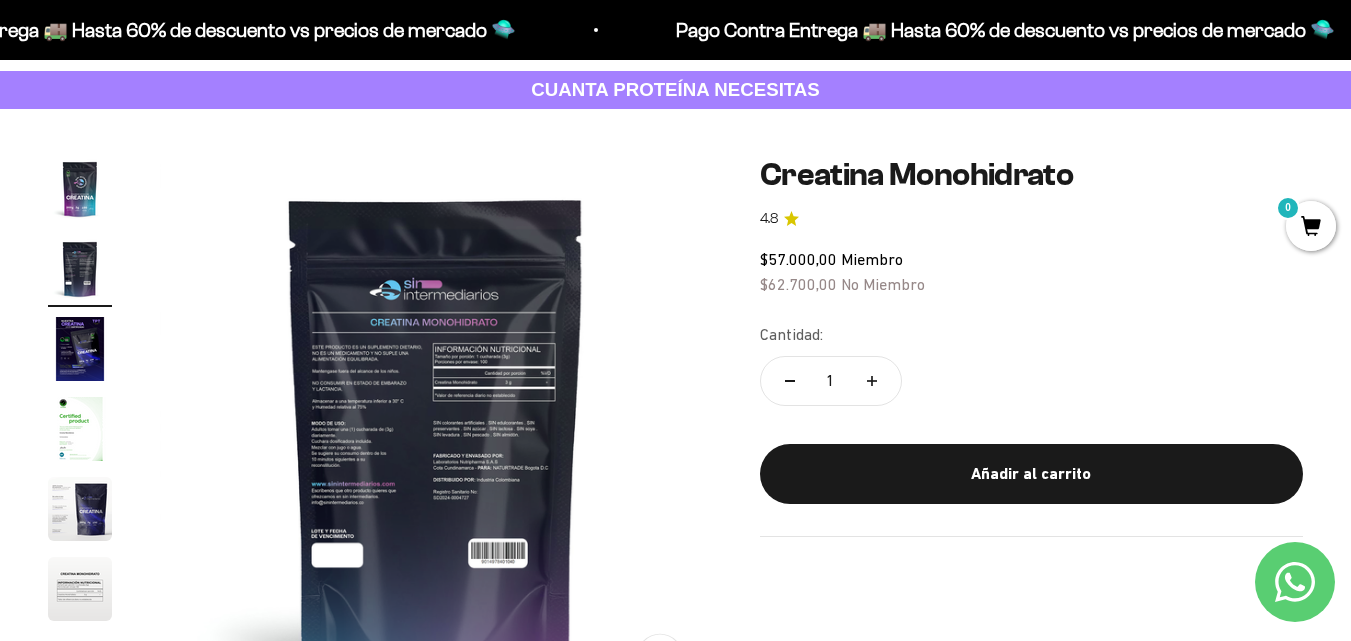 click at bounding box center [80, 189] 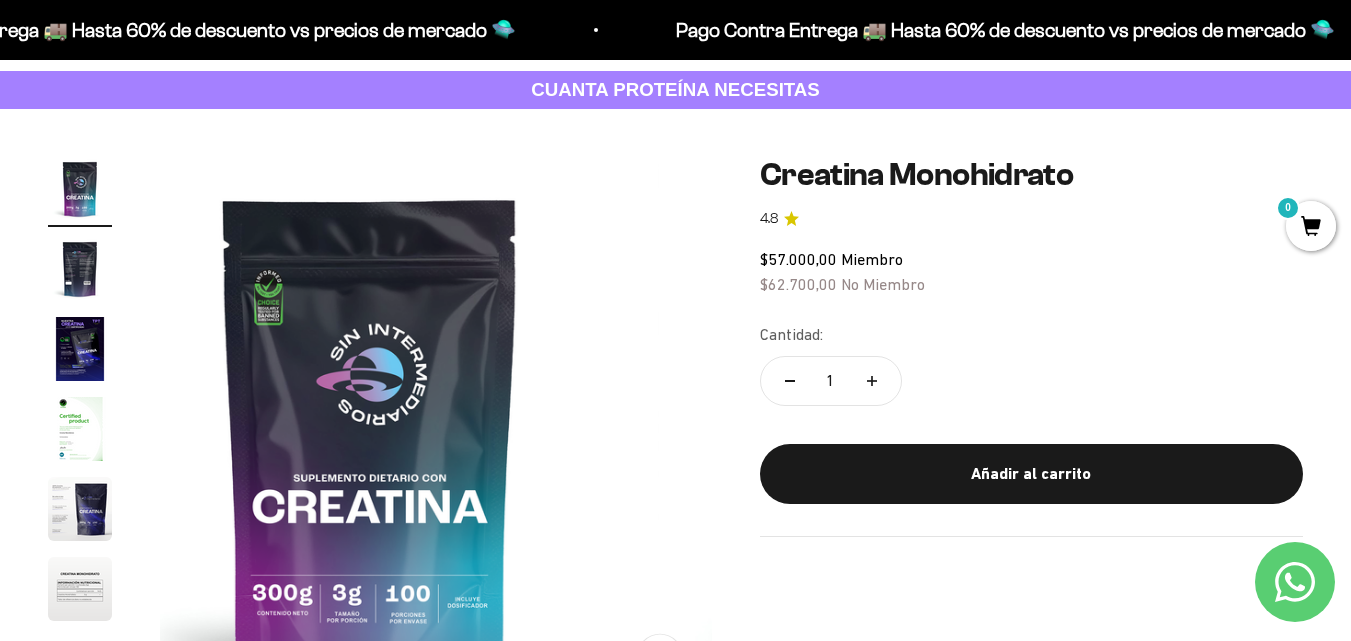 scroll, scrollTop: 0, scrollLeft: 0, axis: both 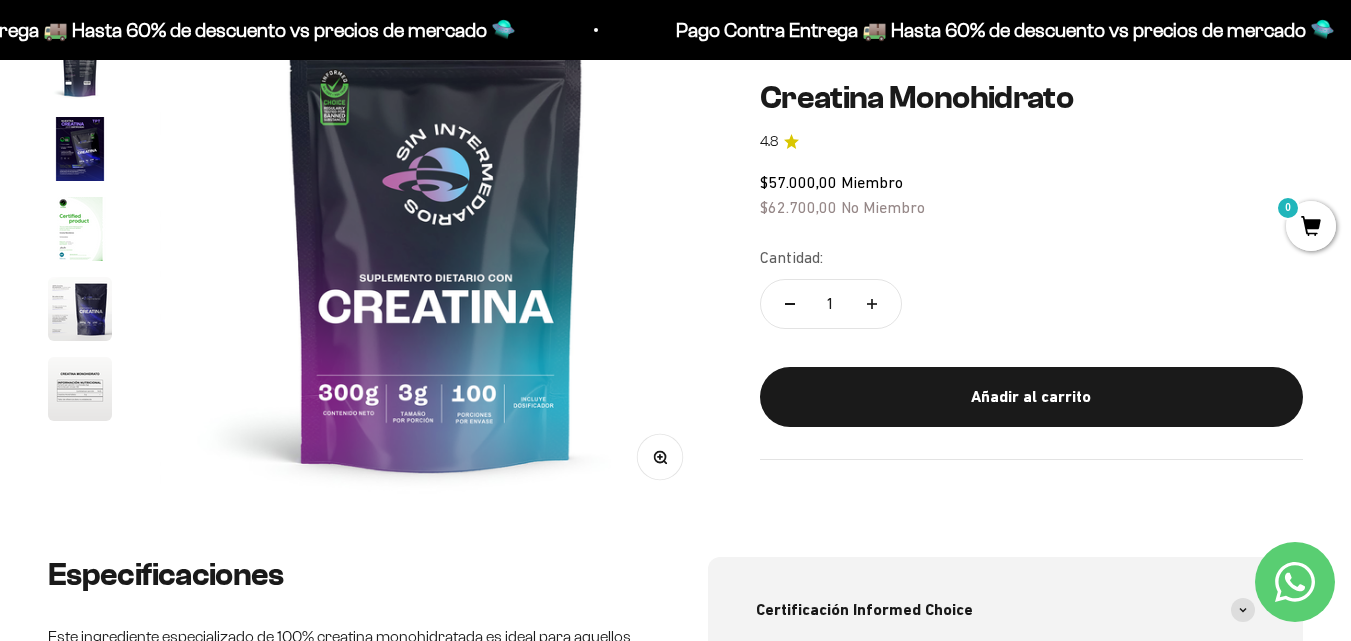 click at bounding box center [80, 229] 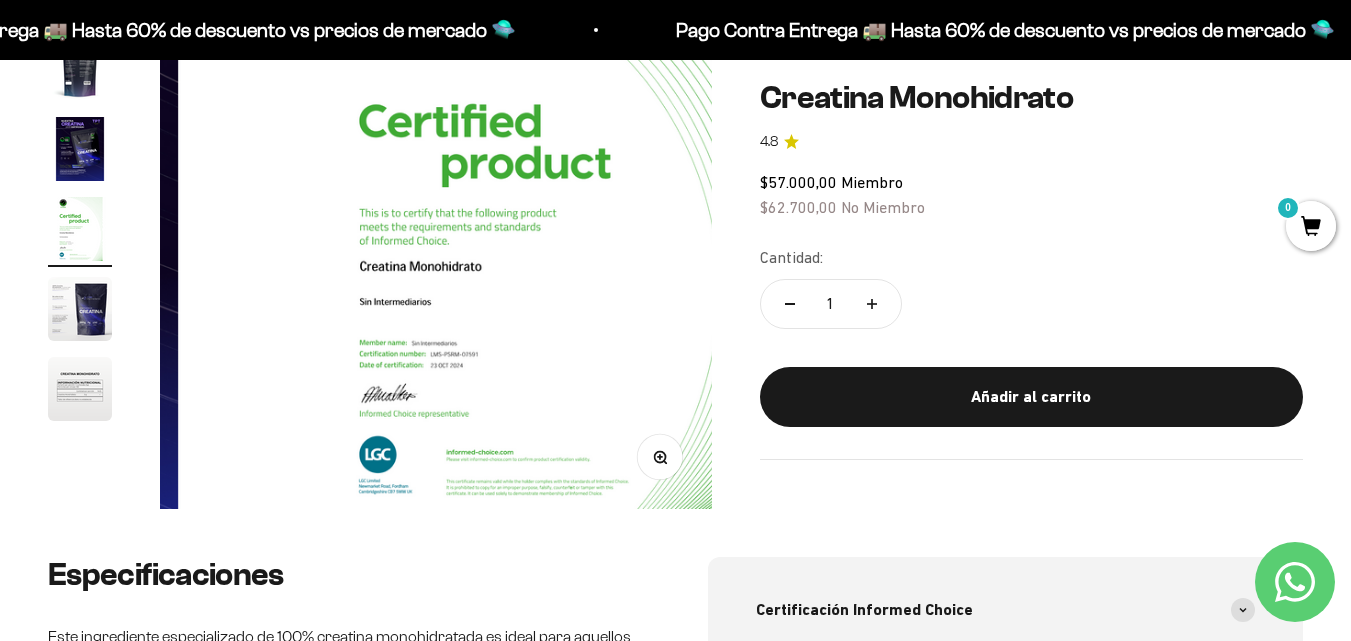 scroll, scrollTop: 0, scrollLeft: 1692, axis: horizontal 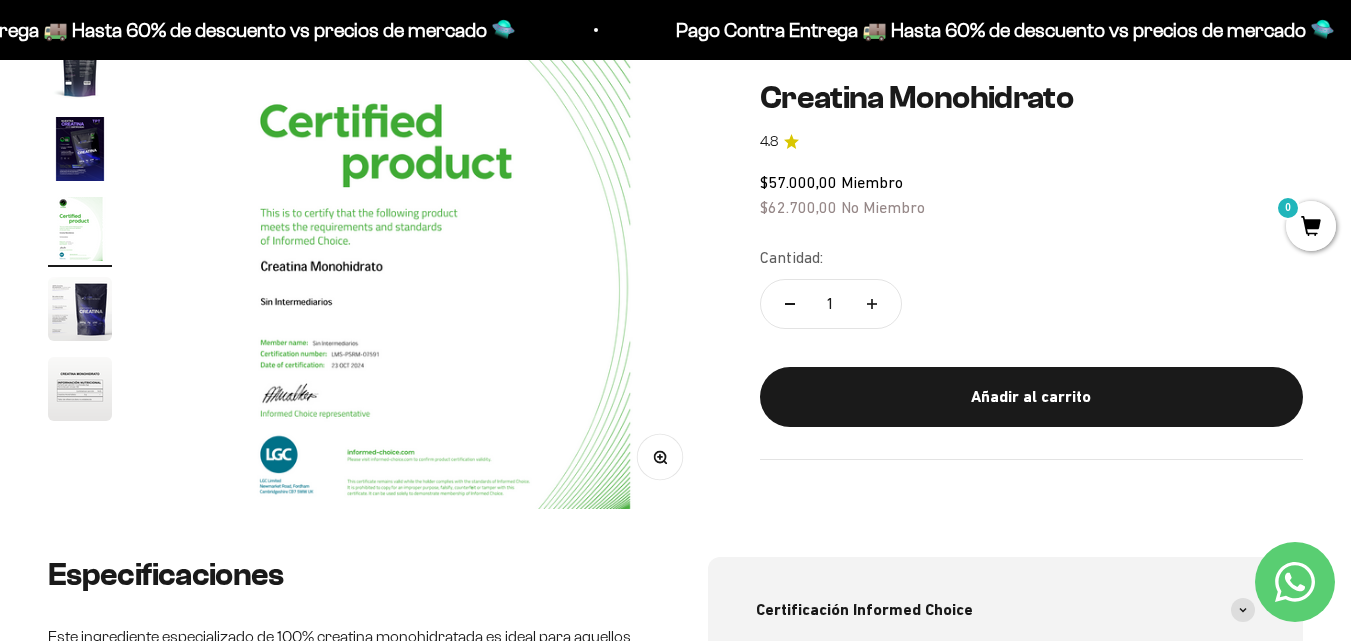 click at bounding box center [80, 309] 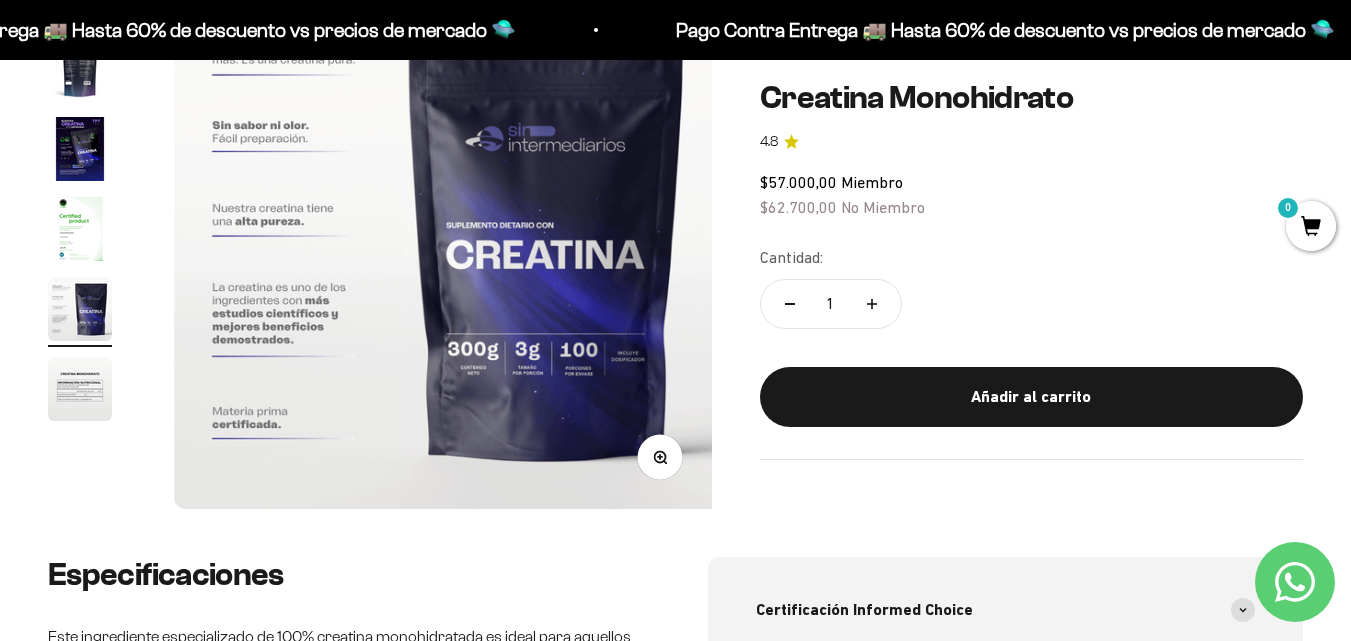 scroll, scrollTop: 0, scrollLeft: 2255, axis: horizontal 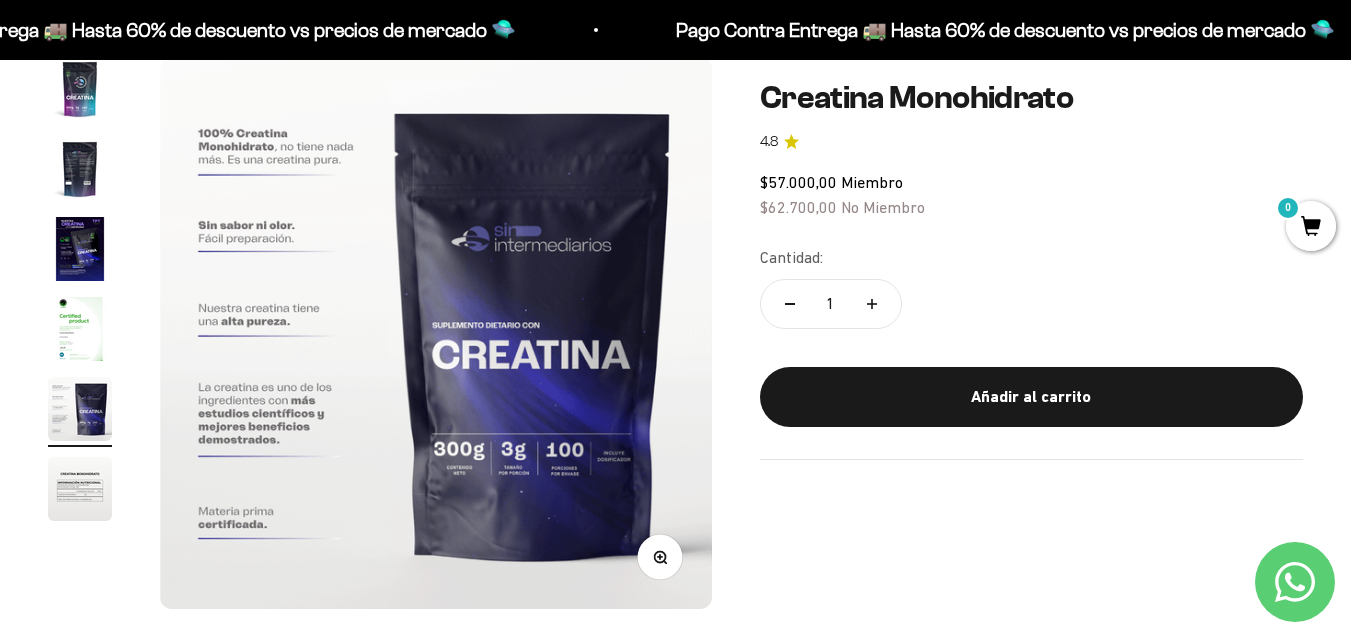 click at bounding box center (80, 489) 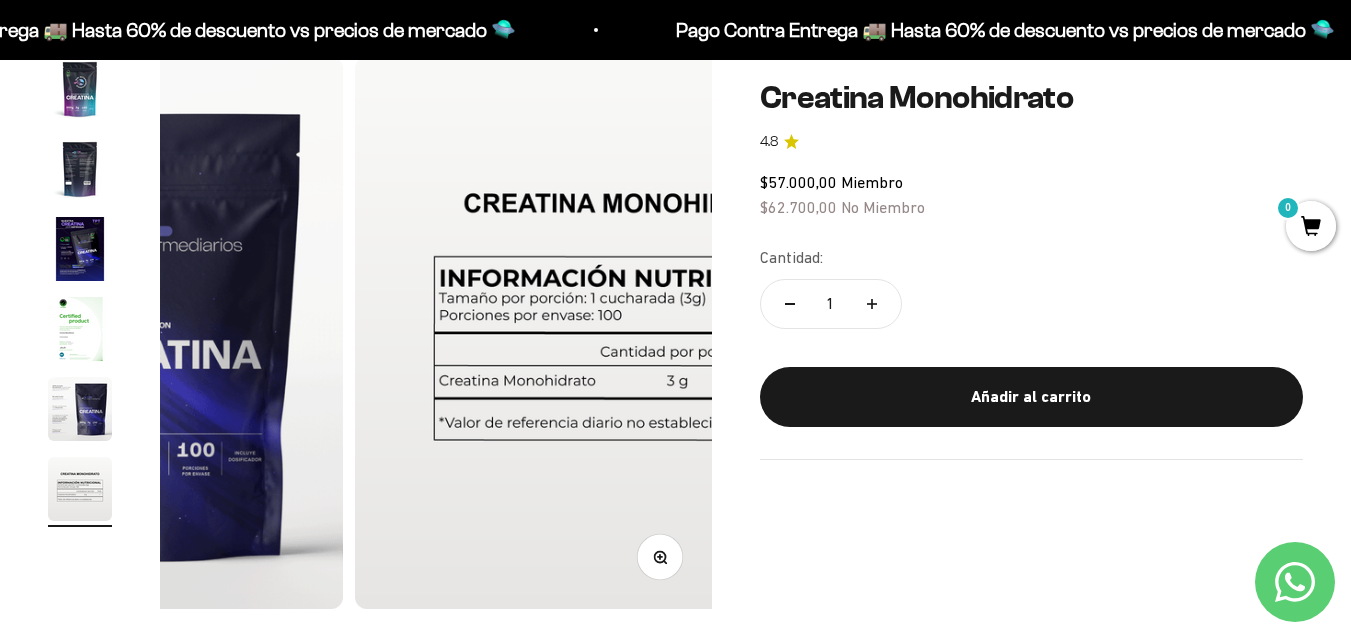 scroll, scrollTop: 0, scrollLeft: 2819, axis: horizontal 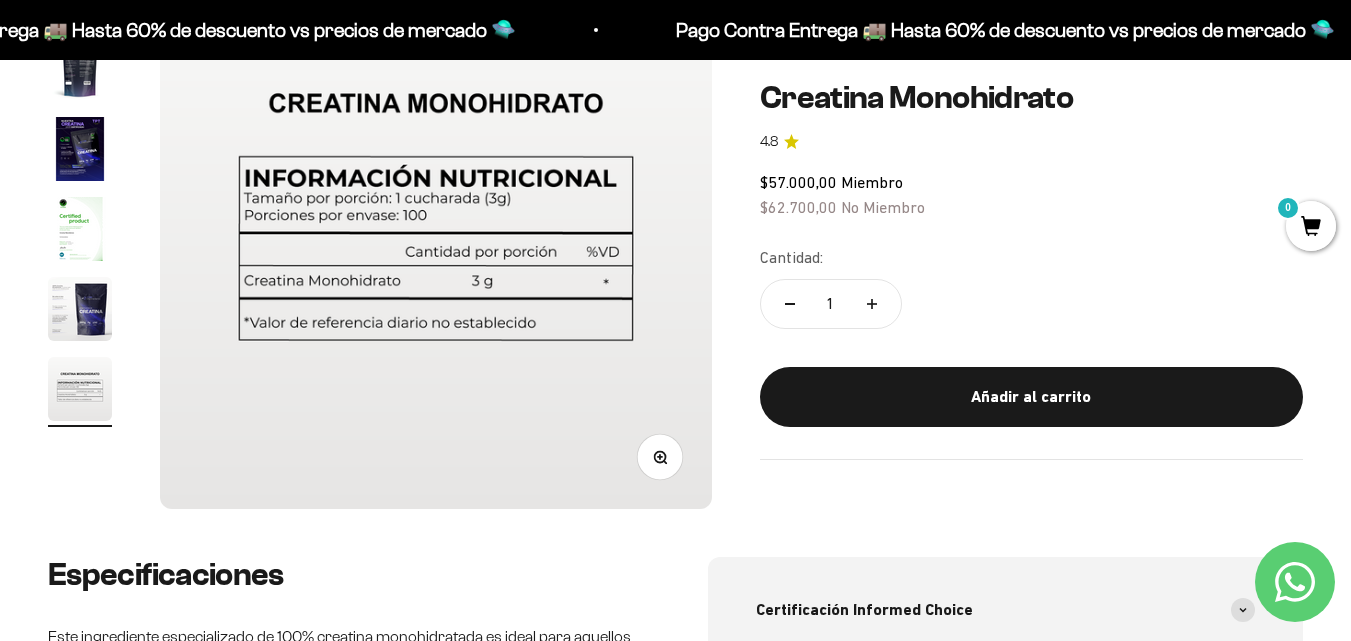 click at bounding box center [80, 149] 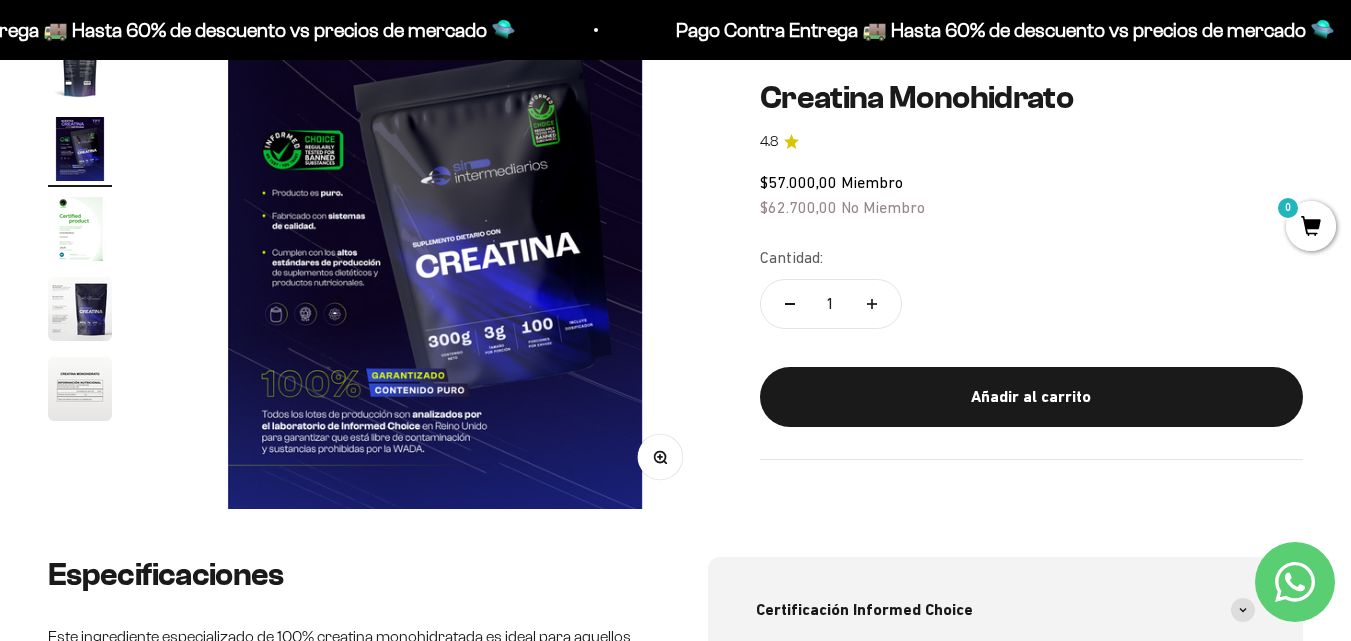 scroll, scrollTop: 0, scrollLeft: 1128, axis: horizontal 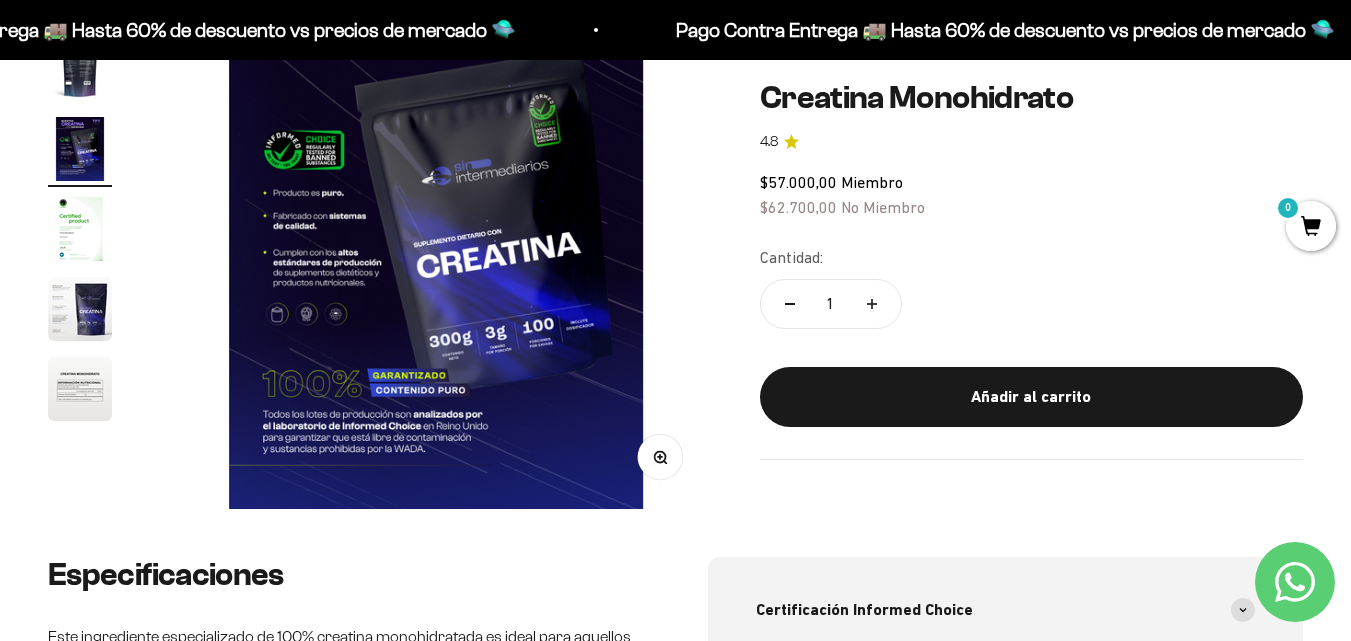 click at bounding box center [436, 233] 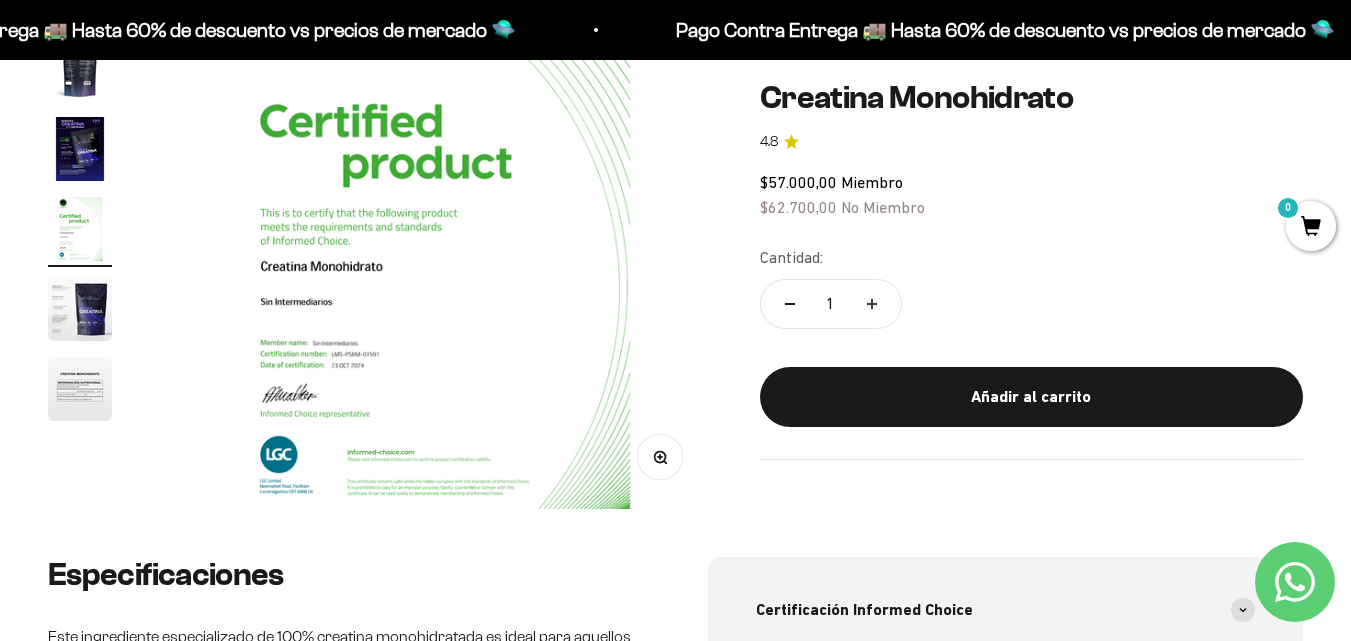 click at bounding box center [436, 233] 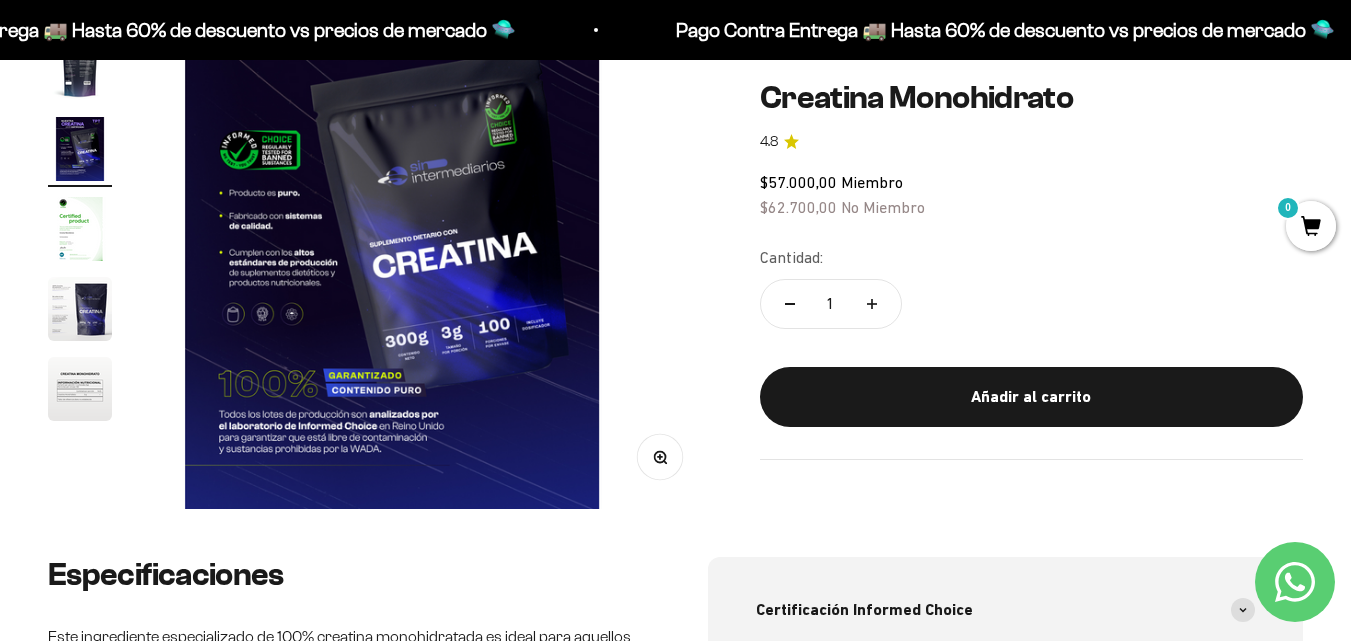 scroll, scrollTop: 0, scrollLeft: 1128, axis: horizontal 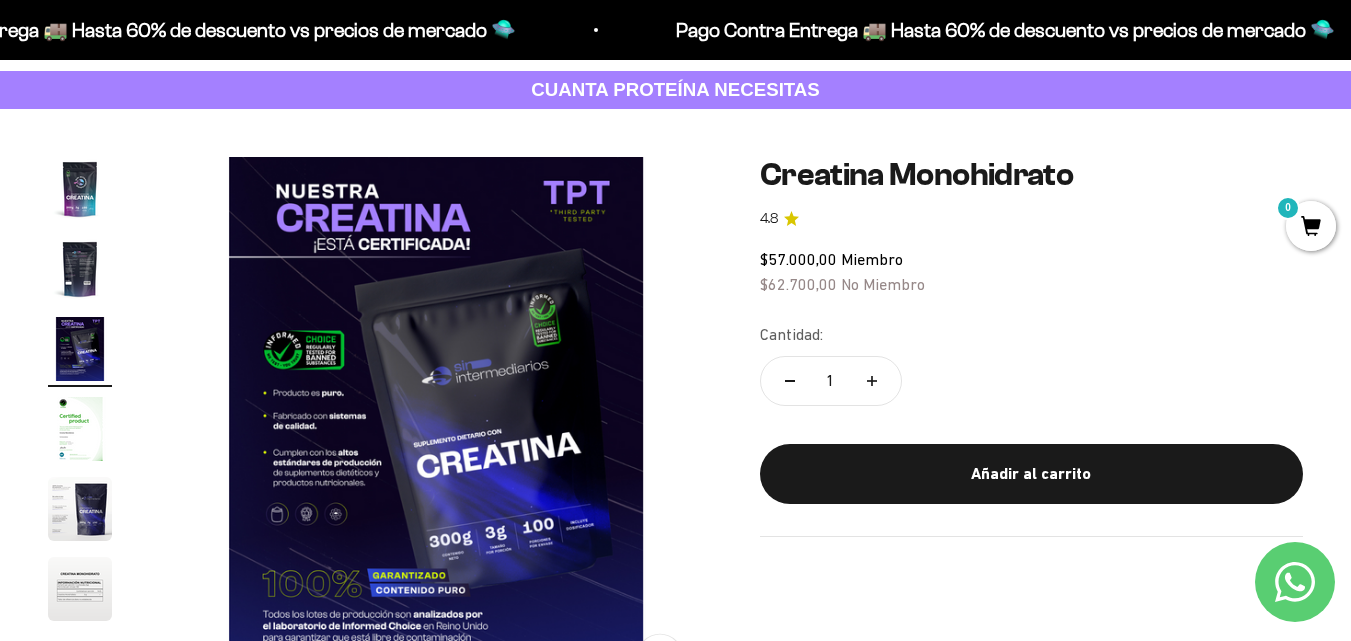 click at bounding box center [80, 509] 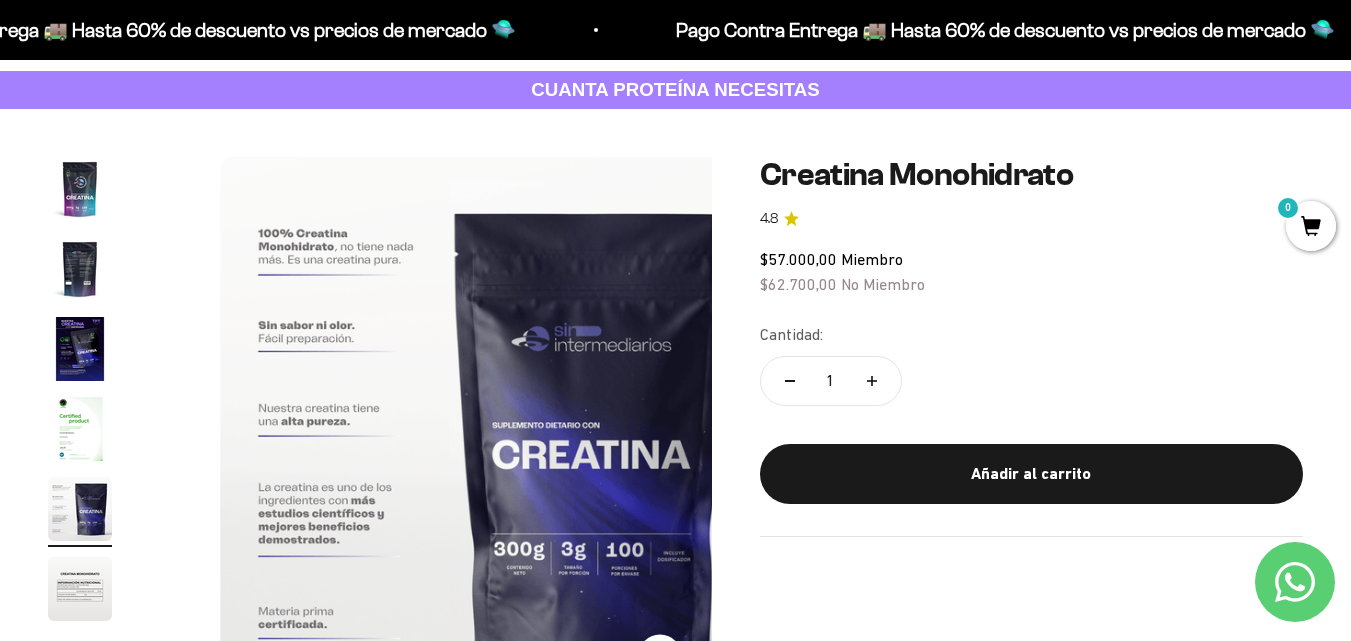 scroll, scrollTop: 0, scrollLeft: 2255, axis: horizontal 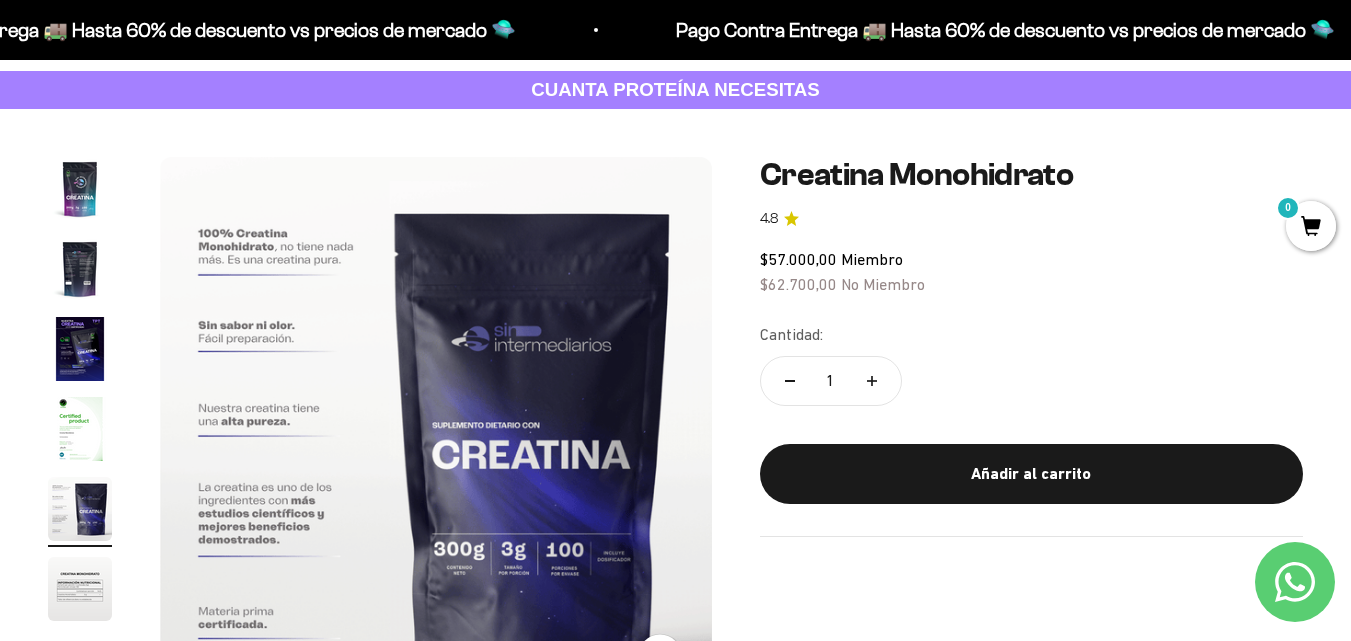 click at bounding box center [80, 429] 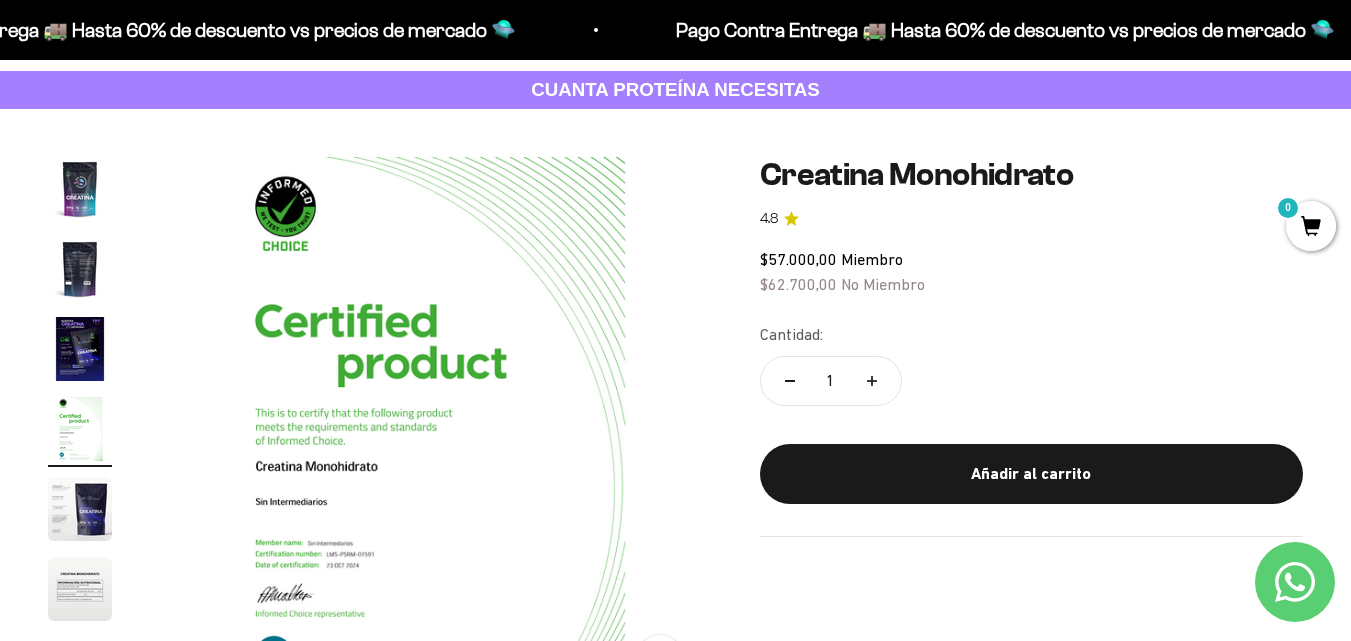 scroll, scrollTop: 0, scrollLeft: 1692, axis: horizontal 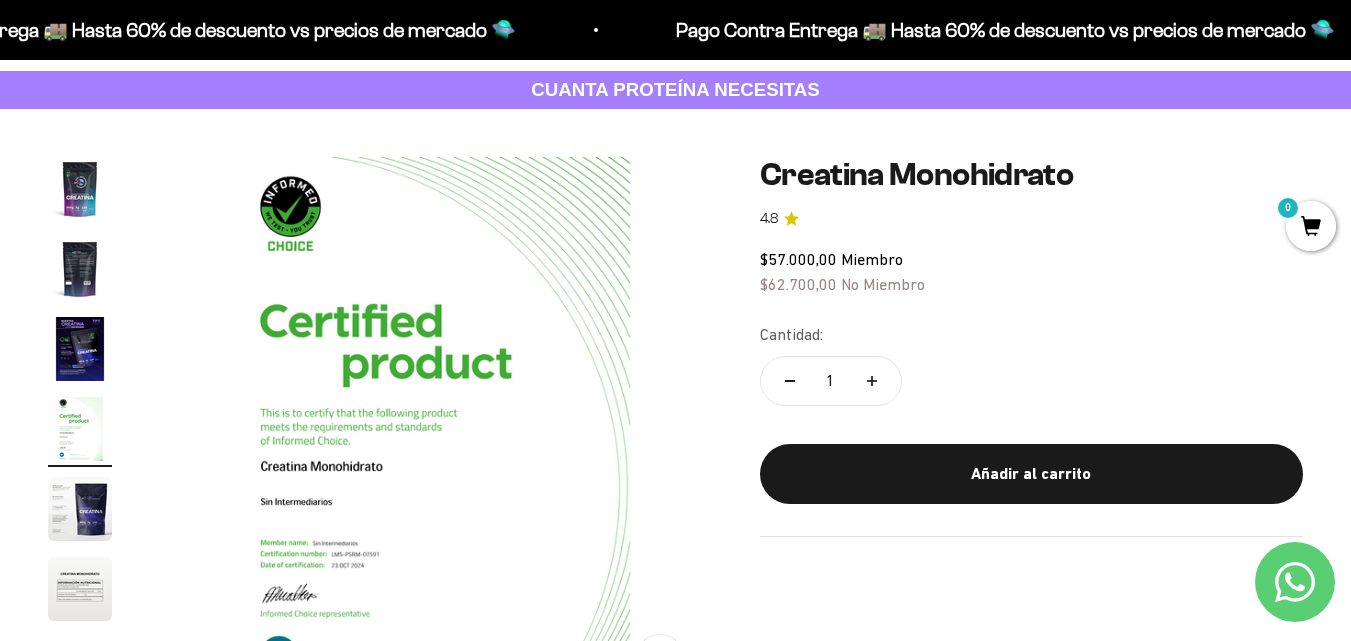 click at bounding box center [80, 349] 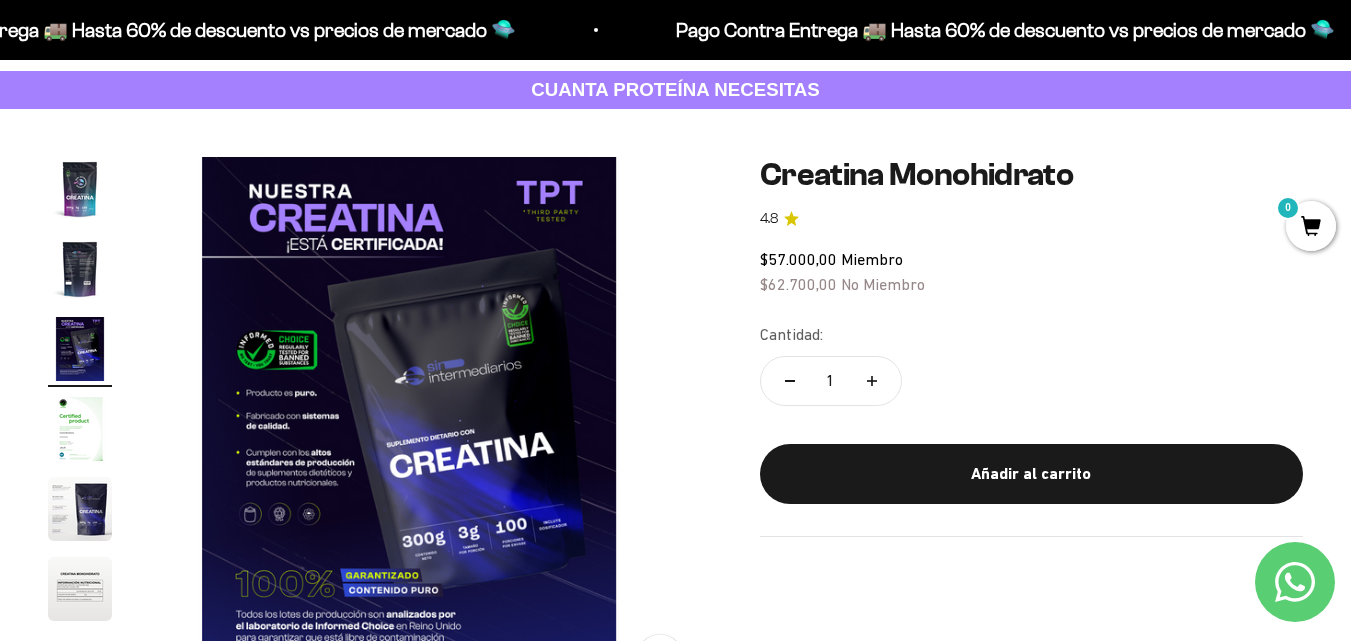 scroll, scrollTop: 0, scrollLeft: 1128, axis: horizontal 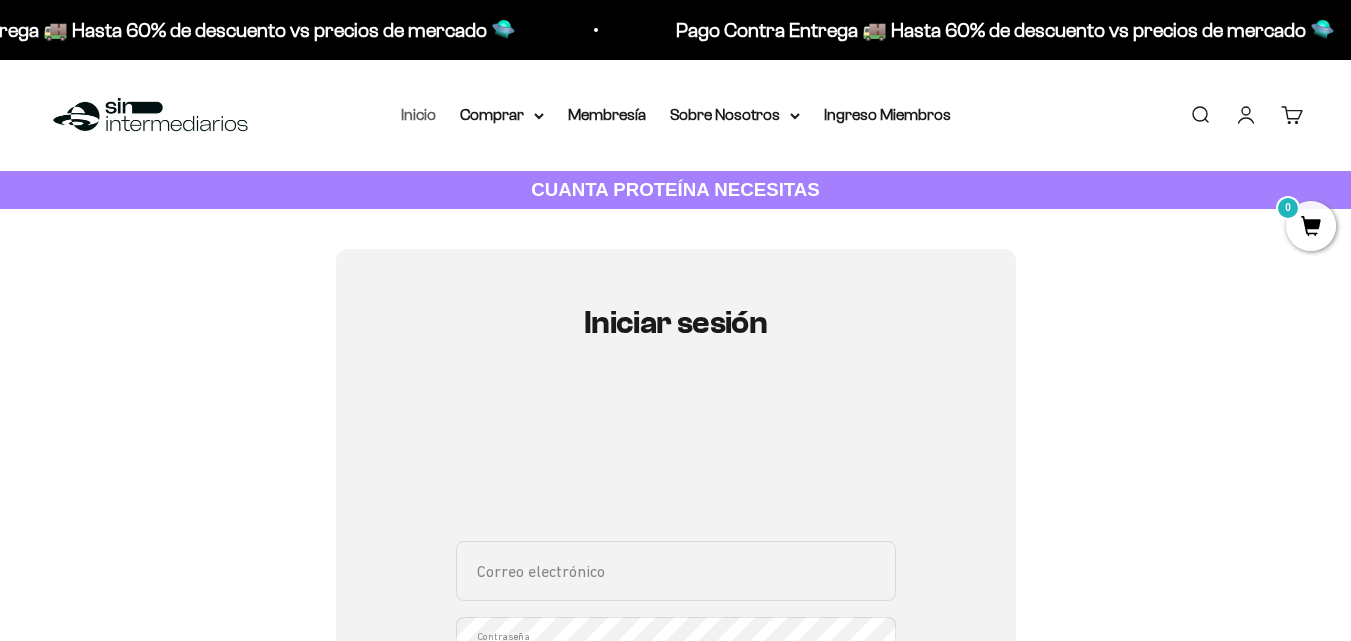 click on "Inicio" at bounding box center (418, 114) 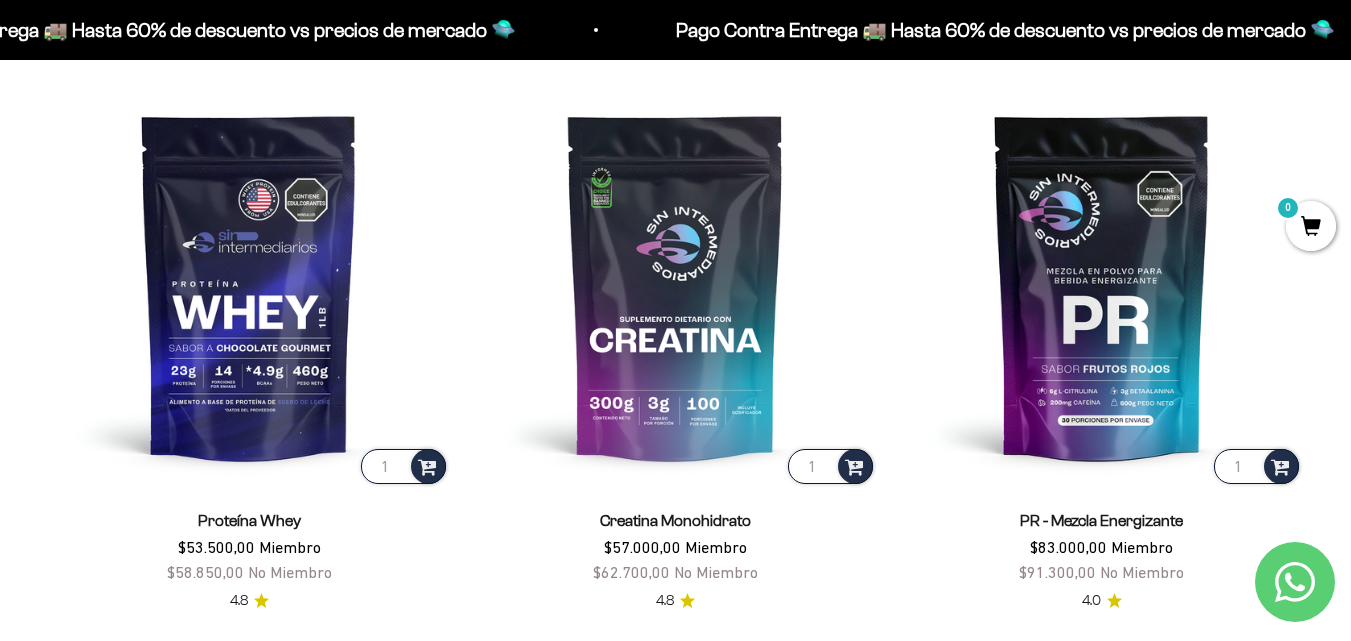 scroll, scrollTop: 700, scrollLeft: 0, axis: vertical 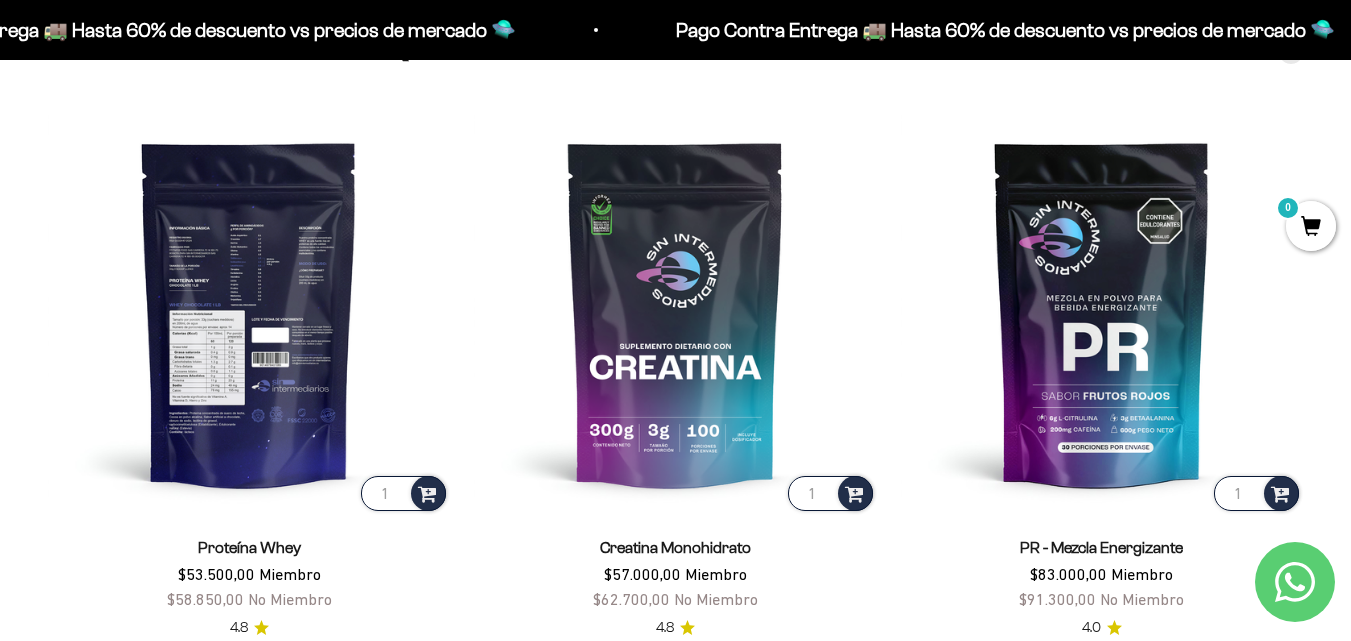 click at bounding box center [249, 313] 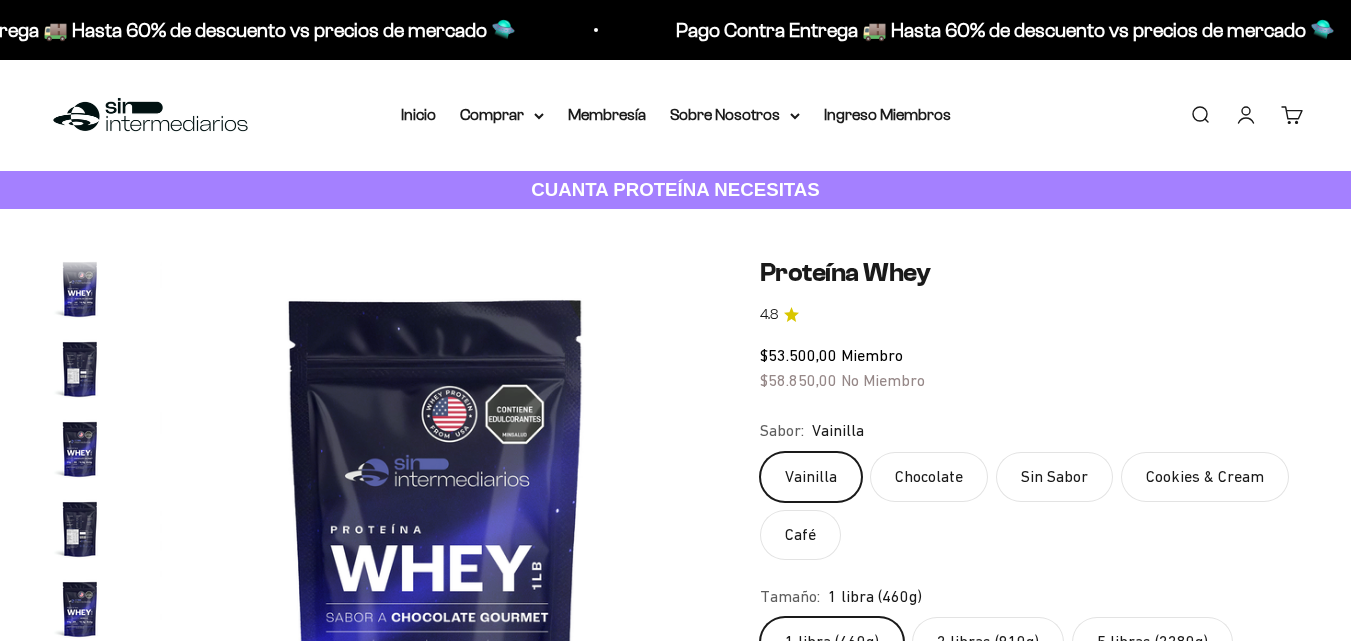 scroll, scrollTop: 0, scrollLeft: 0, axis: both 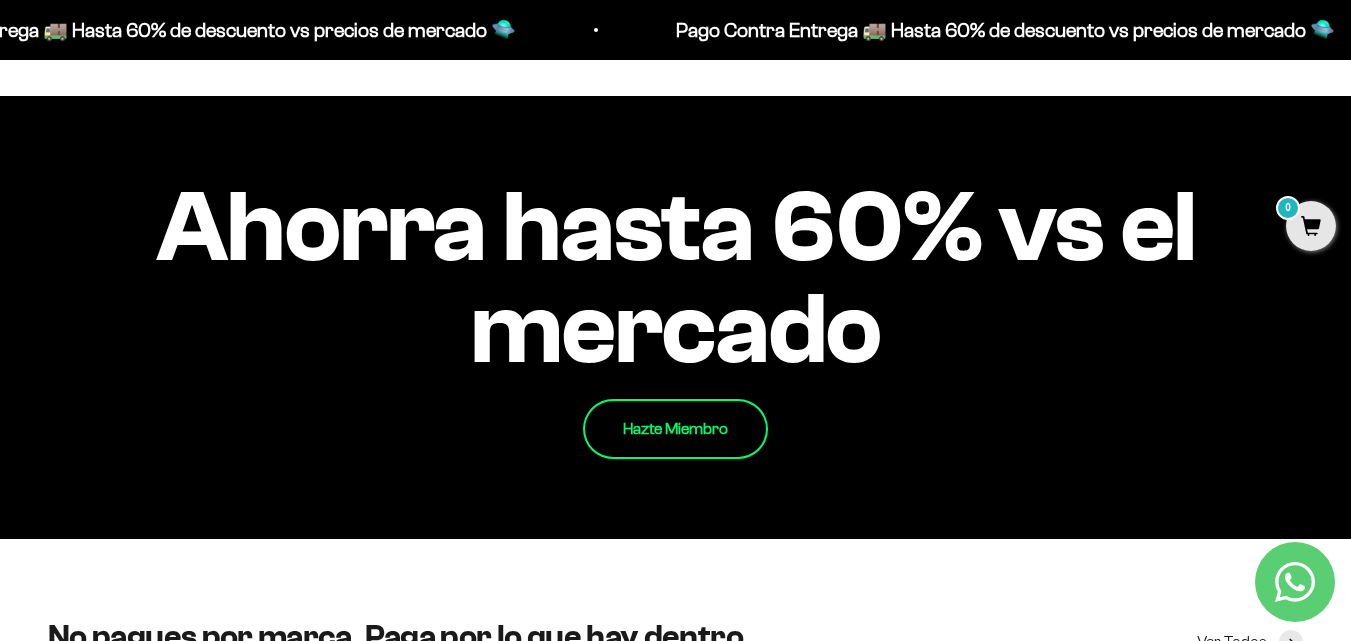 click on "Hazte Miembro" at bounding box center (675, 429) 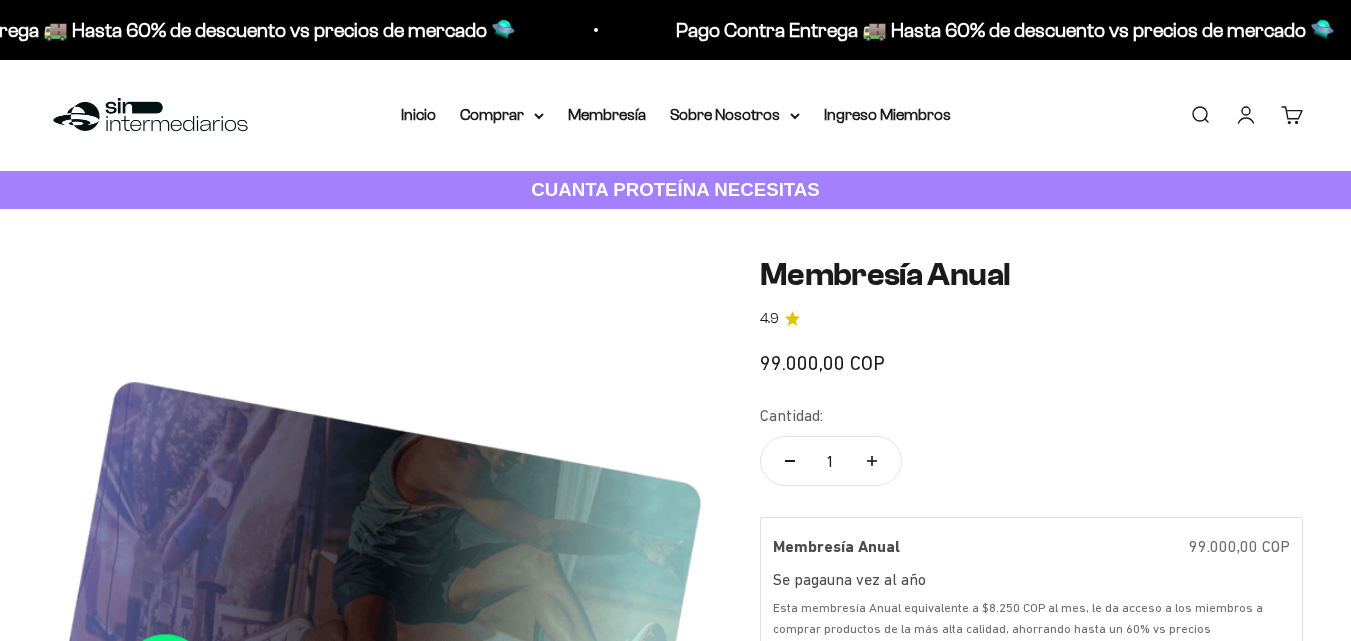 scroll, scrollTop: 0, scrollLeft: 0, axis: both 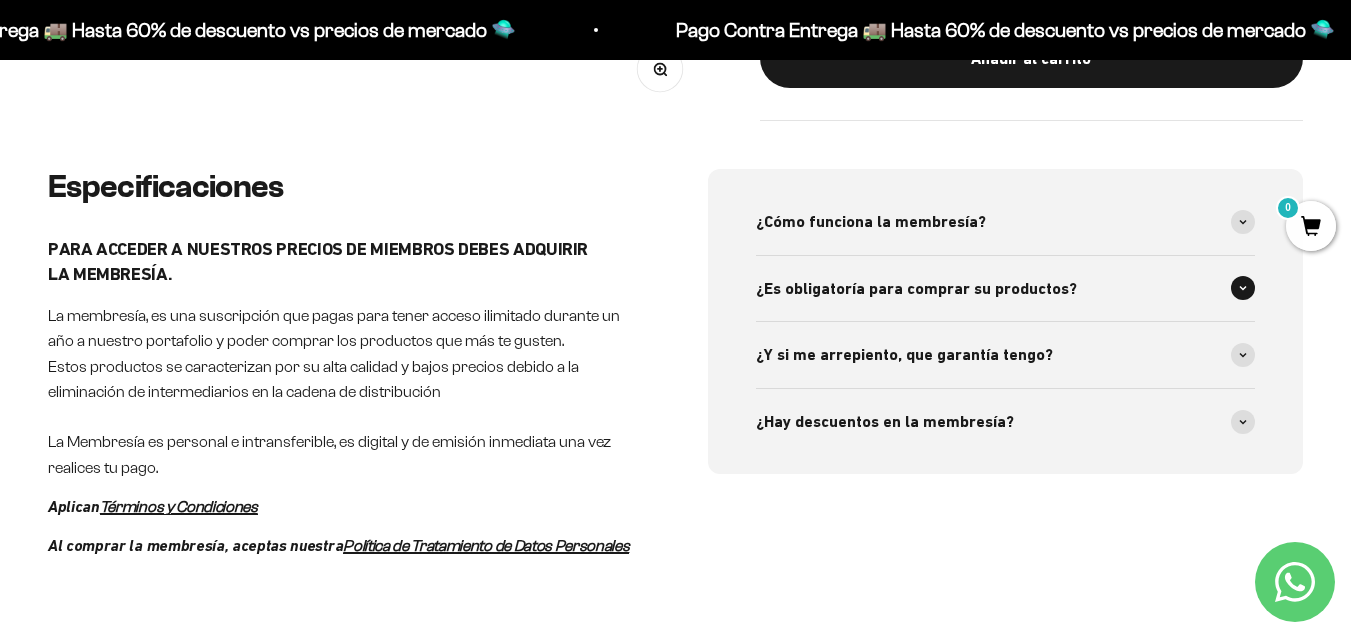 click at bounding box center (1243, 288) 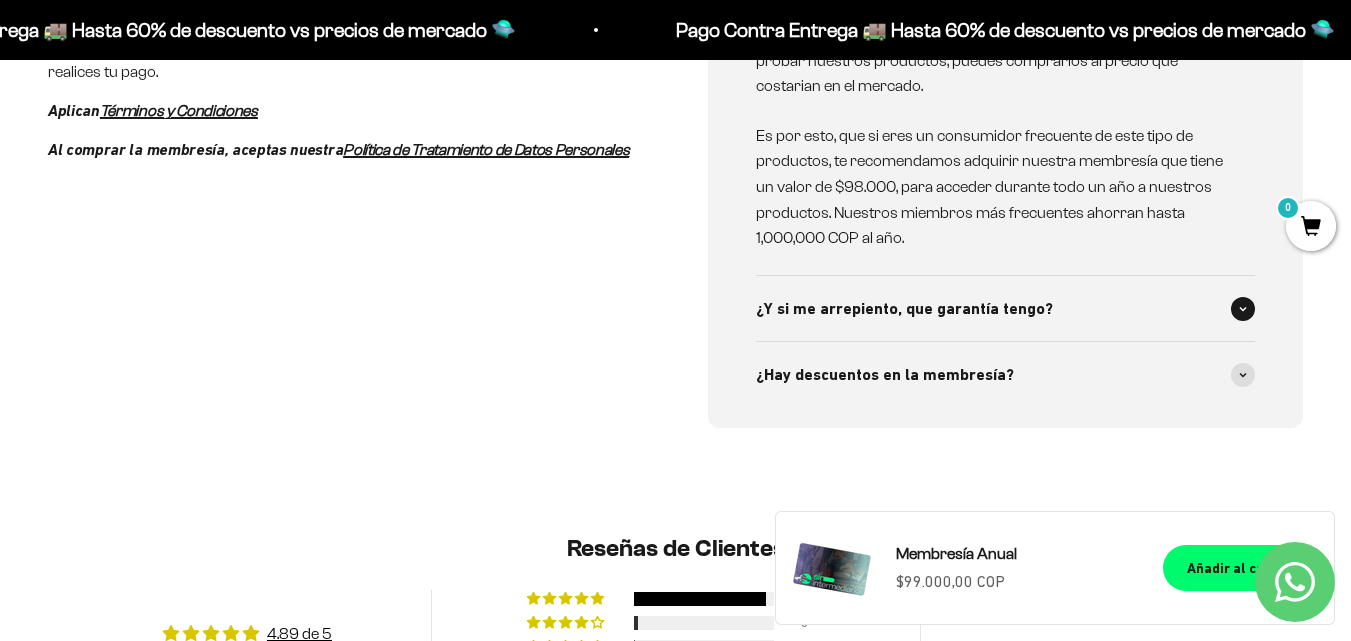 scroll, scrollTop: 1200, scrollLeft: 0, axis: vertical 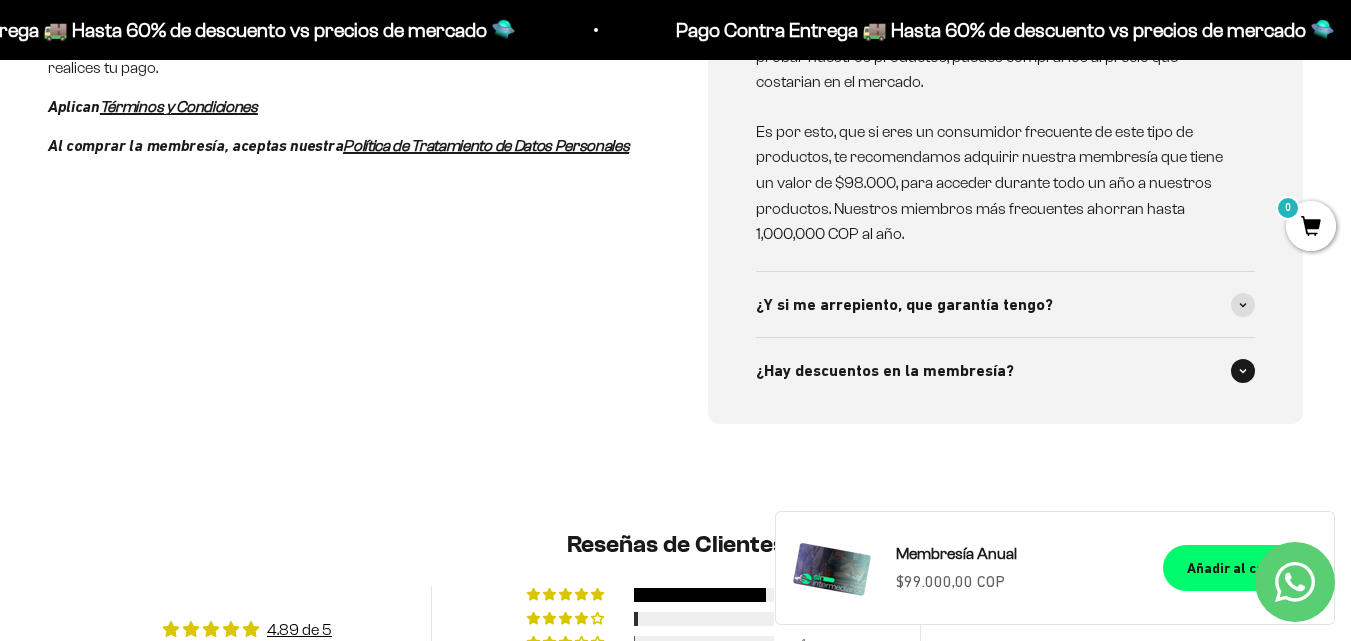click 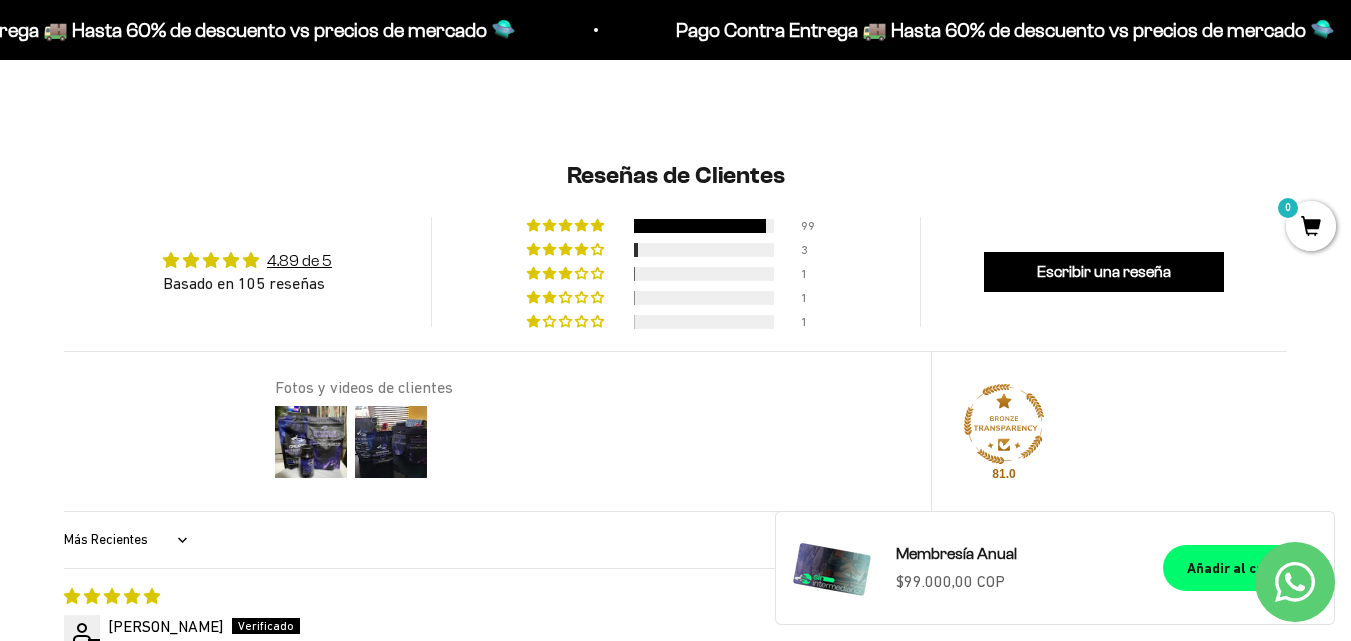 scroll, scrollTop: 1800, scrollLeft: 0, axis: vertical 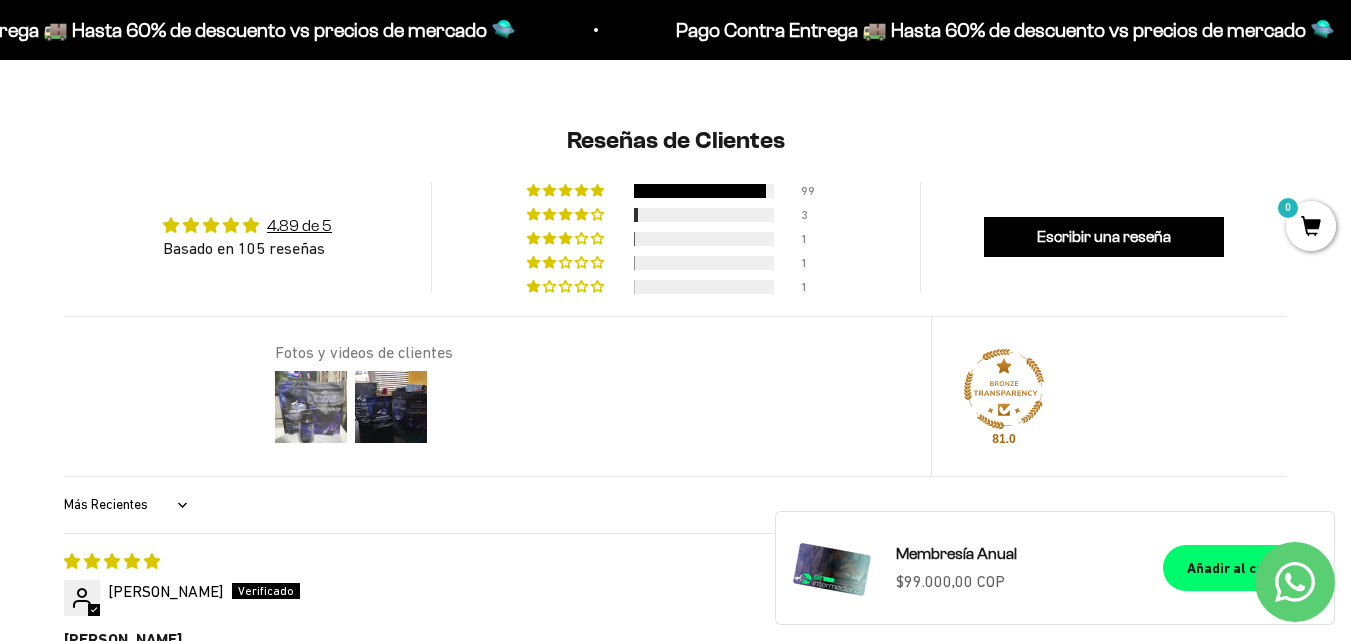 click at bounding box center (311, 407) 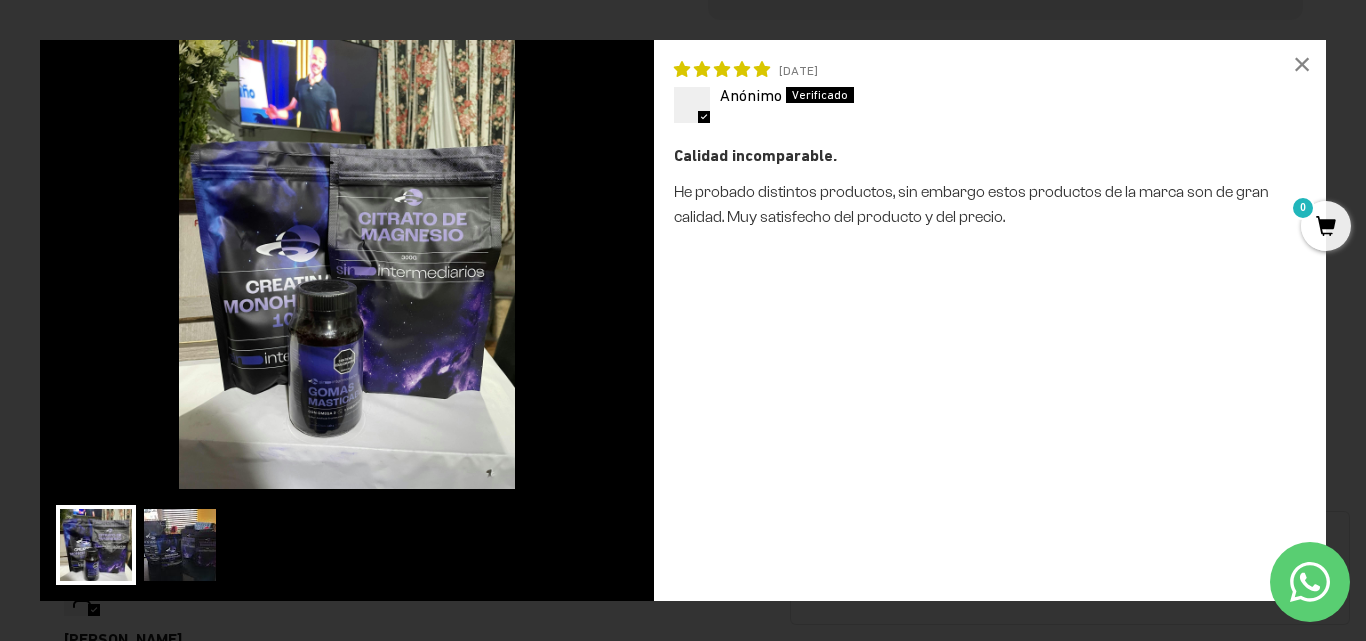 click at bounding box center [180, 545] 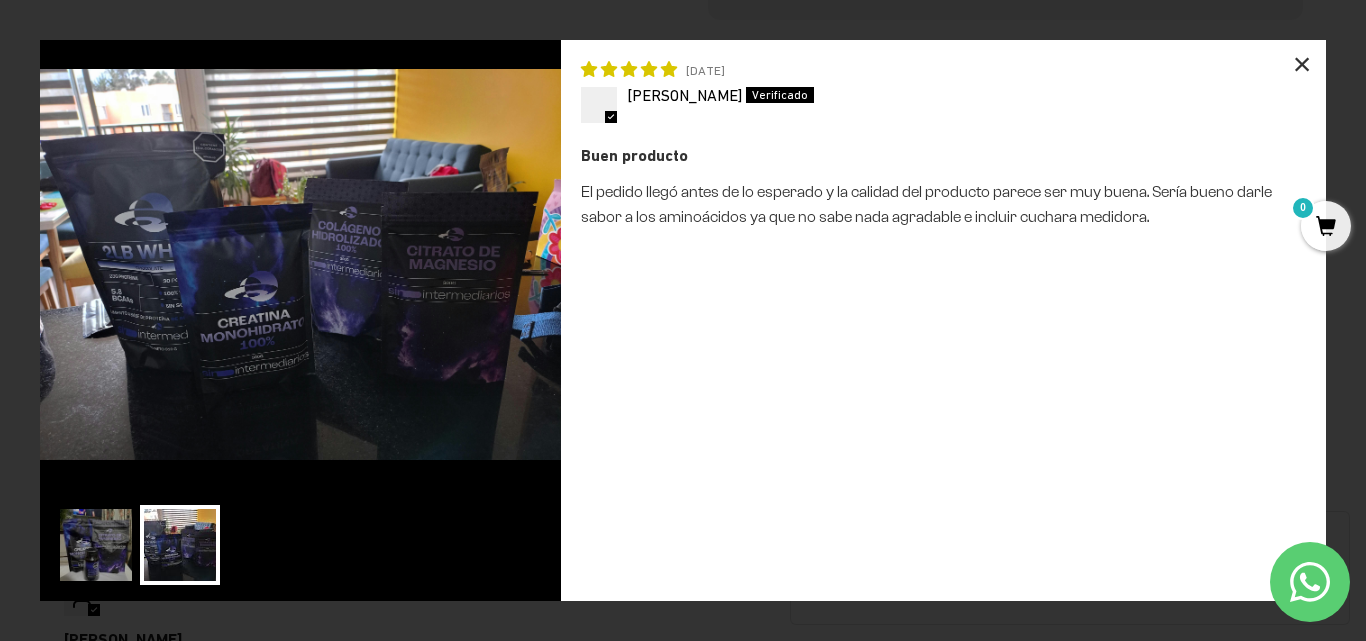 click on "×" at bounding box center [1302, 64] 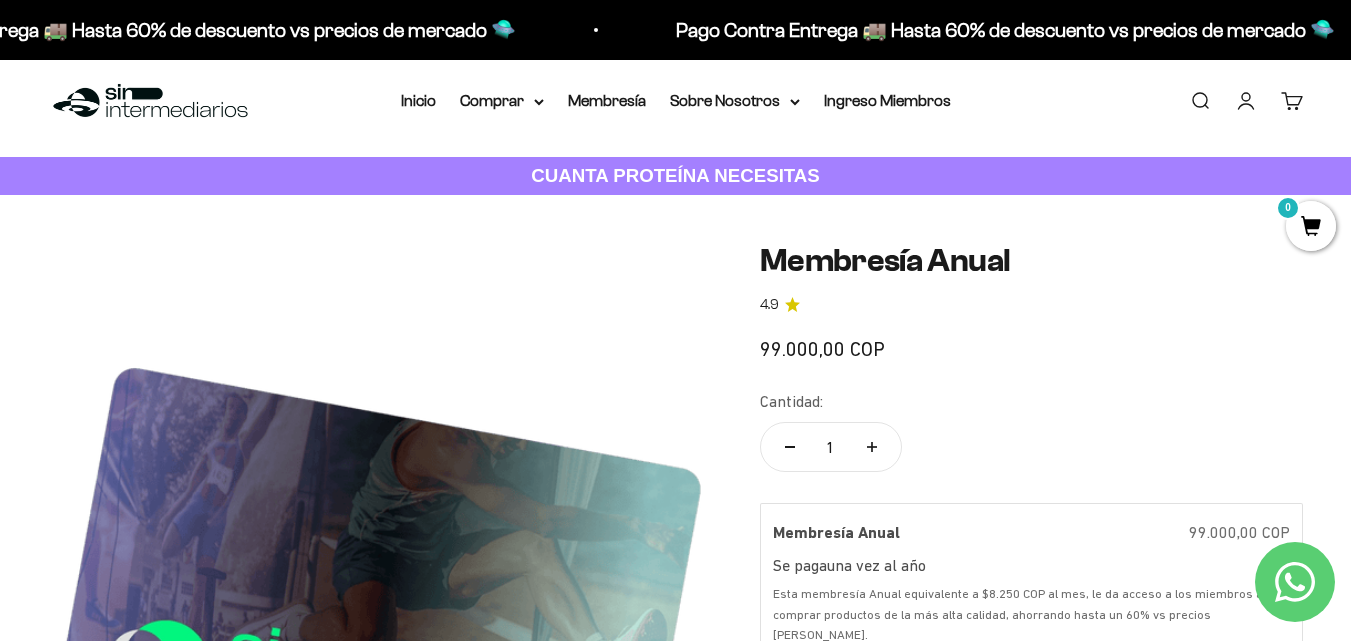 scroll, scrollTop: 0, scrollLeft: 0, axis: both 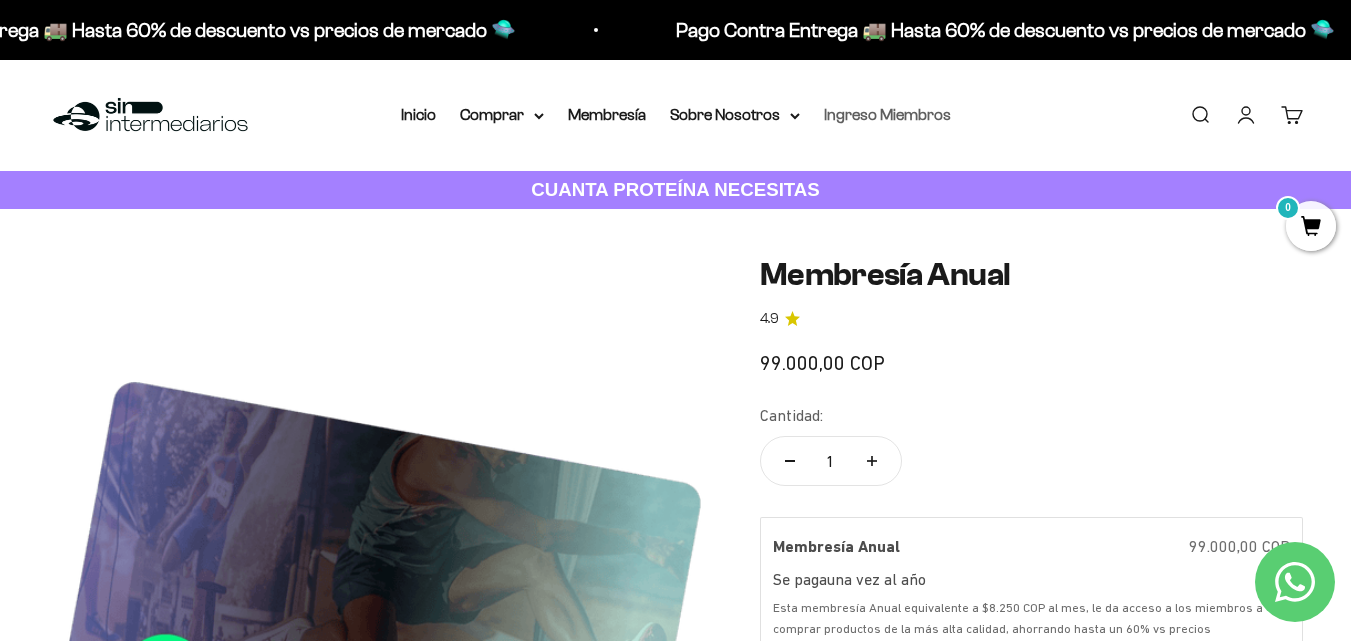 click on "Ingreso Miembros" at bounding box center [887, 114] 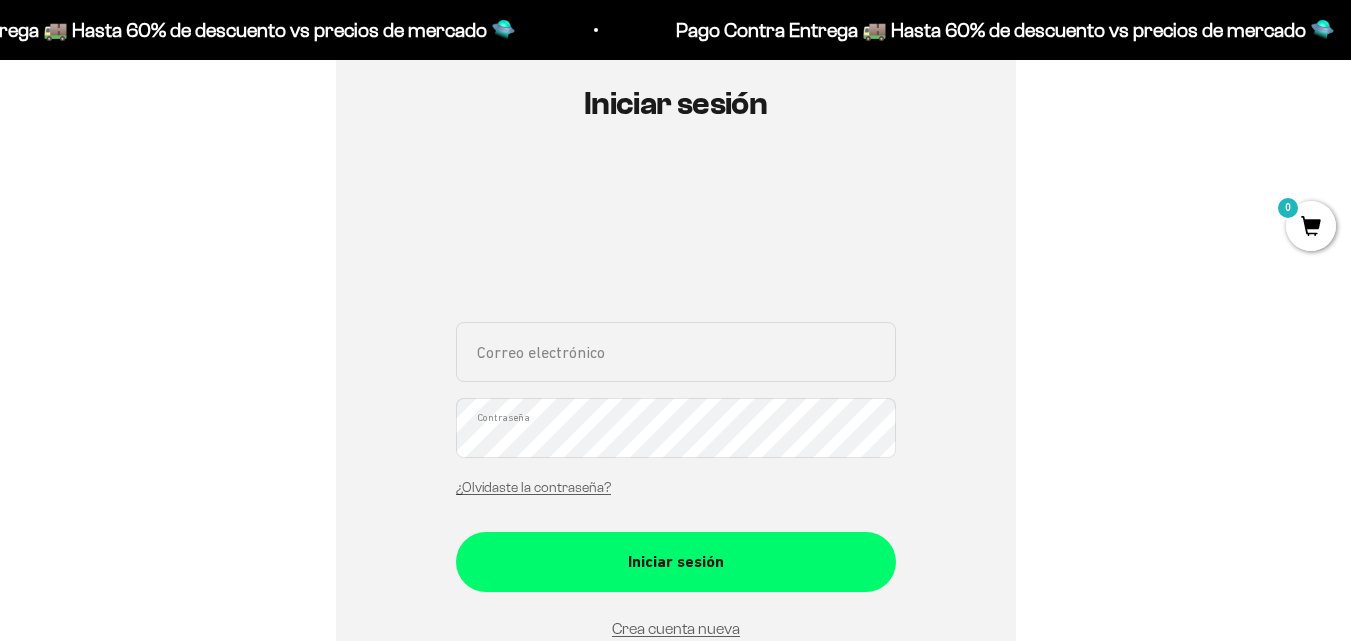 scroll, scrollTop: 0, scrollLeft: 0, axis: both 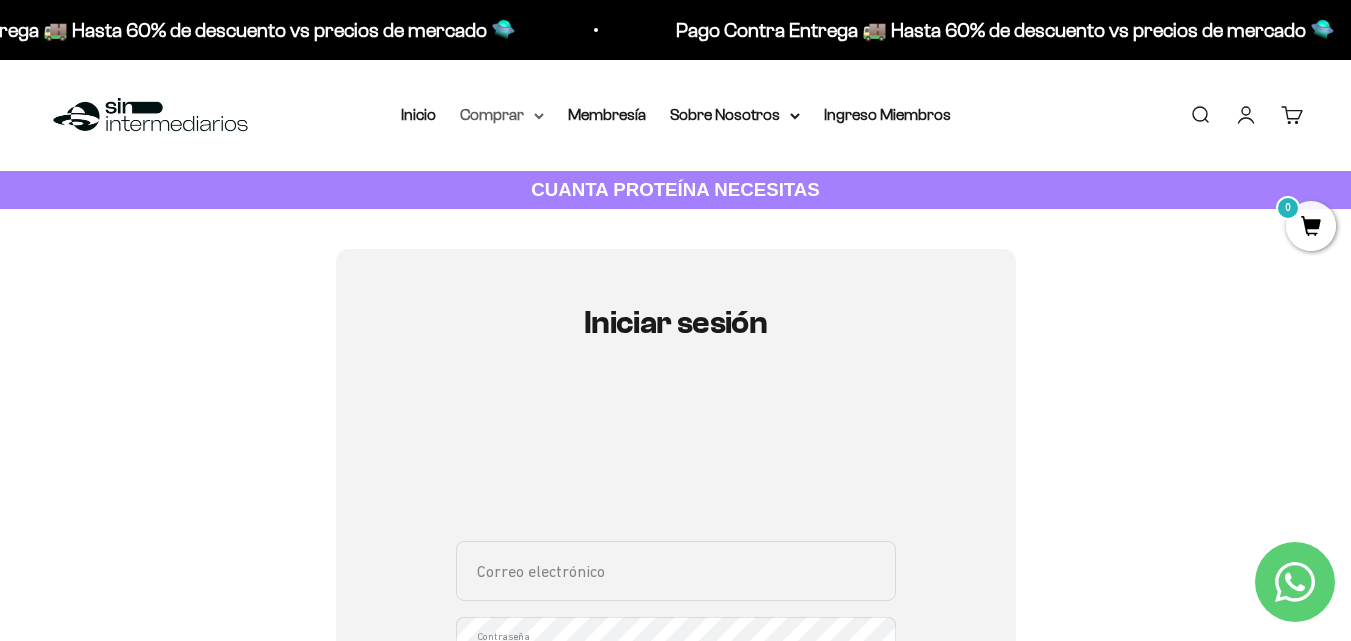 click on "Comprar" at bounding box center (502, 115) 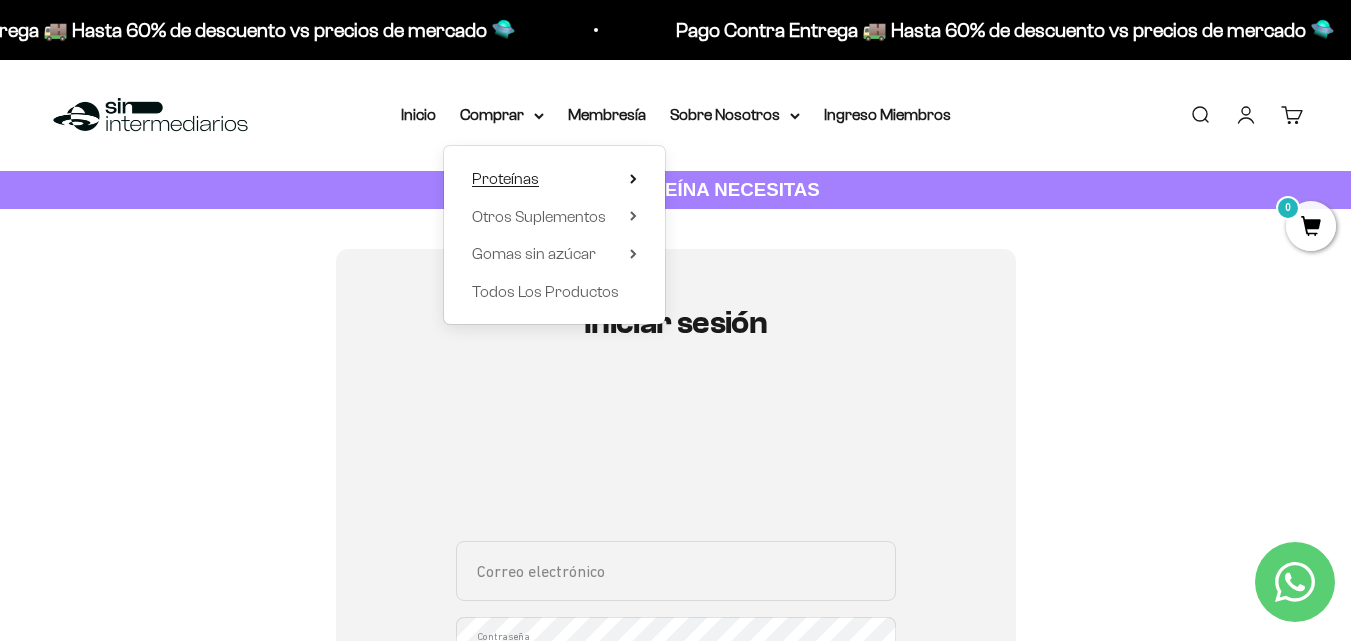 click on "Proteínas" at bounding box center (505, 178) 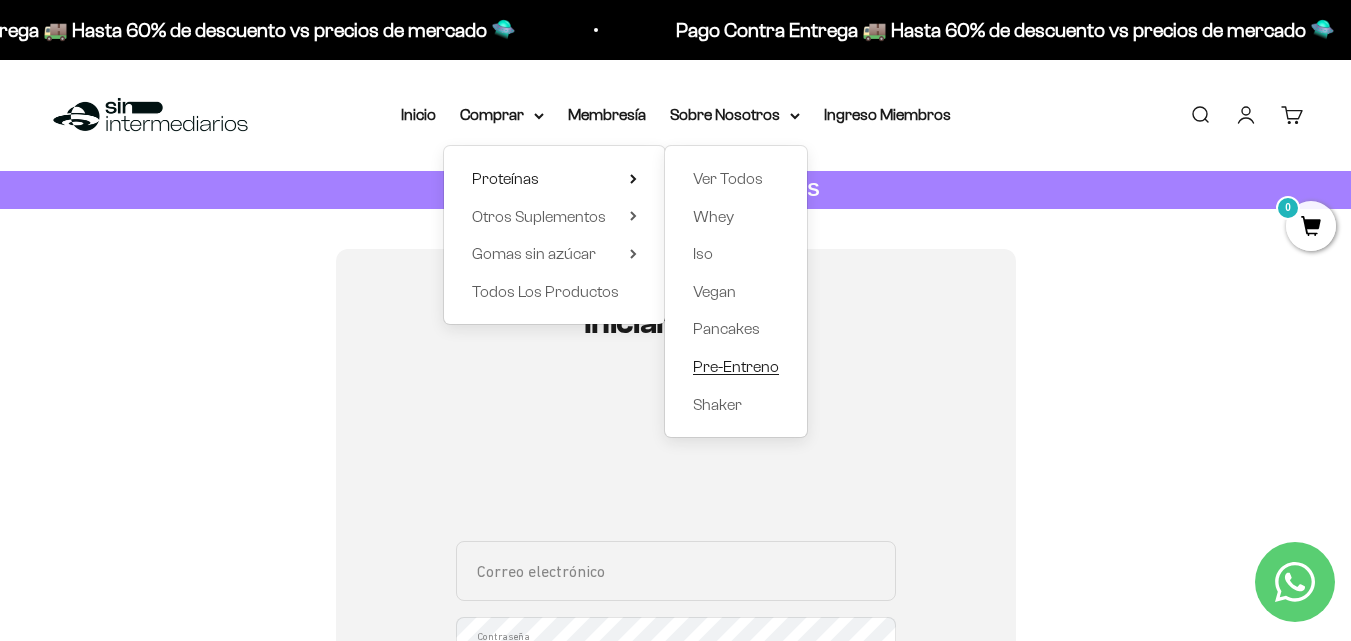 click on "Pre-Entreno" at bounding box center (736, 366) 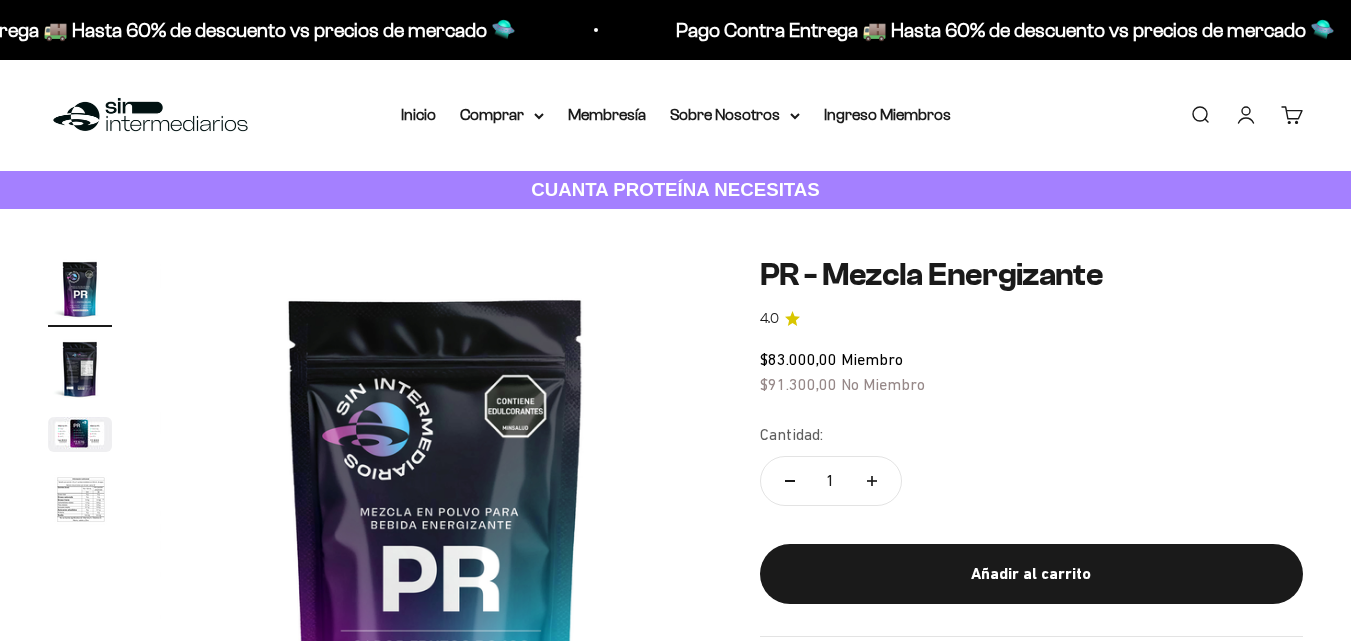scroll, scrollTop: 0, scrollLeft: 0, axis: both 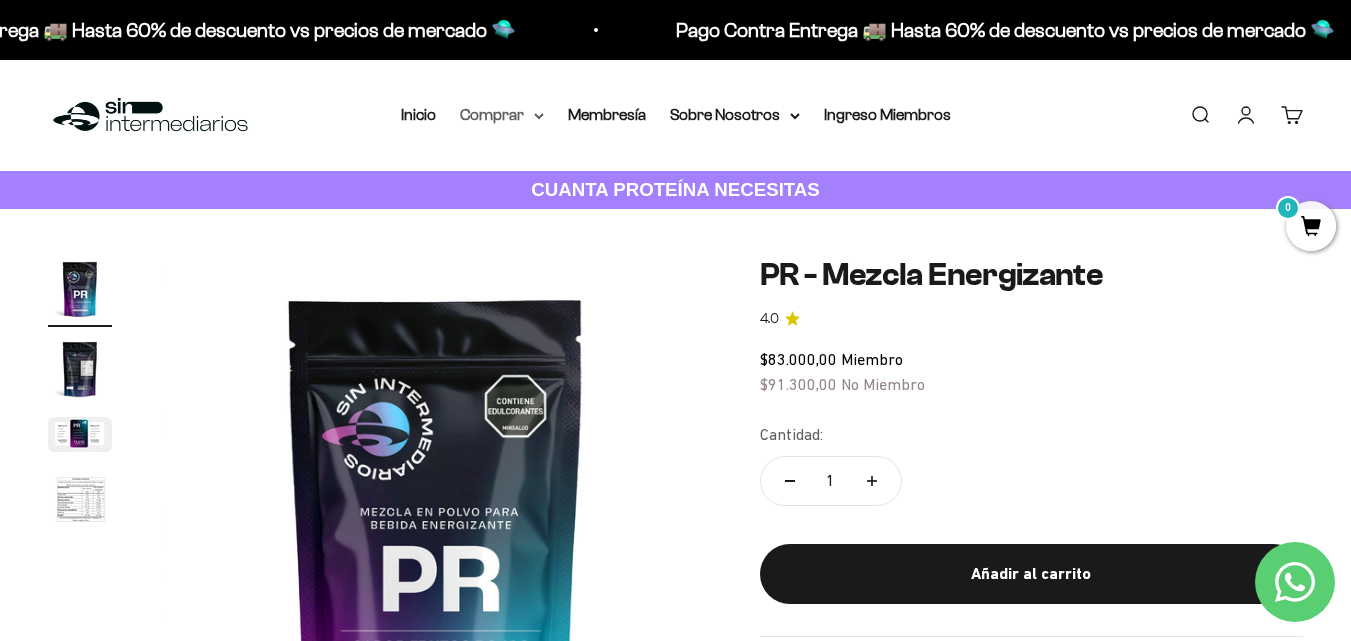 click on "Comprar" at bounding box center (502, 115) 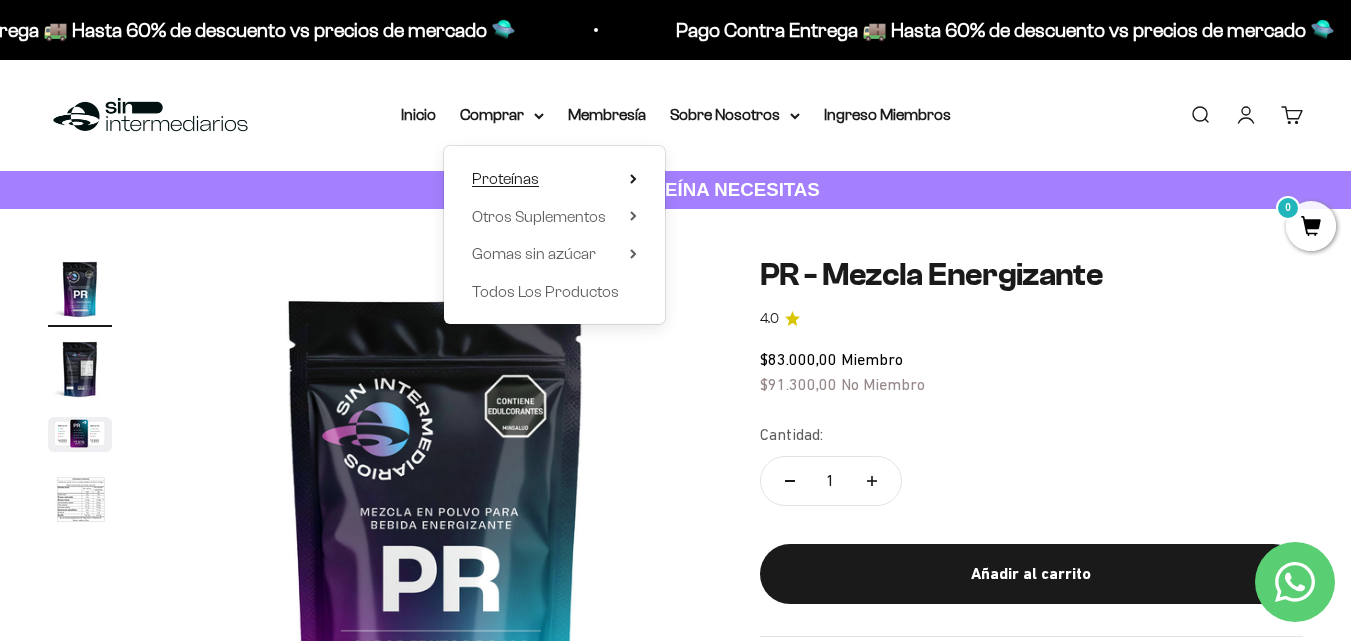 click on "Proteínas" at bounding box center (505, 178) 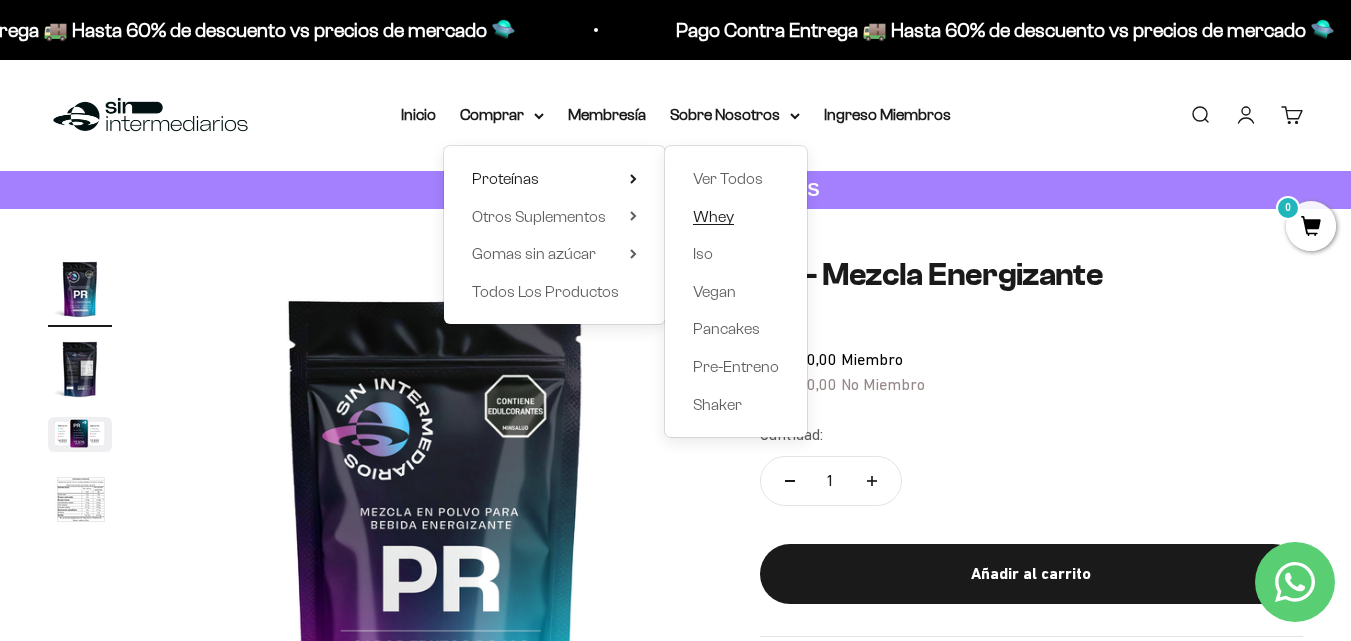 click on "Whey" at bounding box center [713, 216] 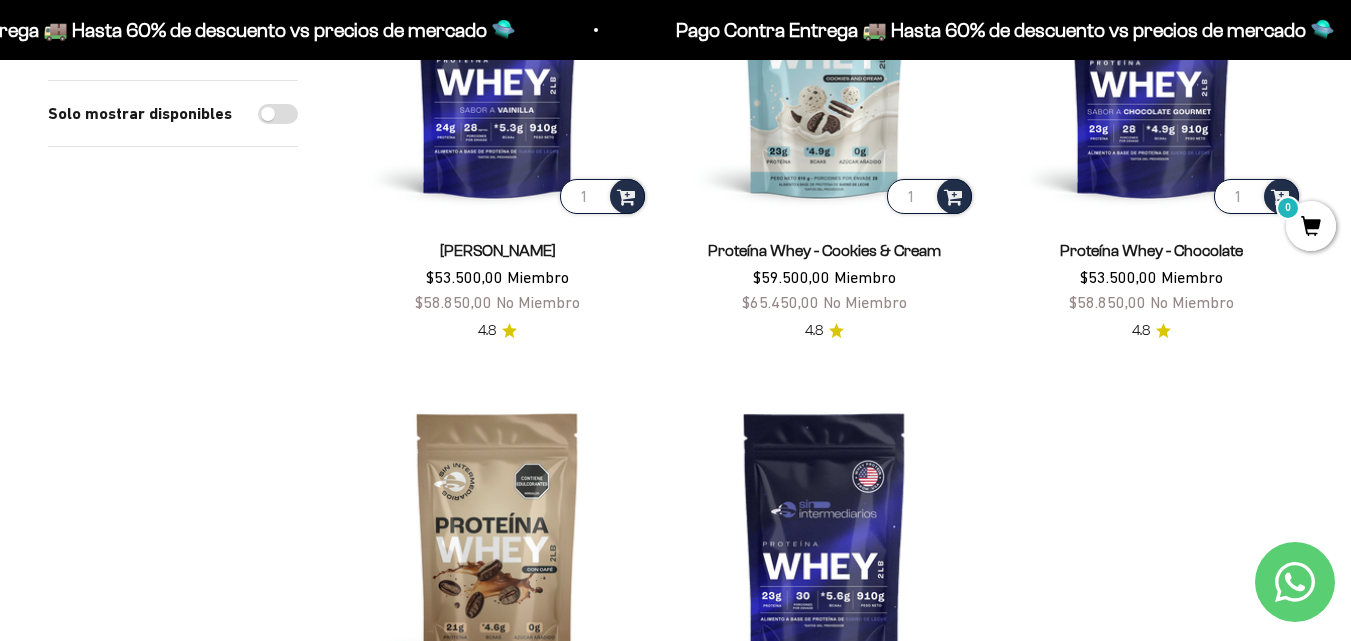 scroll, scrollTop: 300, scrollLeft: 0, axis: vertical 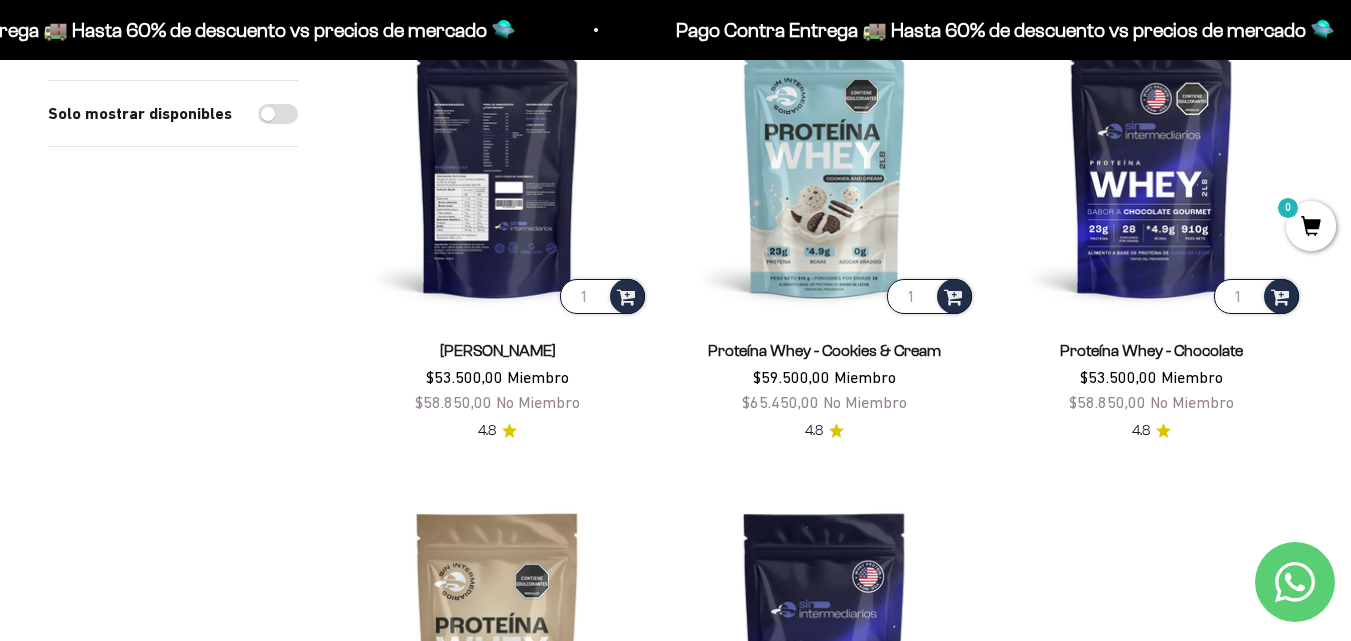 click at bounding box center [497, 166] 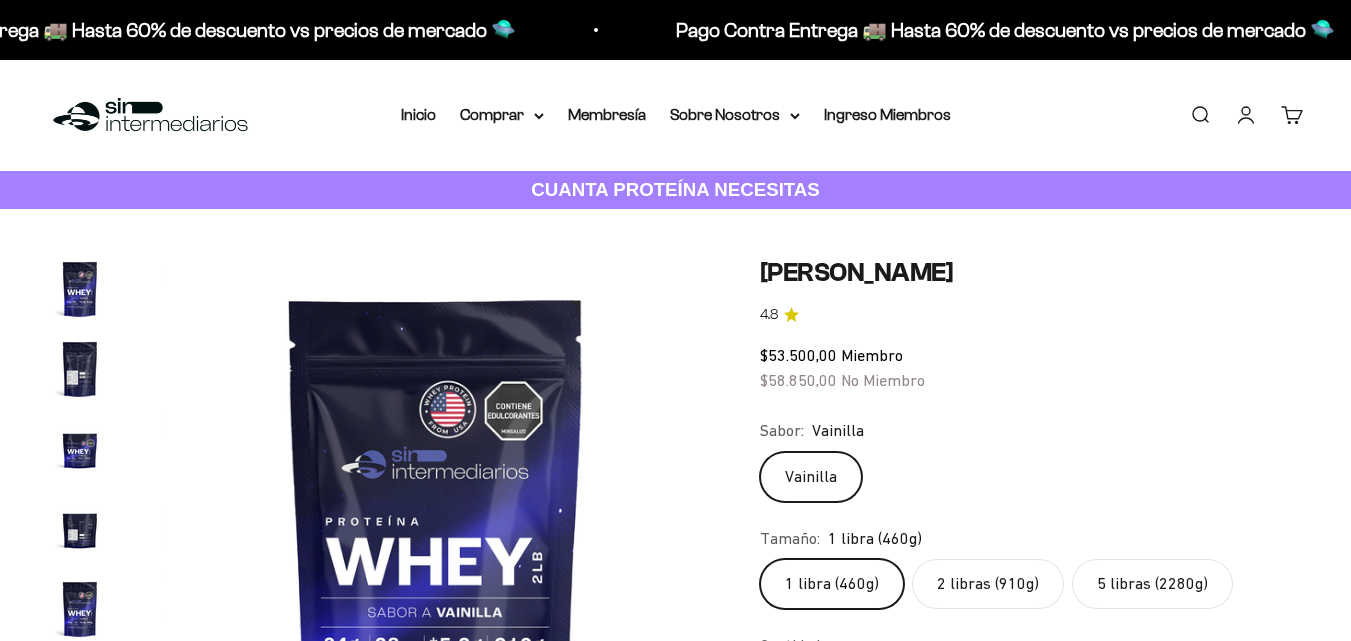 scroll, scrollTop: 0, scrollLeft: 0, axis: both 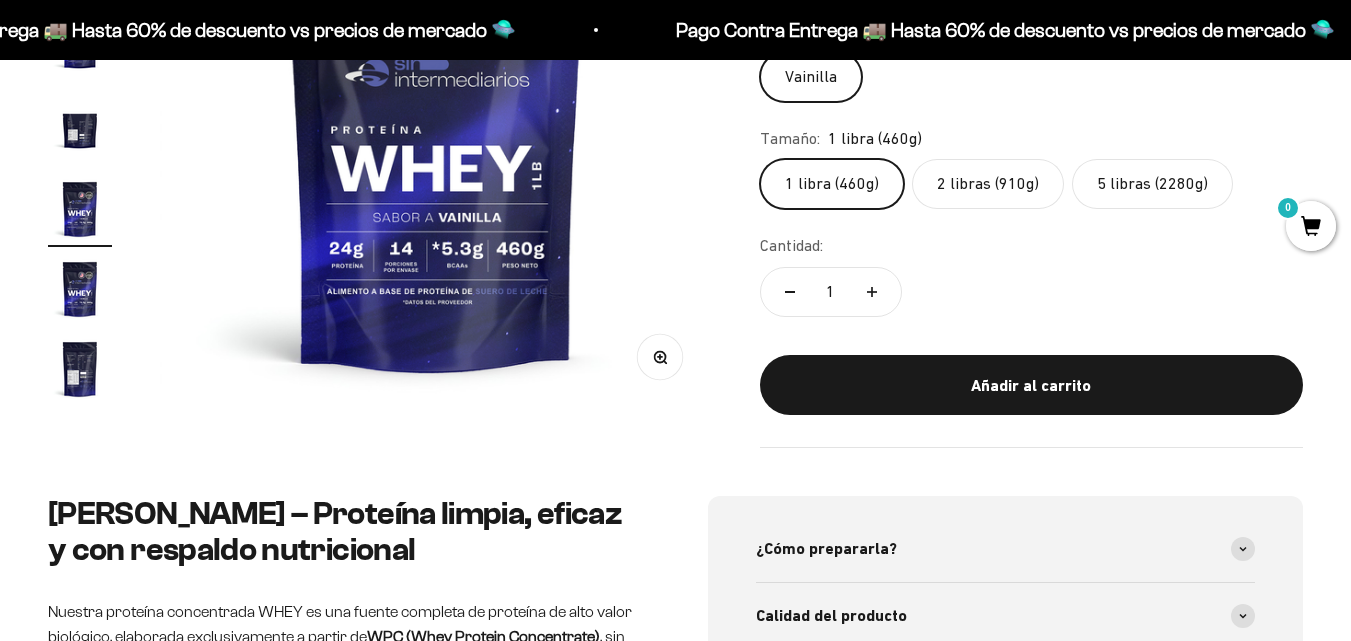 click at bounding box center (80, 289) 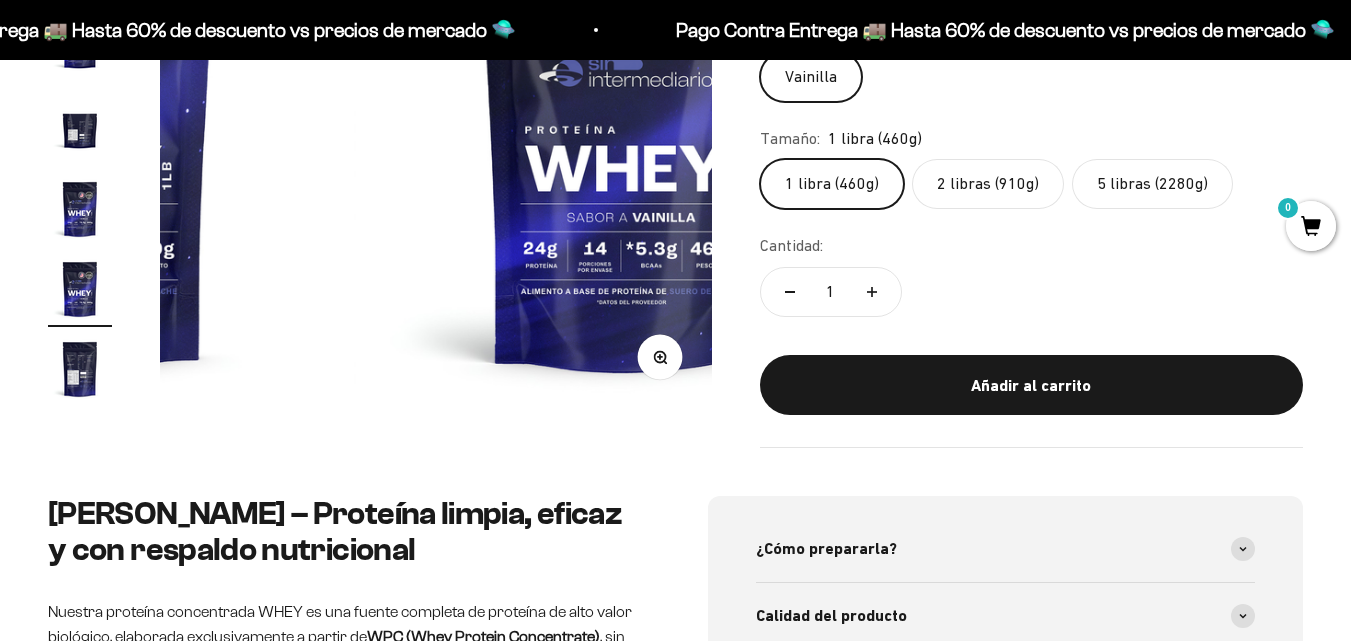scroll, scrollTop: 0, scrollLeft: 2819, axis: horizontal 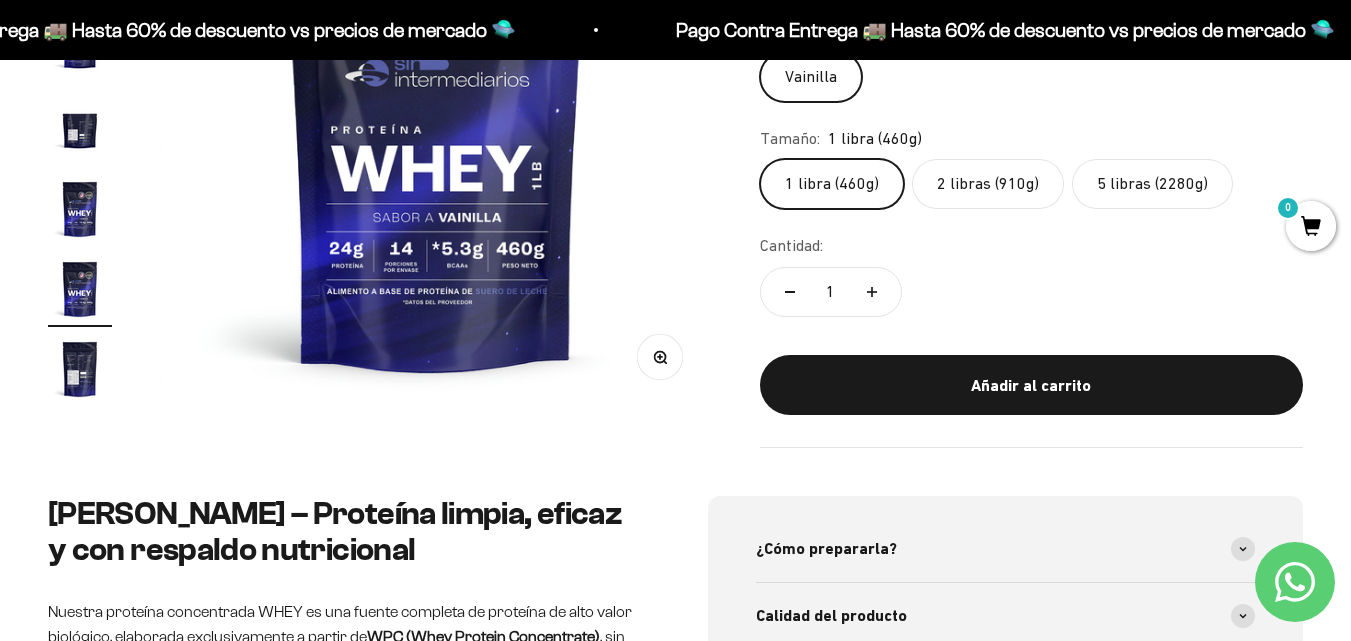click at bounding box center (80, 209) 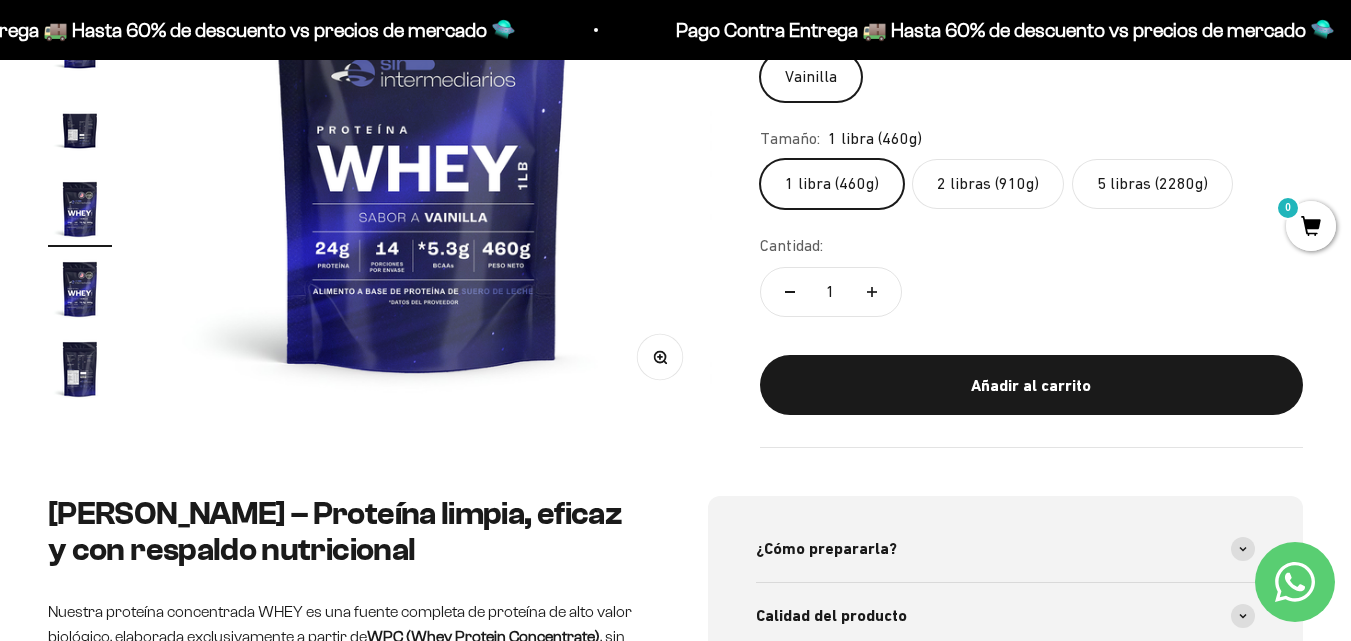 scroll, scrollTop: 0, scrollLeft: 2255, axis: horizontal 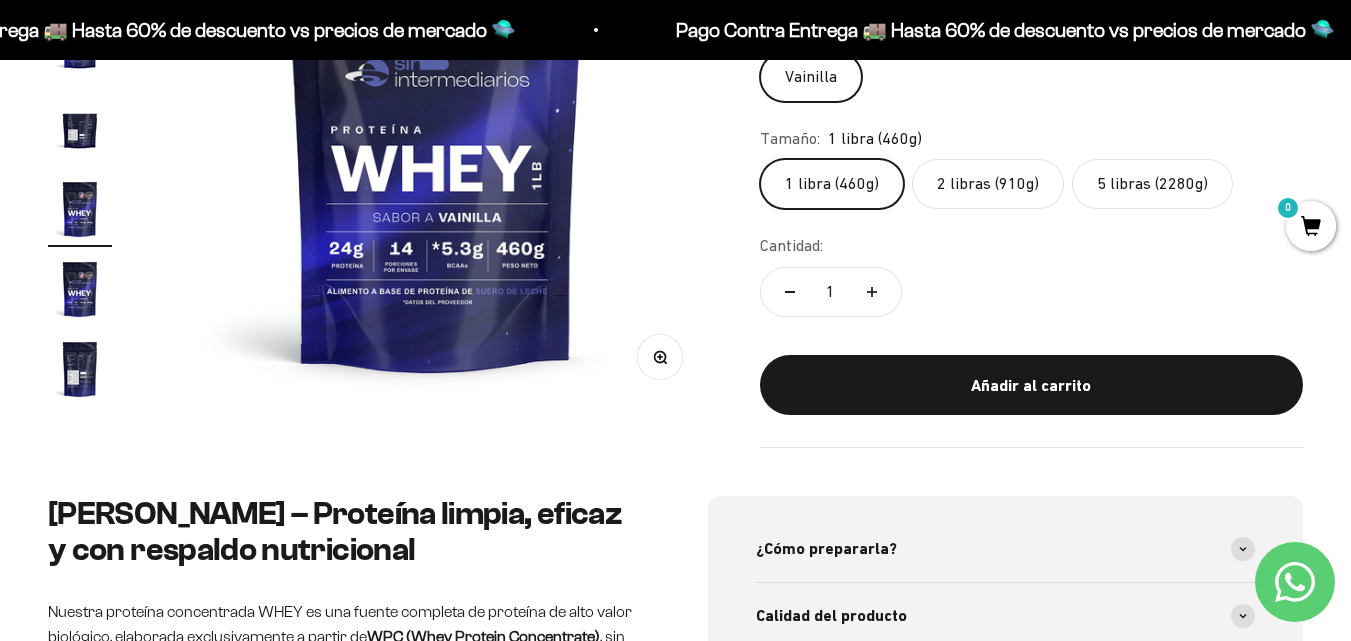 click on "5 libras (2280g)" 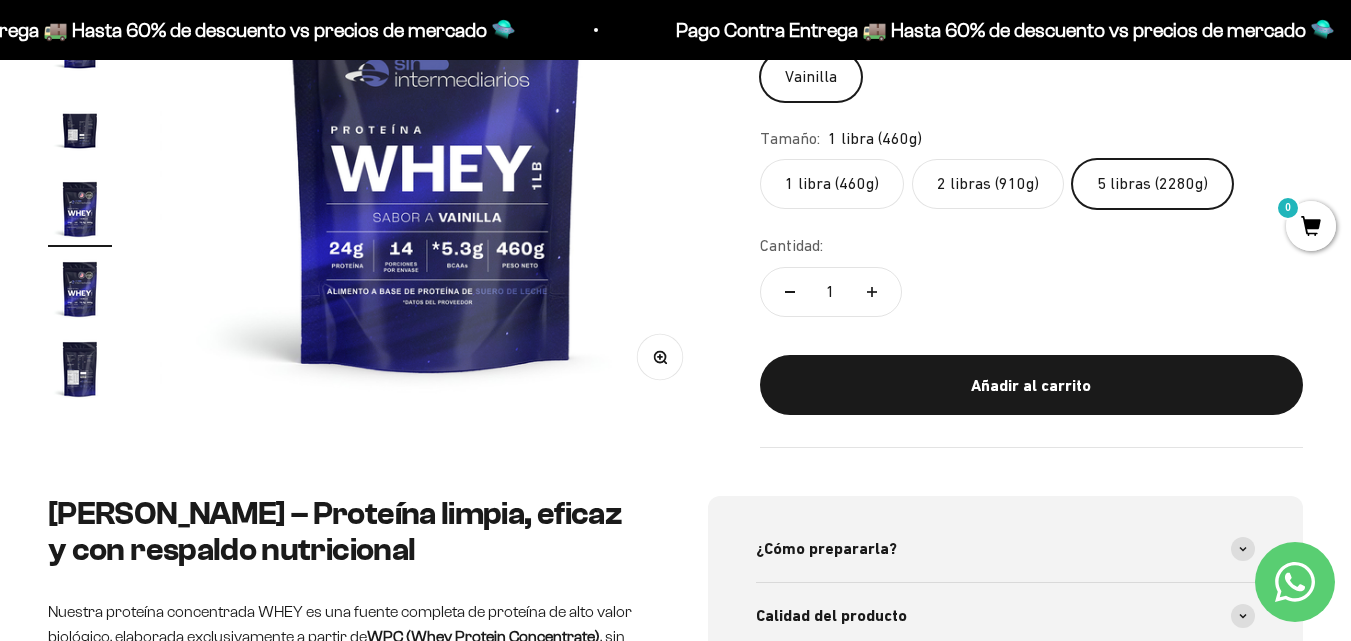 scroll, scrollTop: 0, scrollLeft: 1128, axis: horizontal 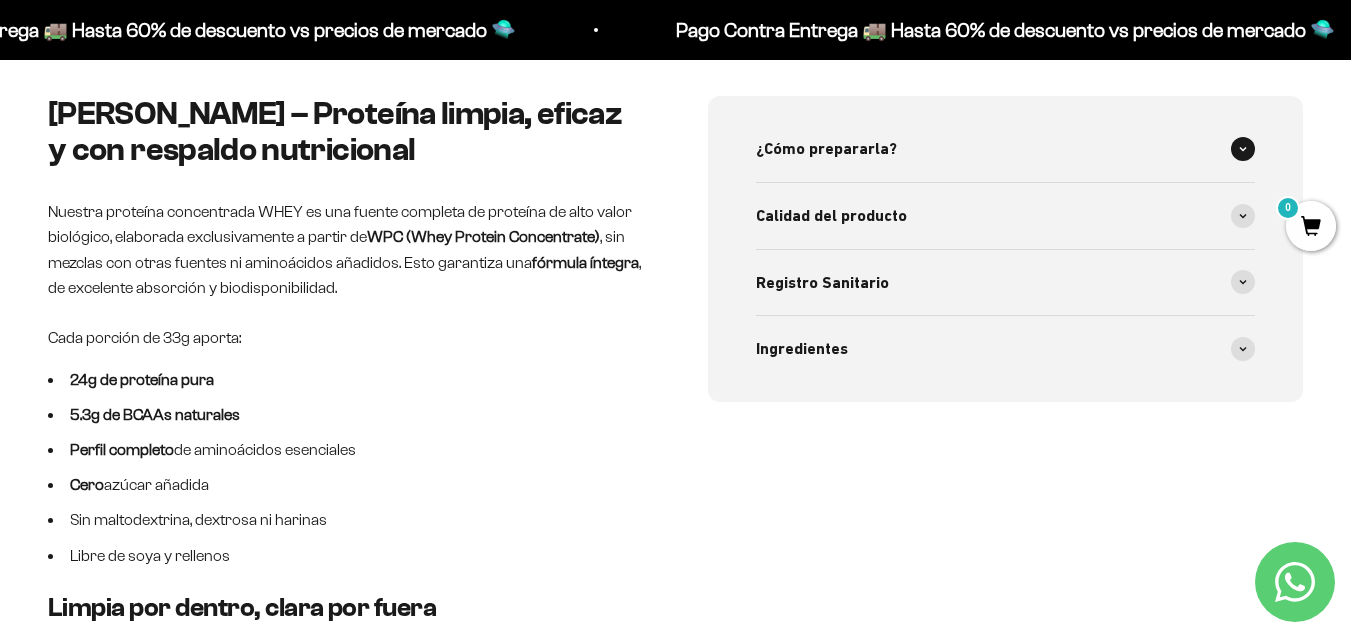 click at bounding box center [1243, 149] 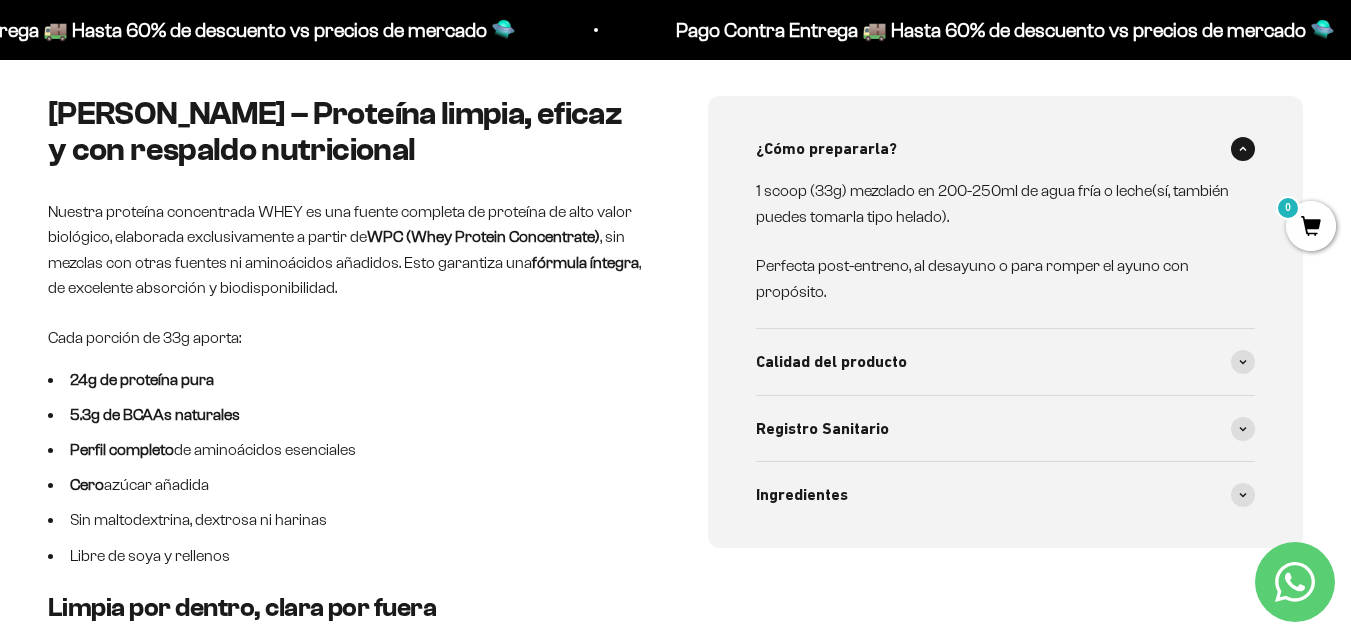 click at bounding box center [1243, 149] 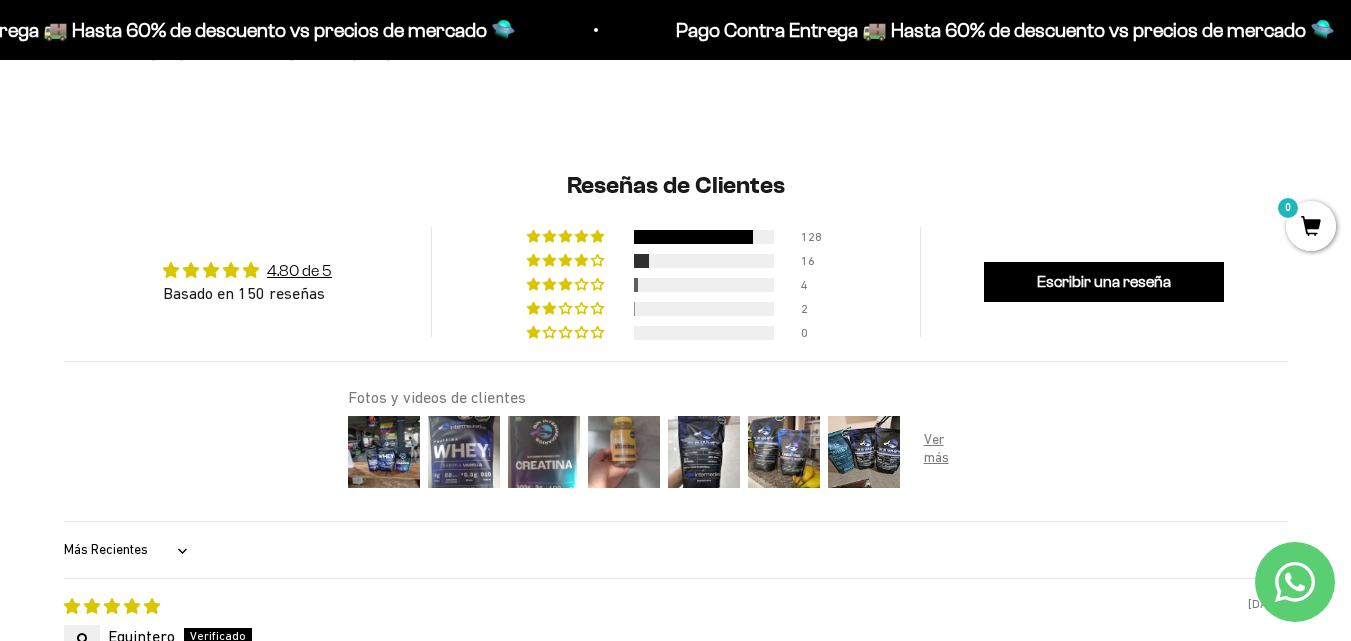 scroll, scrollTop: 1900, scrollLeft: 0, axis: vertical 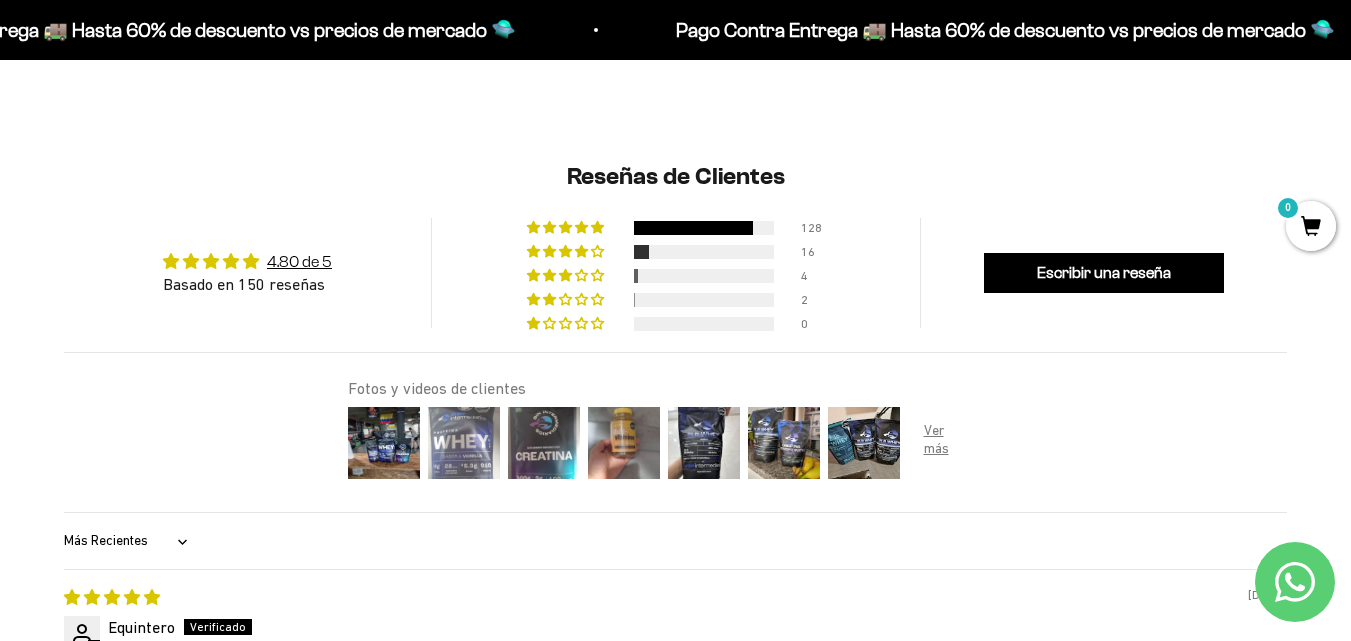 click at bounding box center [464, 443] 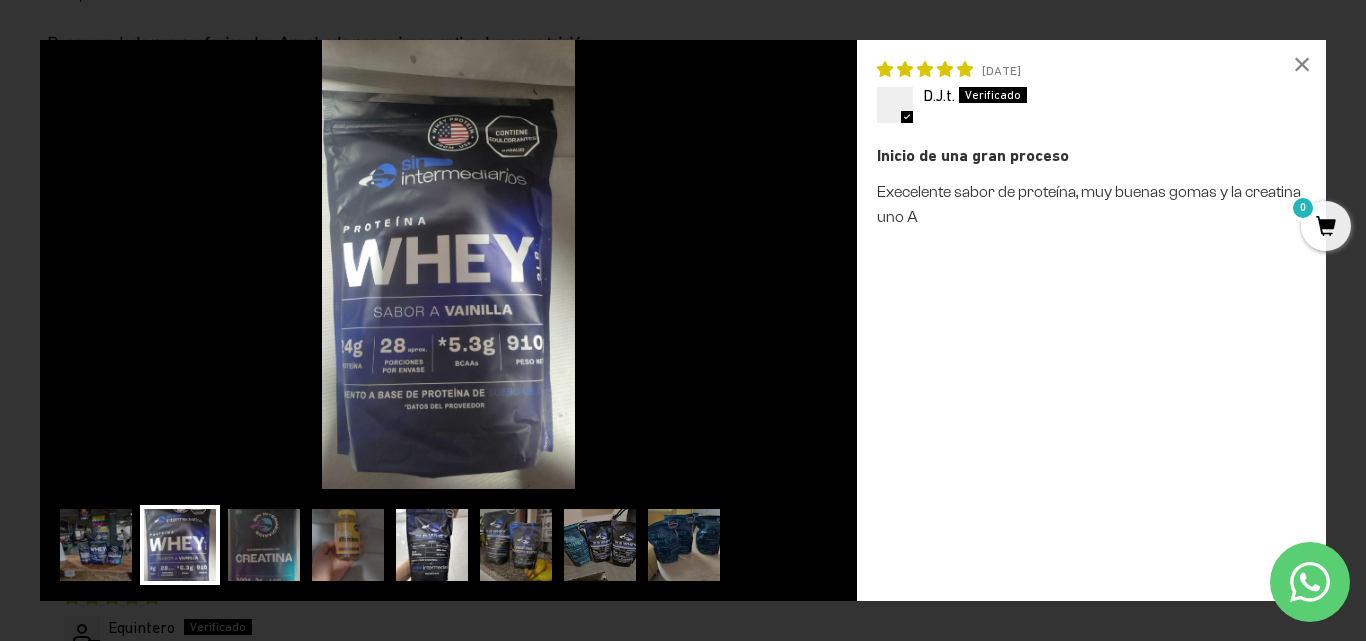 click at bounding box center [432, 545] 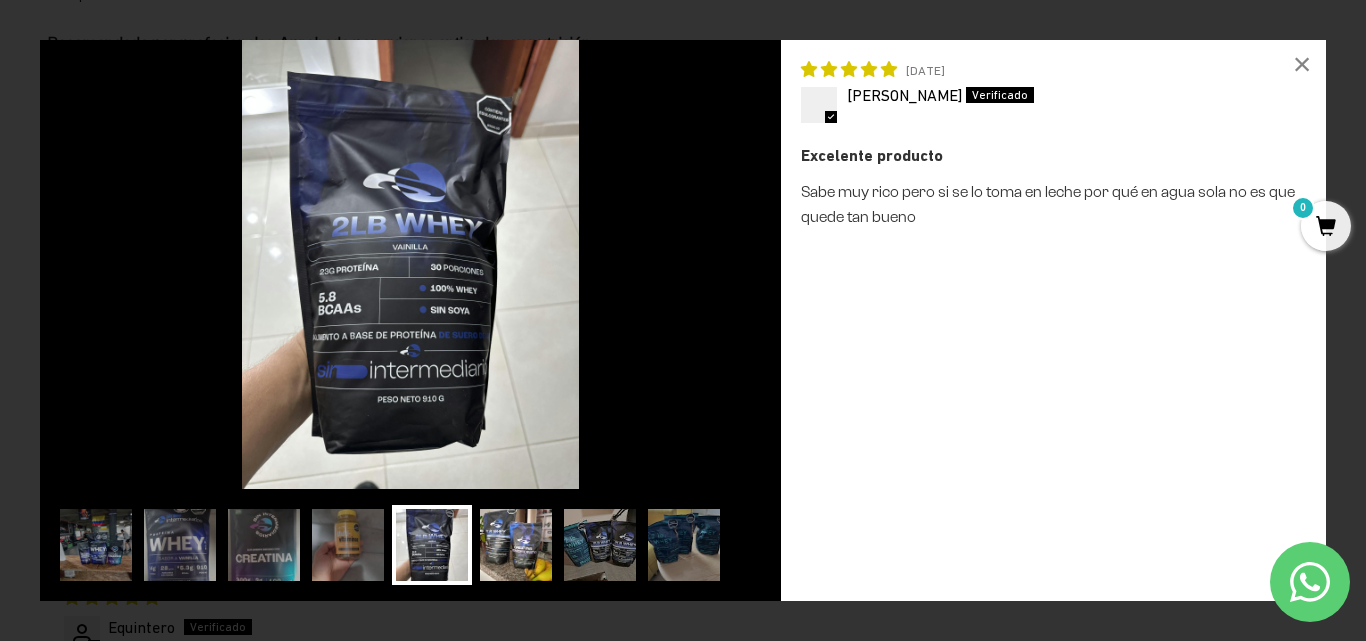 click at bounding box center (516, 545) 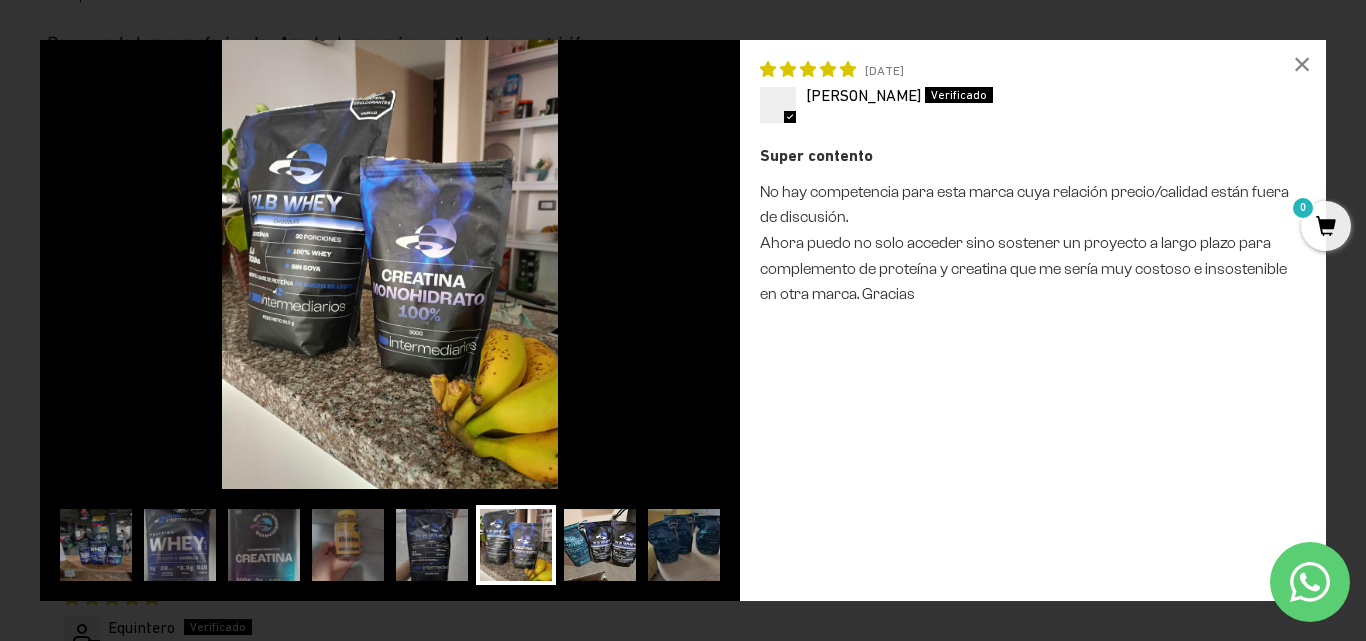 click at bounding box center (600, 545) 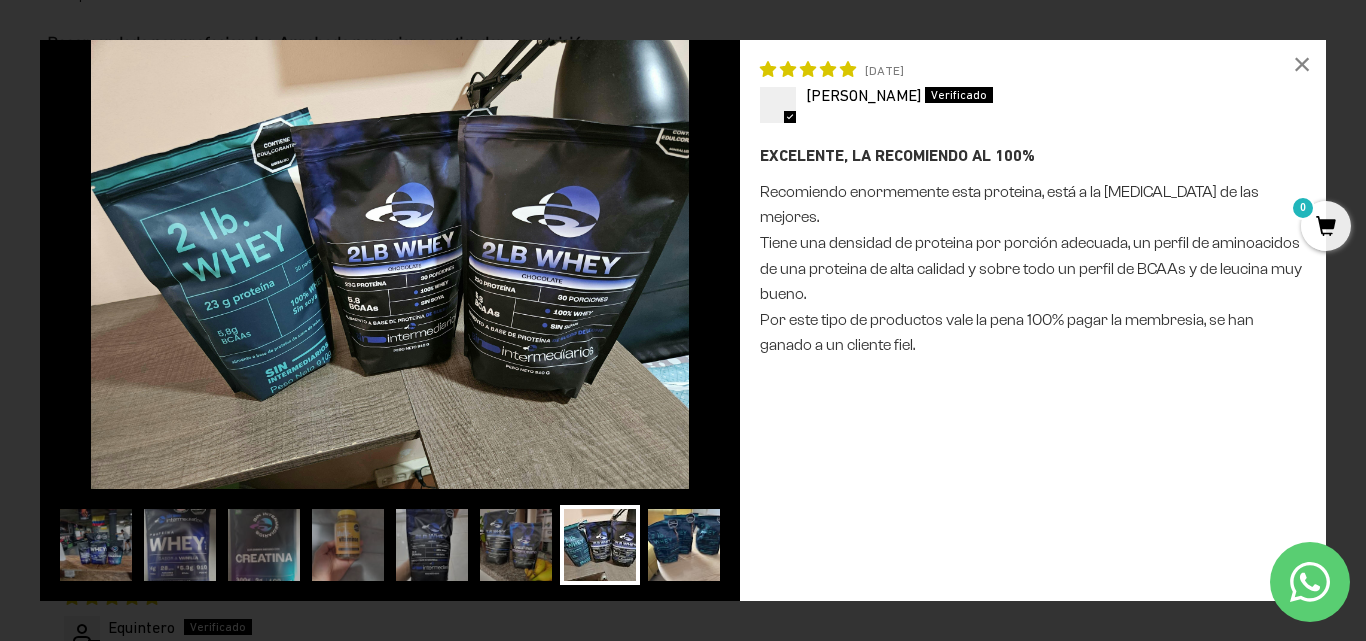 click at bounding box center [684, 545] 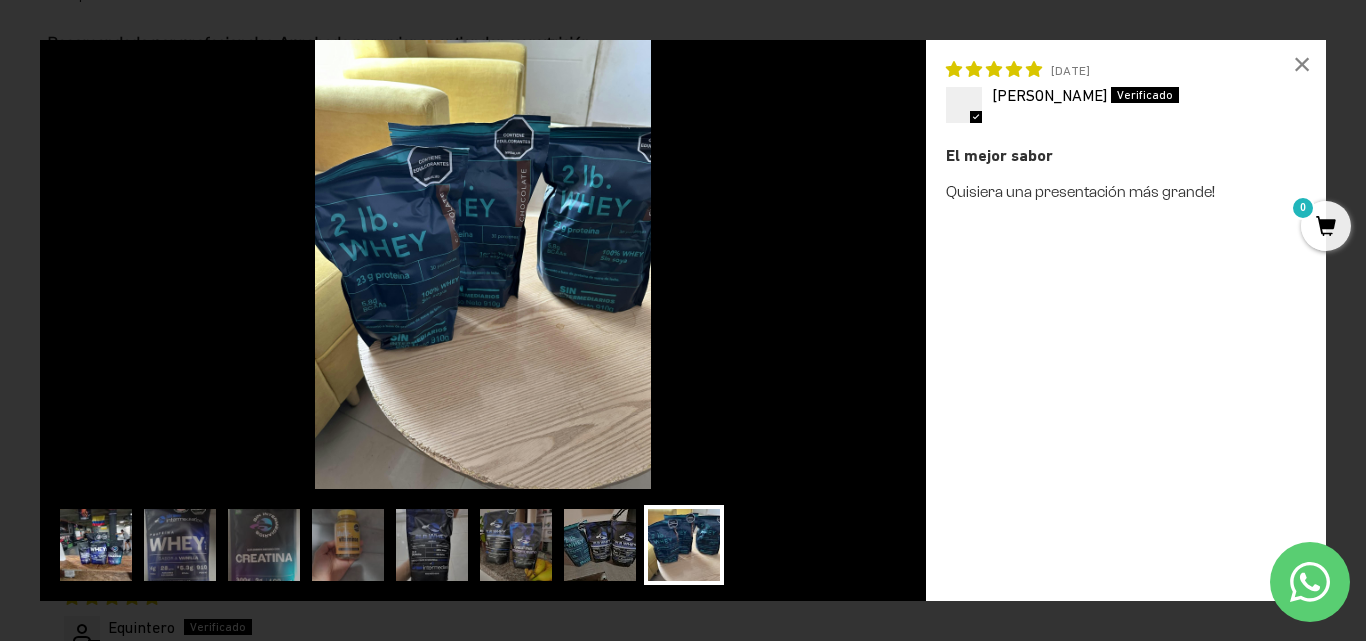 click at bounding box center (96, 545) 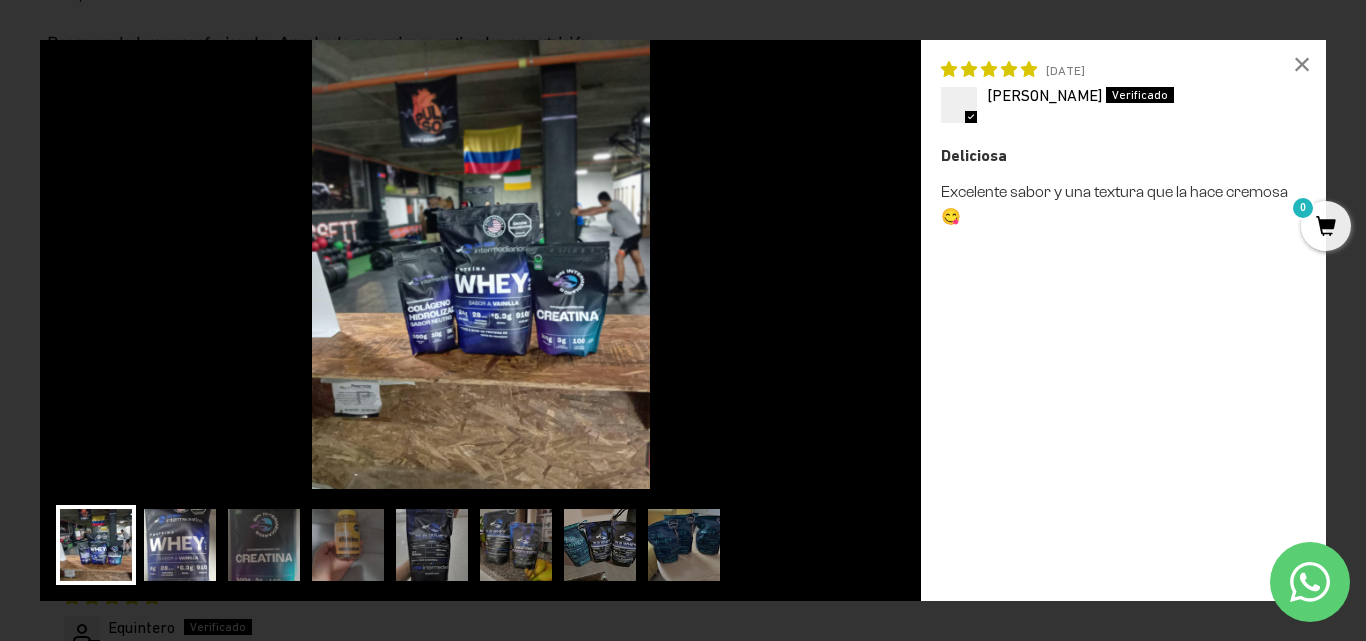 click at bounding box center (180, 545) 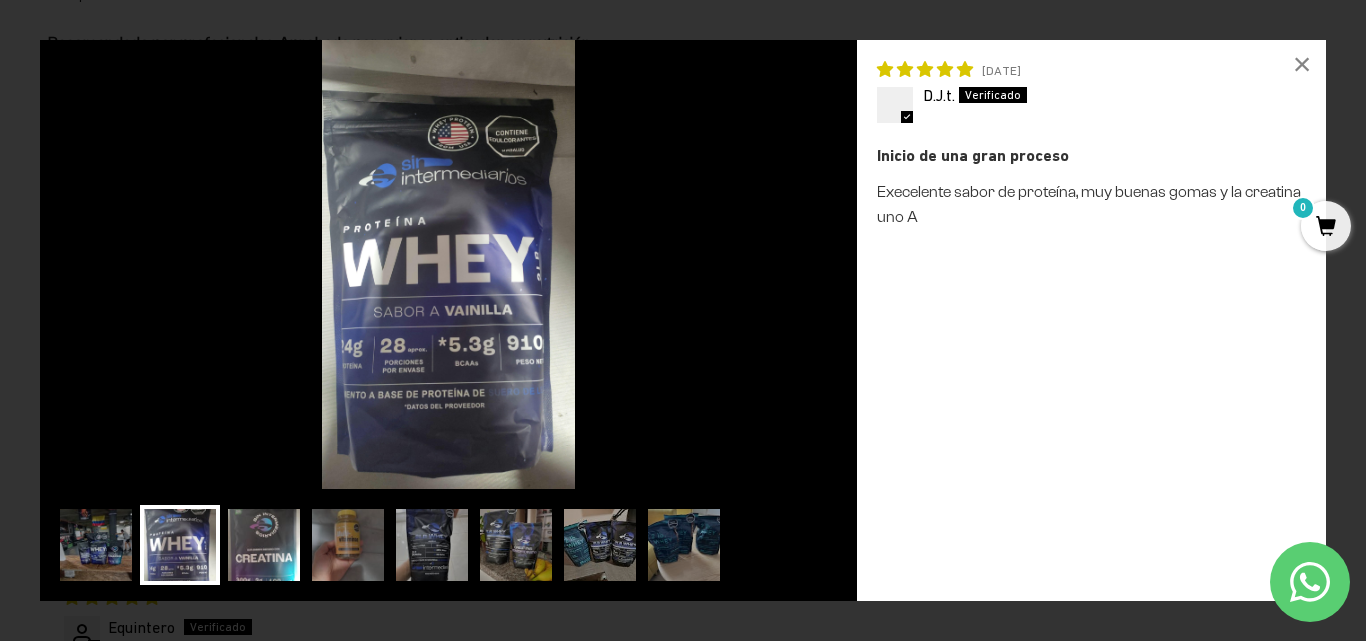 click at bounding box center (264, 545) 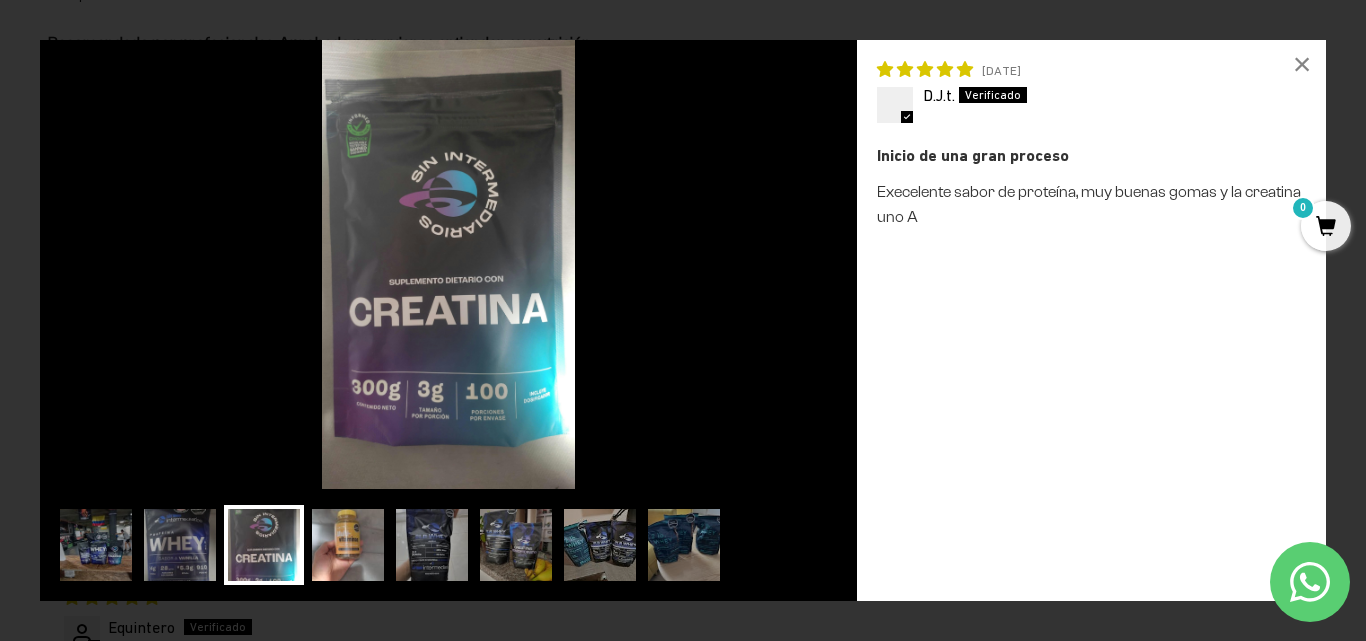 click at bounding box center (348, 545) 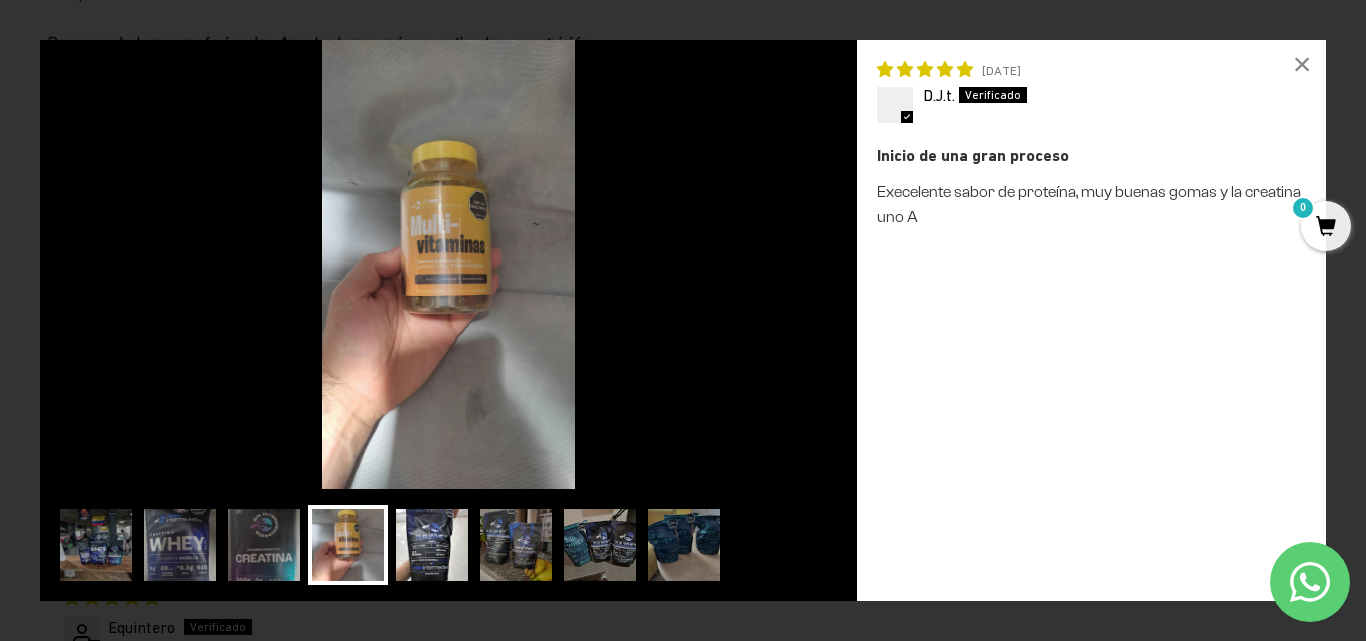 click at bounding box center [432, 545] 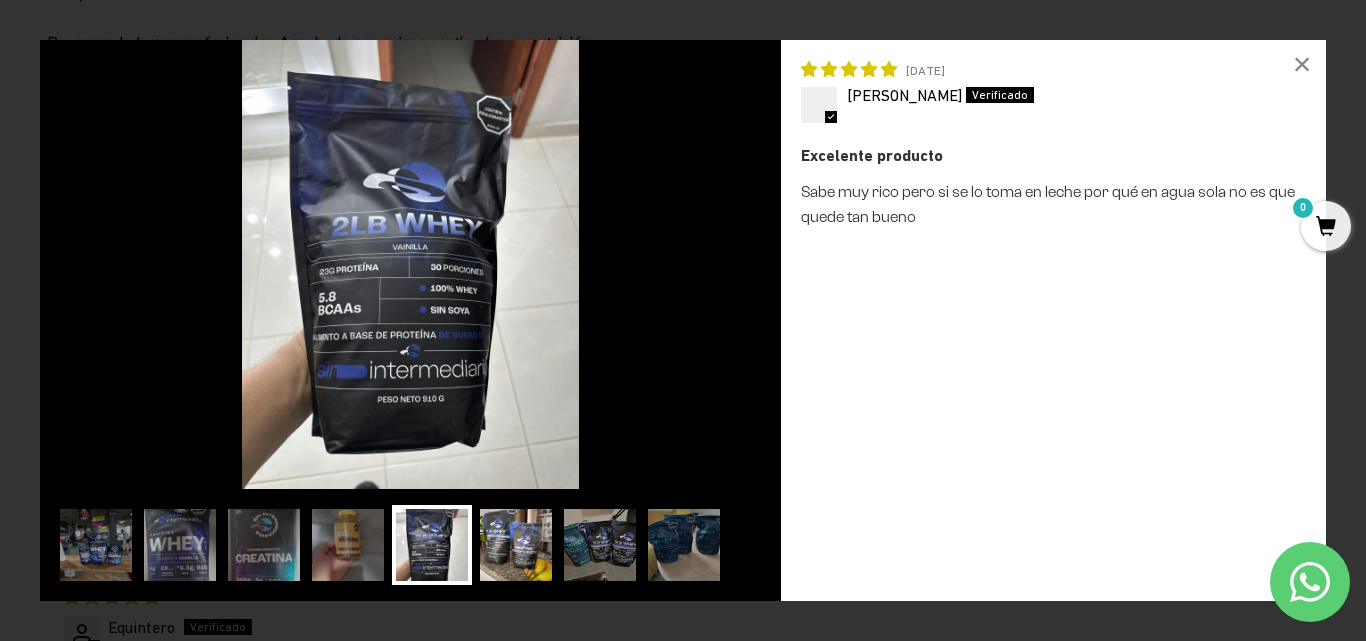 click at bounding box center [516, 545] 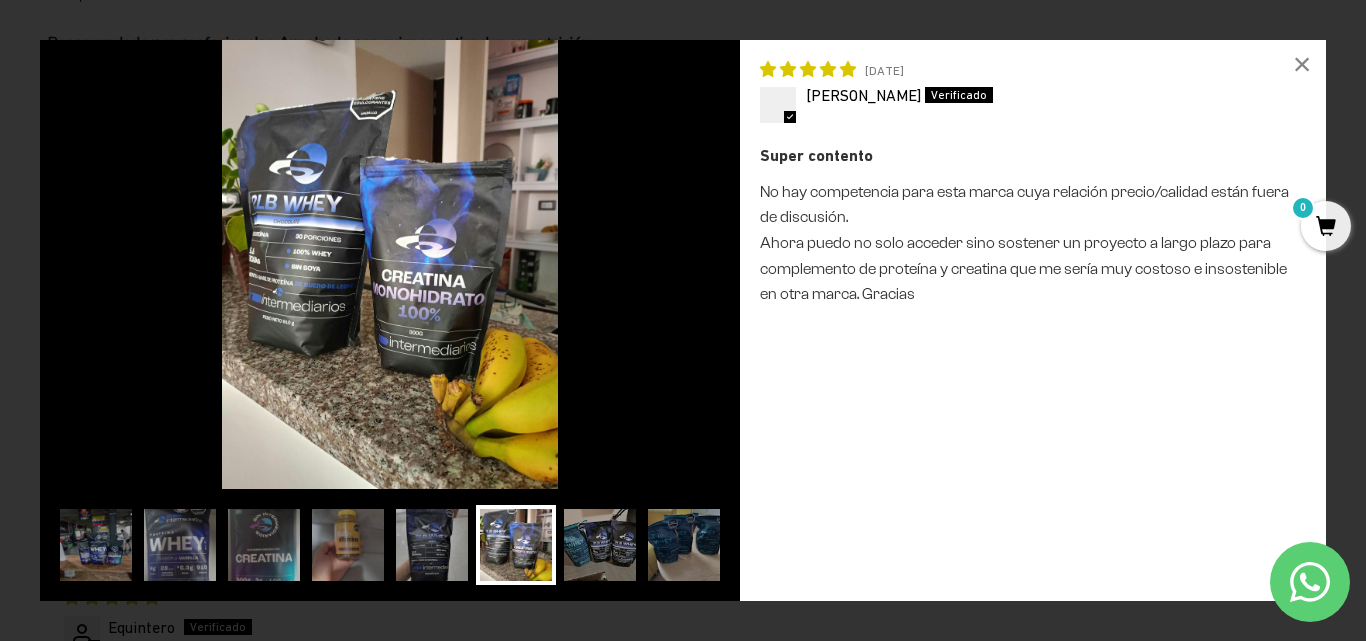 click at bounding box center [516, 545] 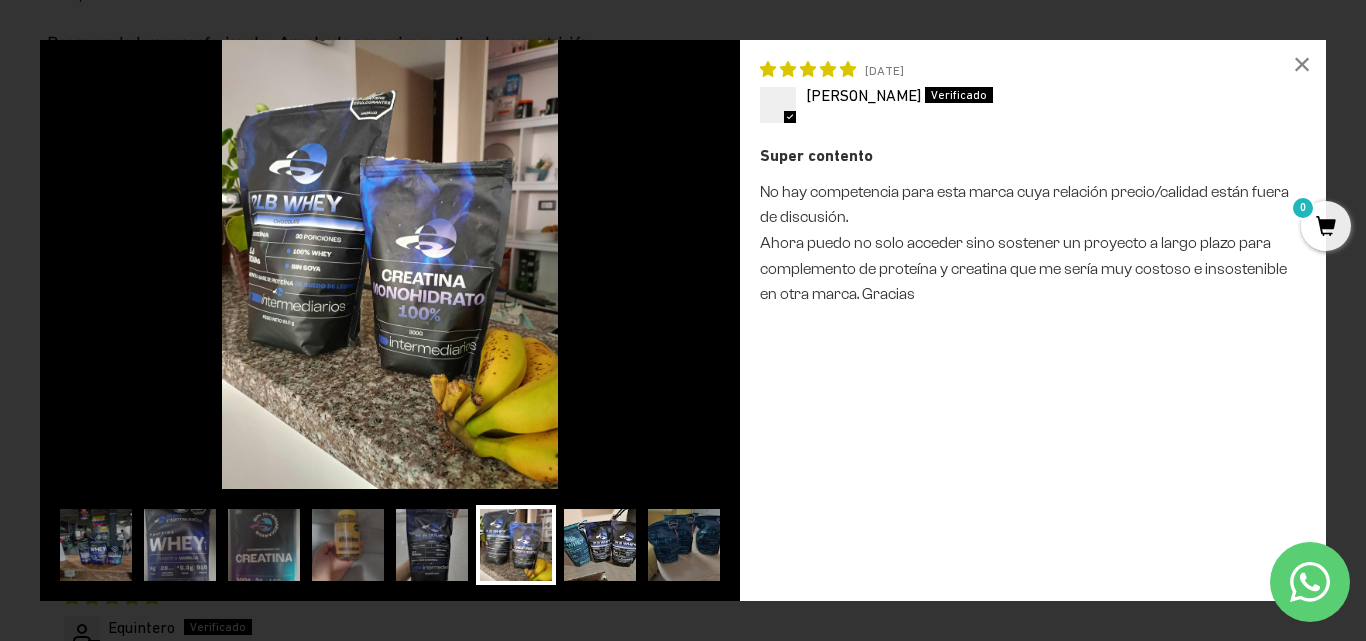 click at bounding box center (600, 545) 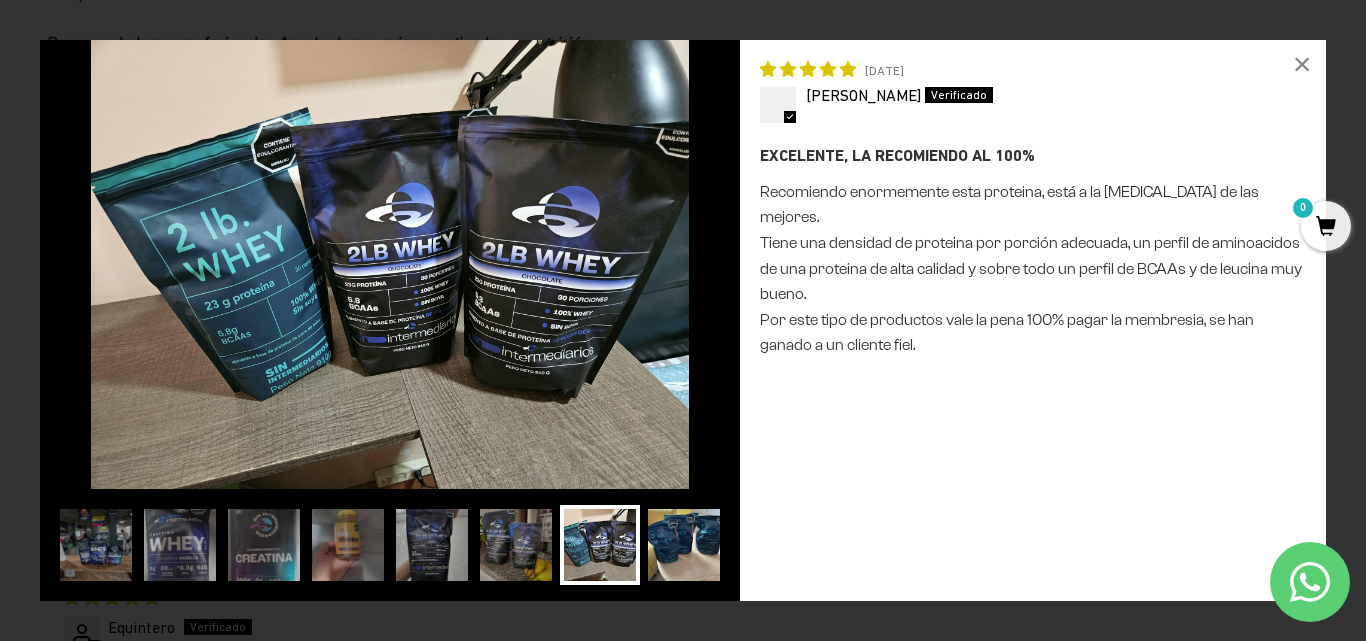 click at bounding box center [684, 545] 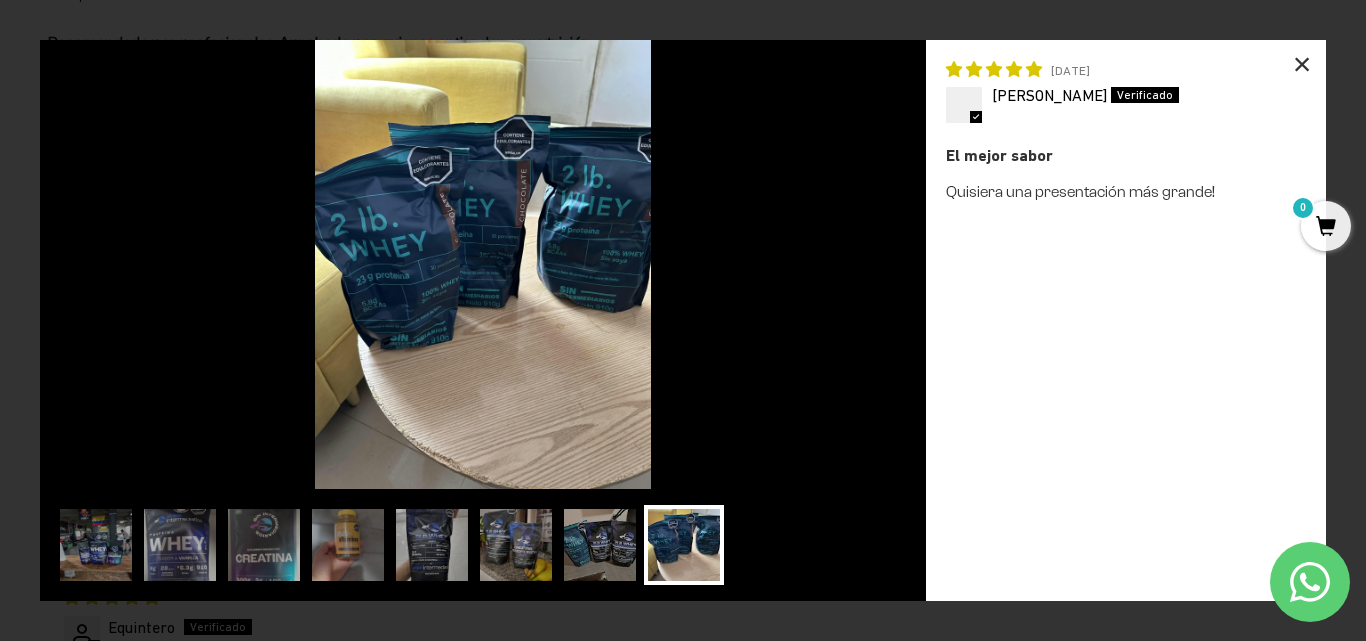 click on "×" at bounding box center (1302, 64) 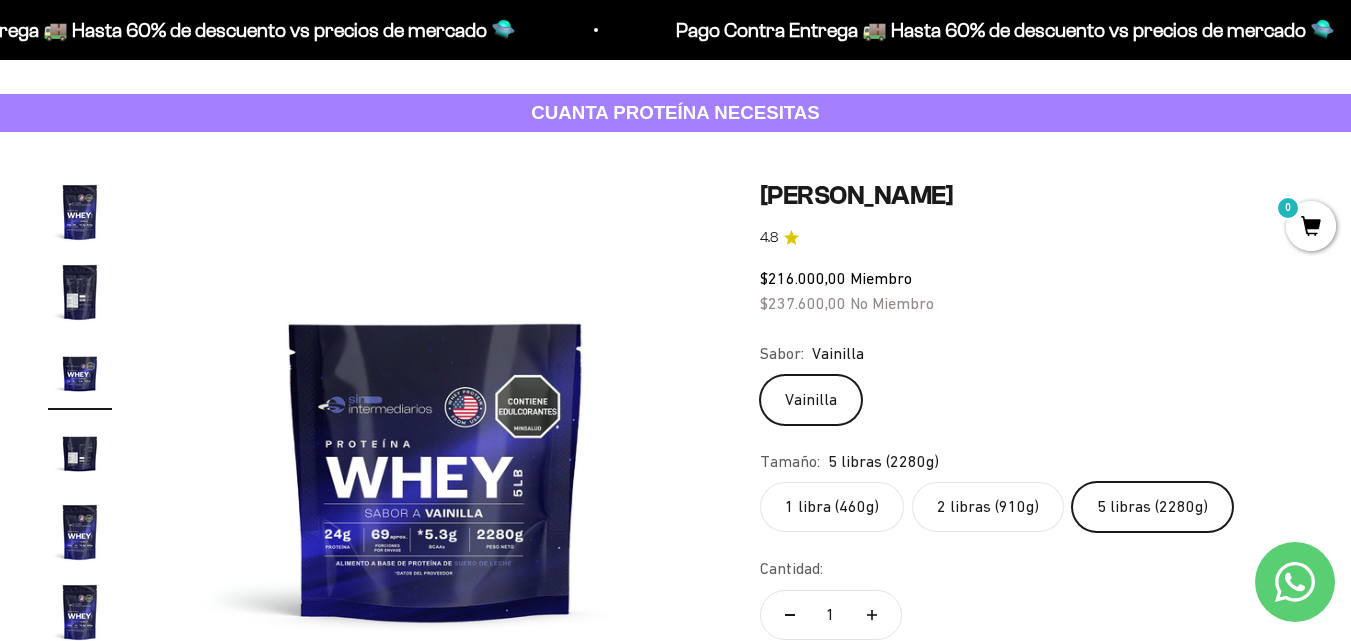 scroll, scrollTop: 0, scrollLeft: 0, axis: both 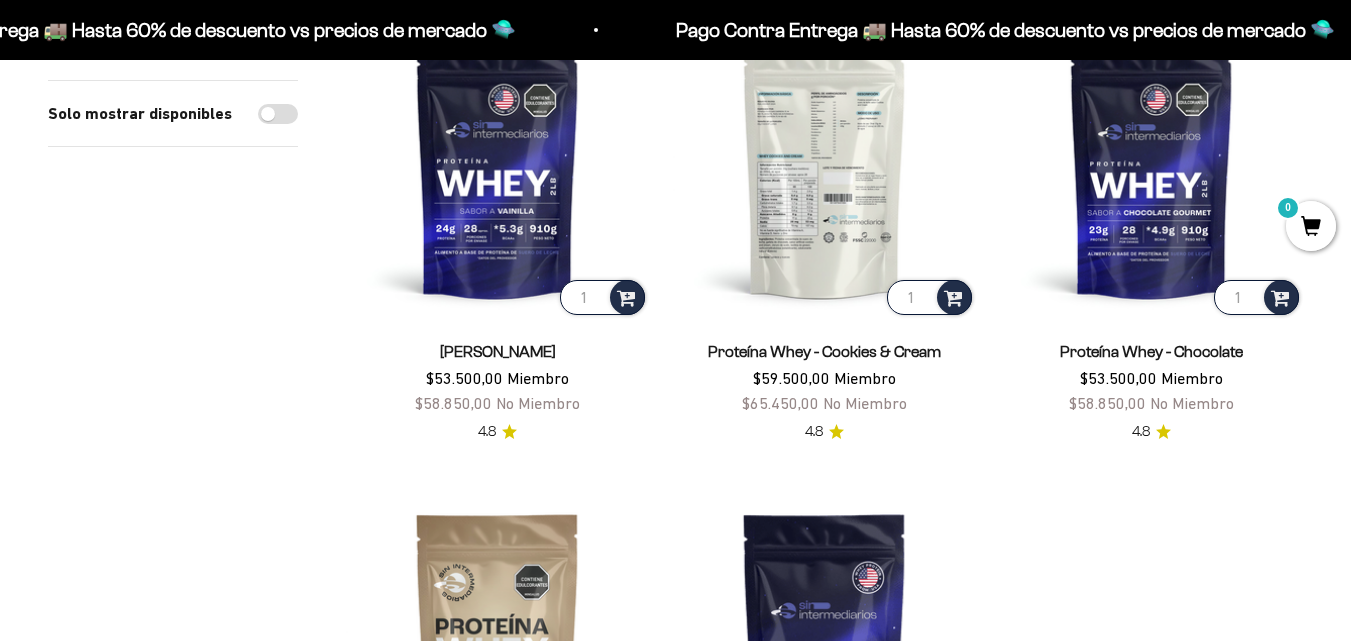 click at bounding box center [824, 167] 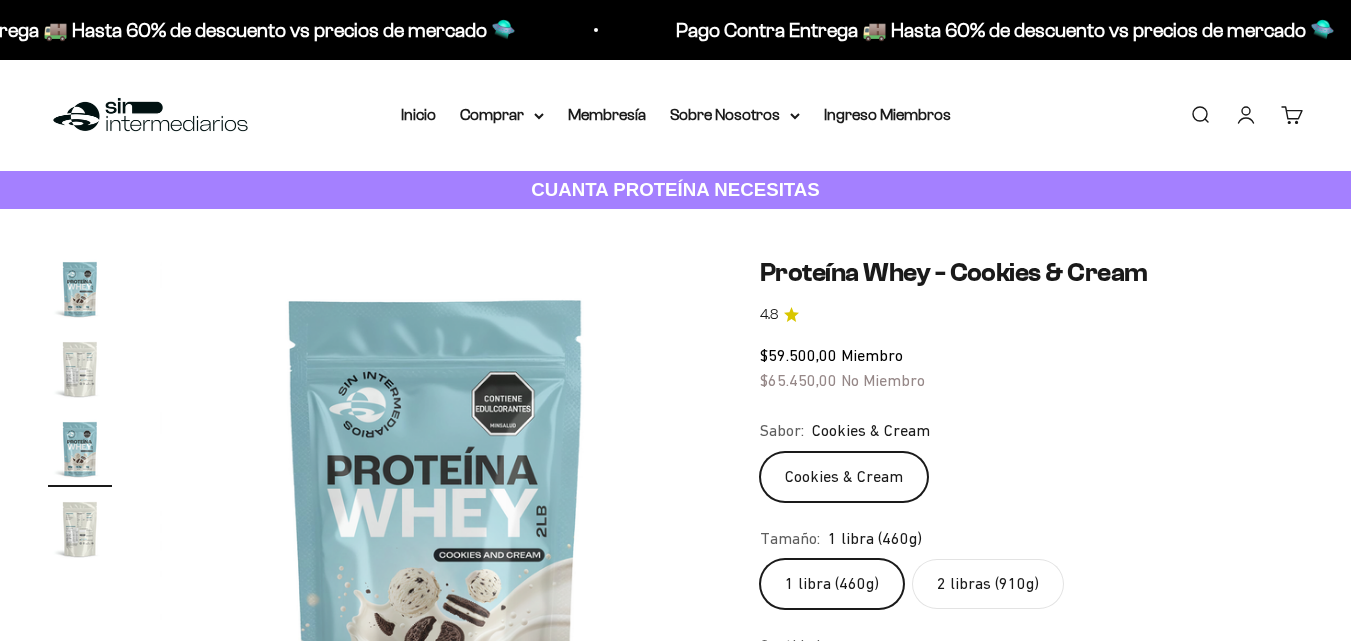 scroll, scrollTop: 0, scrollLeft: 0, axis: both 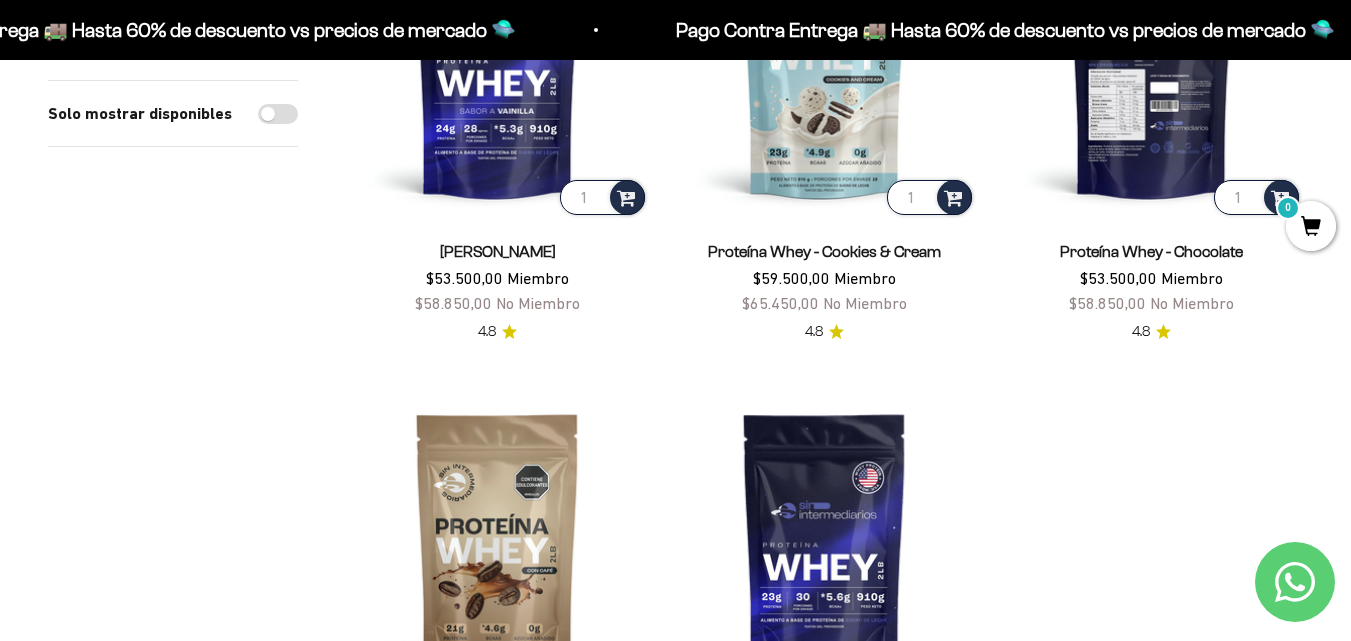 click at bounding box center (1151, 67) 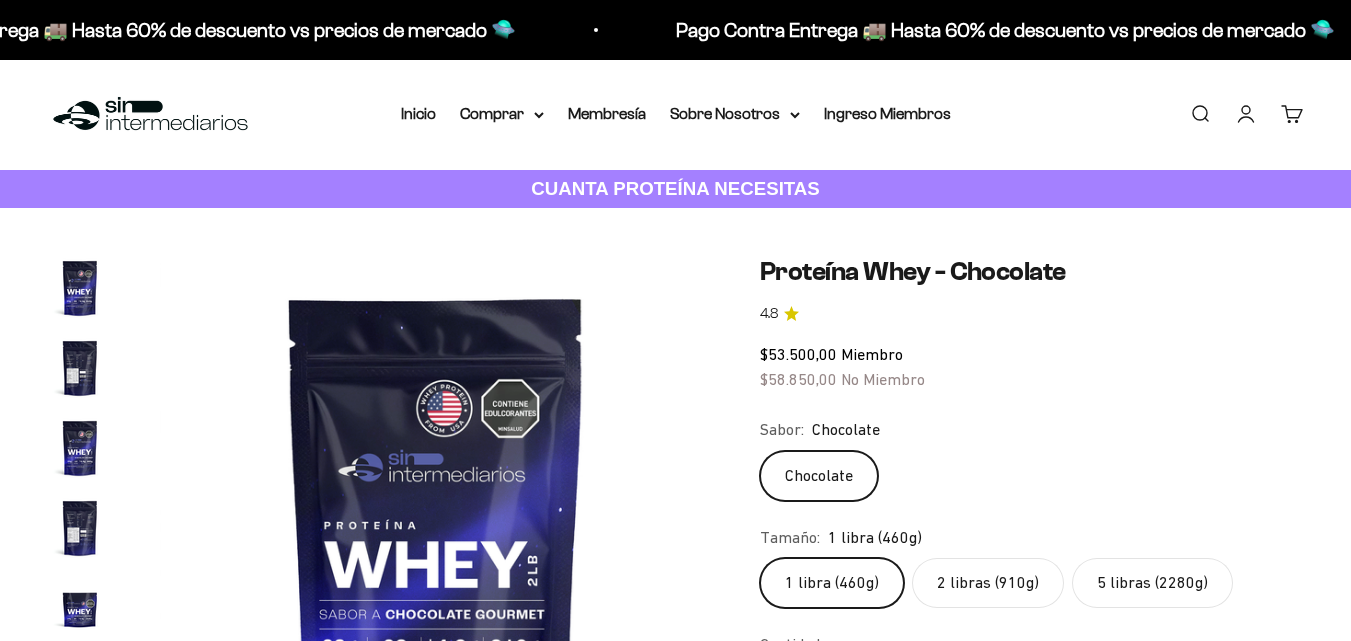scroll, scrollTop: 142, scrollLeft: 0, axis: vertical 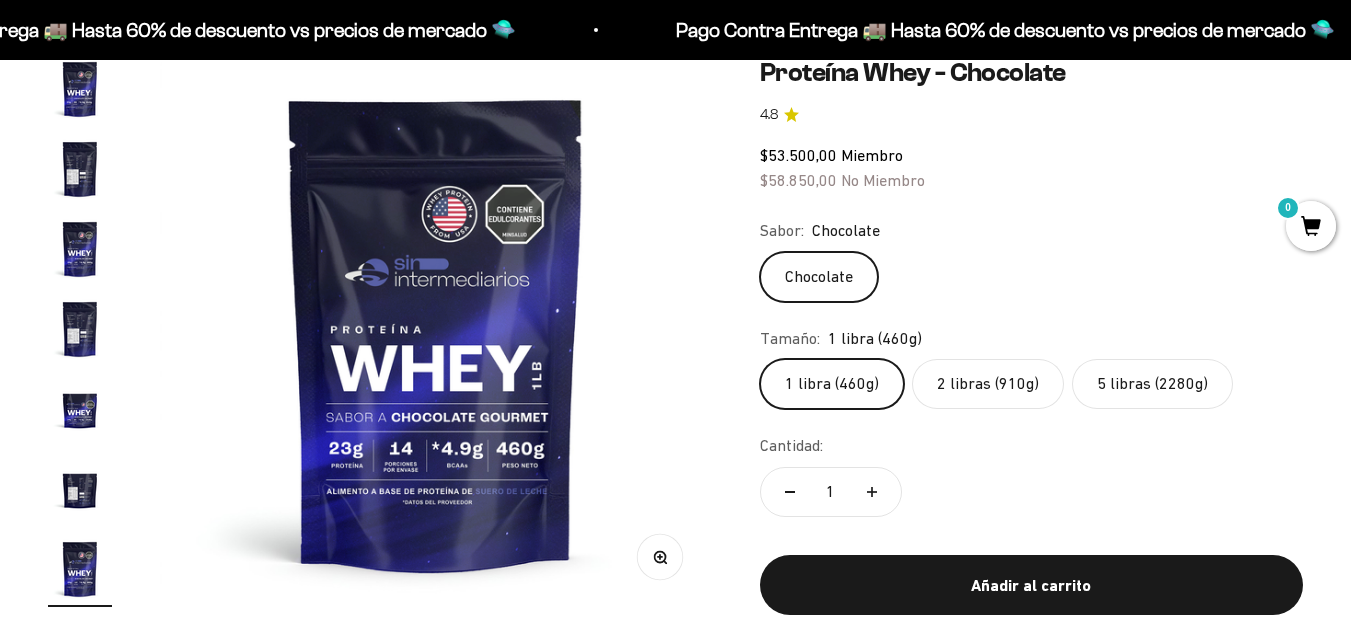click on "5 libras (2280g)" 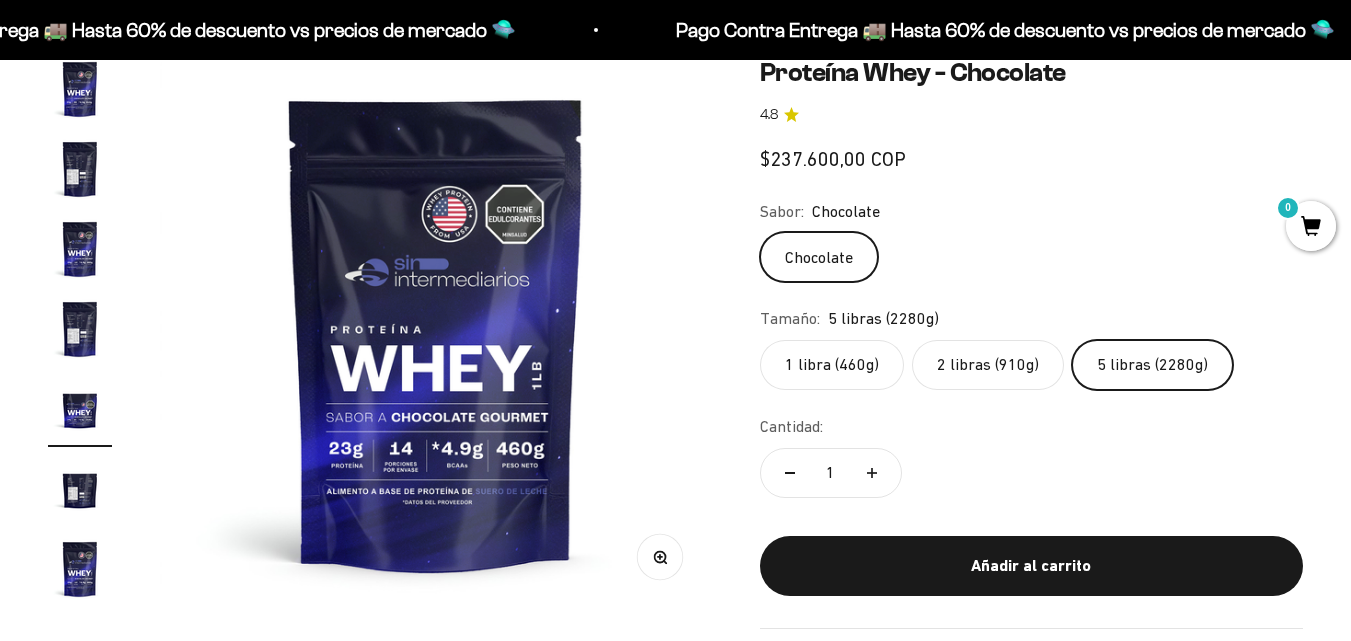scroll, scrollTop: 0, scrollLeft: 2255, axis: horizontal 